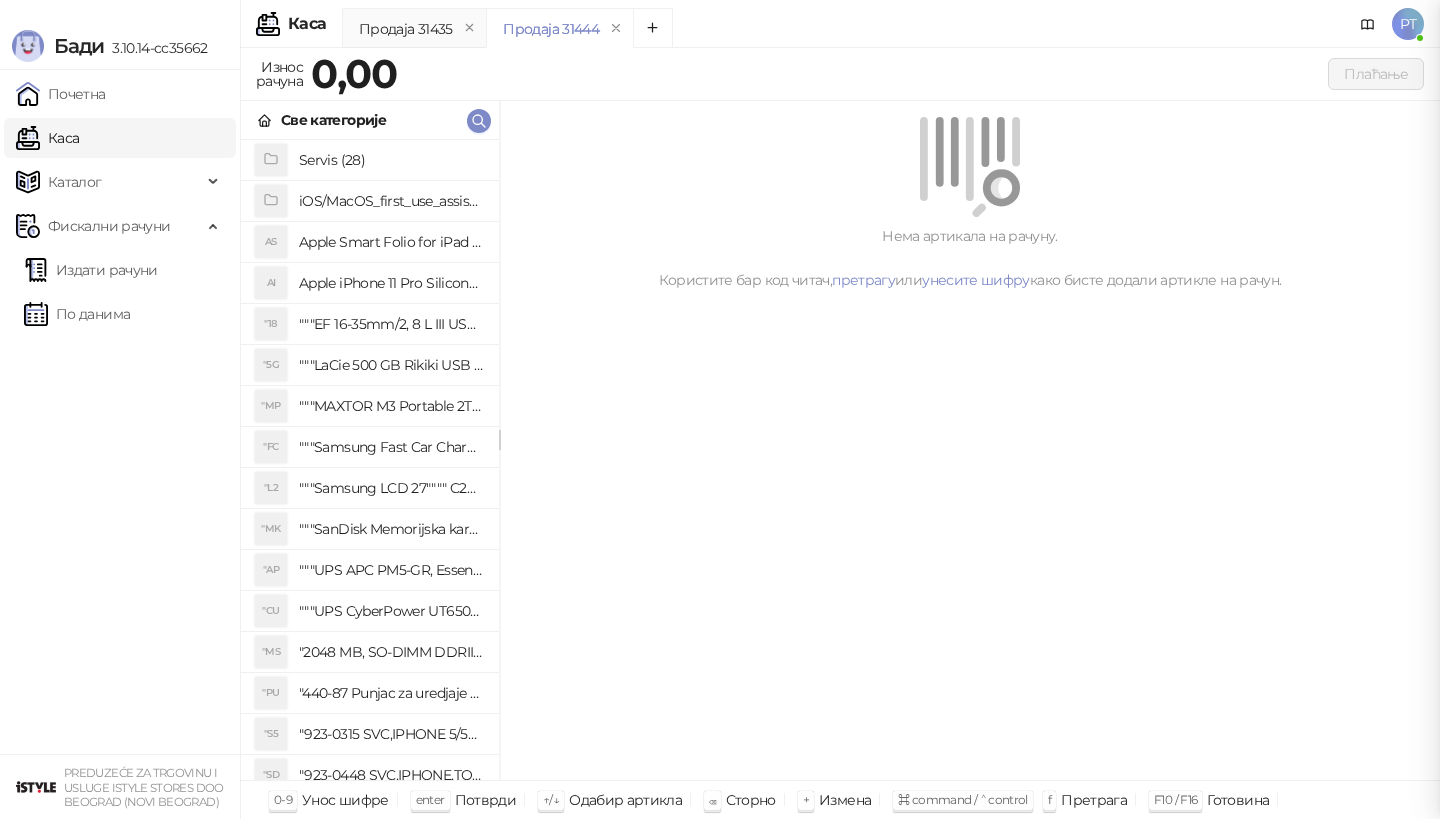 scroll, scrollTop: 0, scrollLeft: 0, axis: both 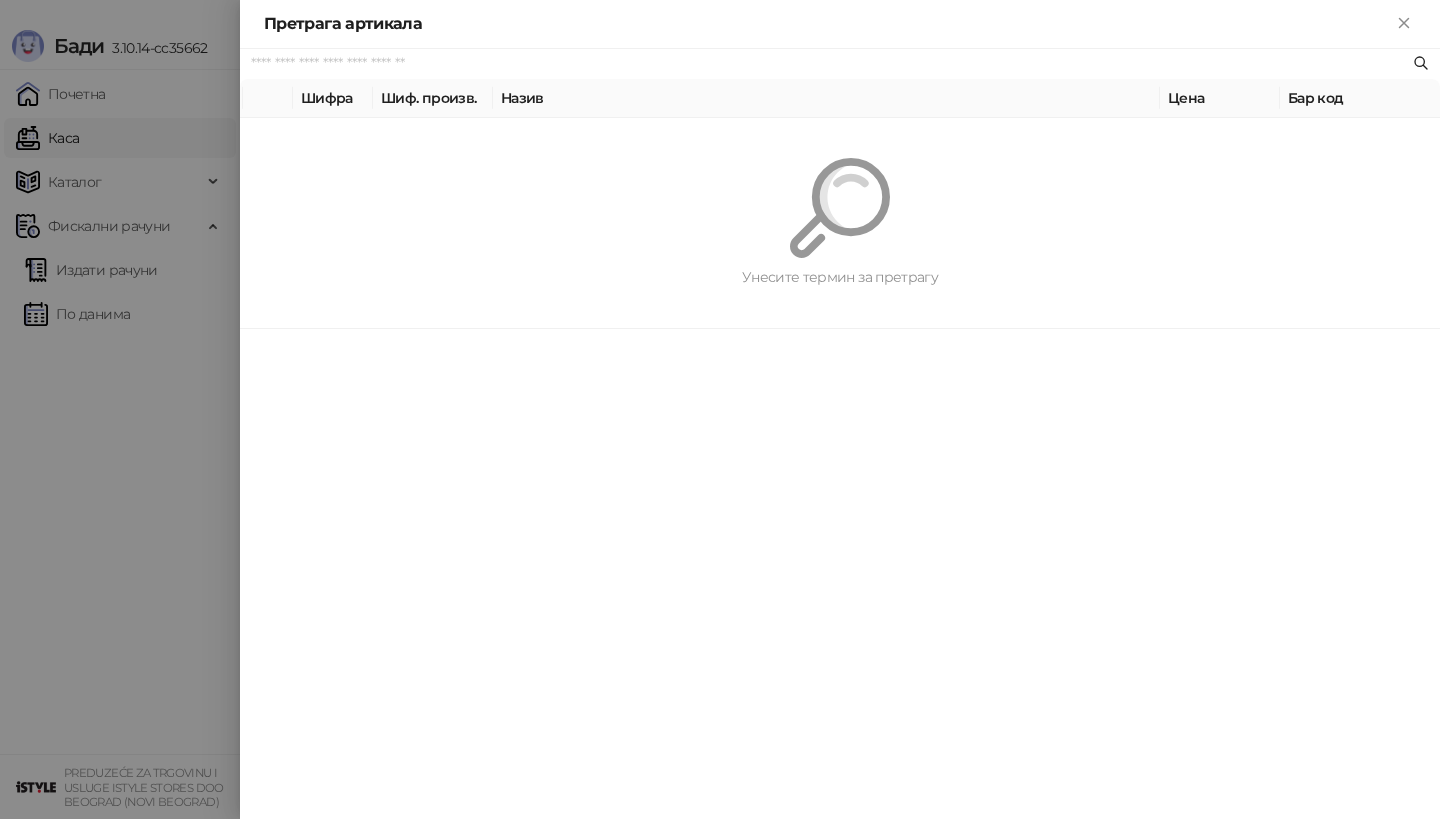 paste on "*********" 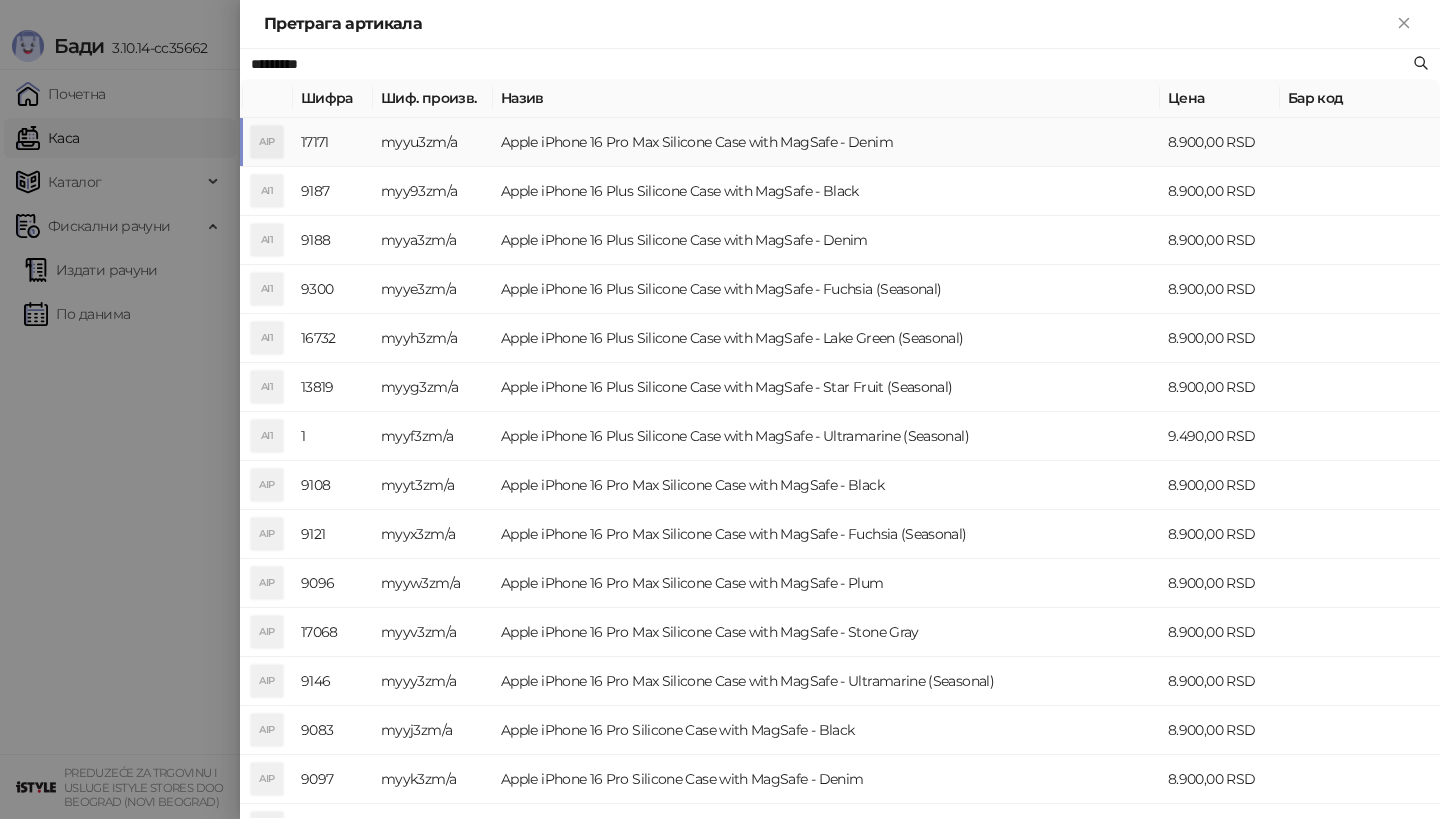 type on "*********" 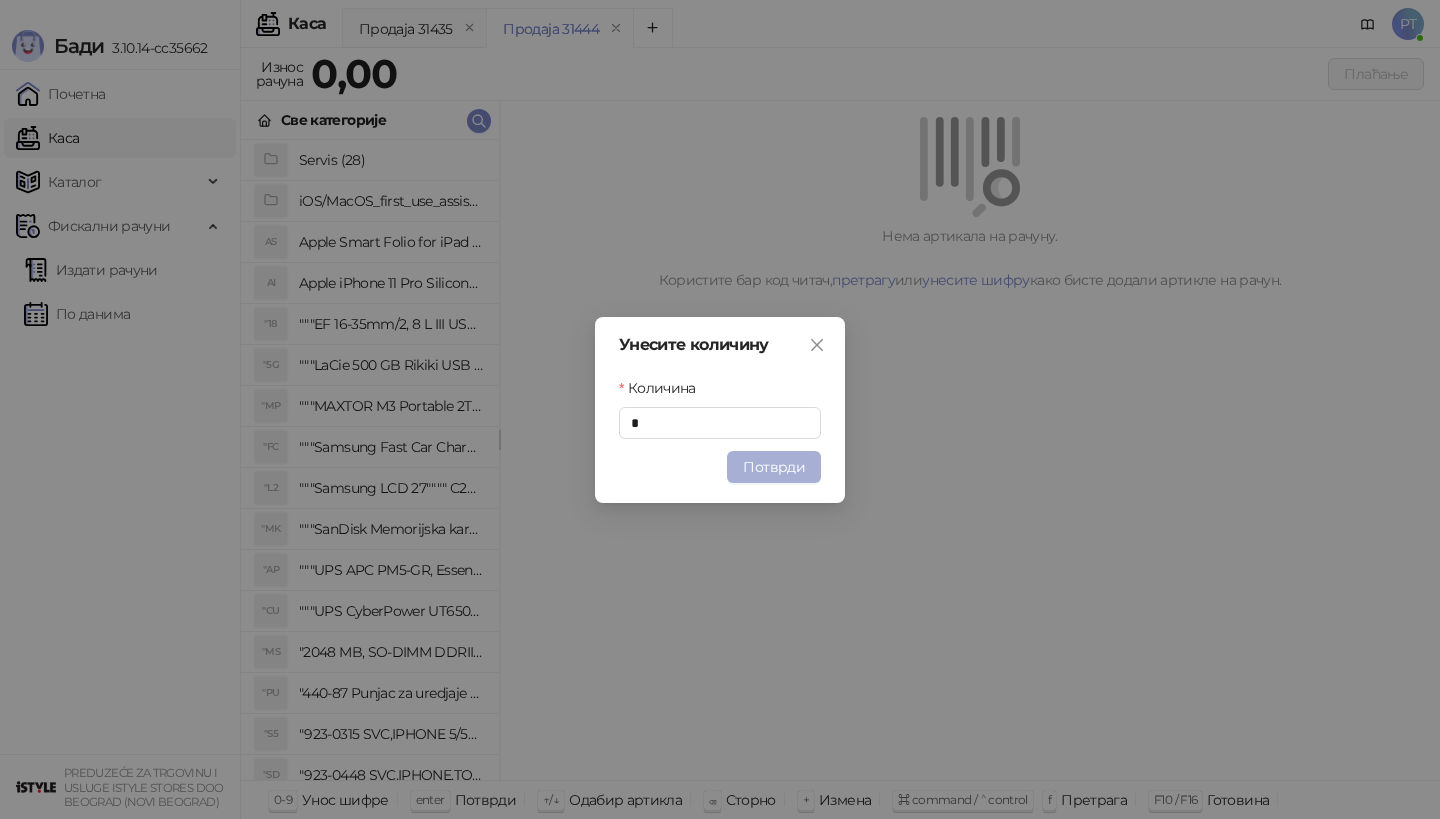 type 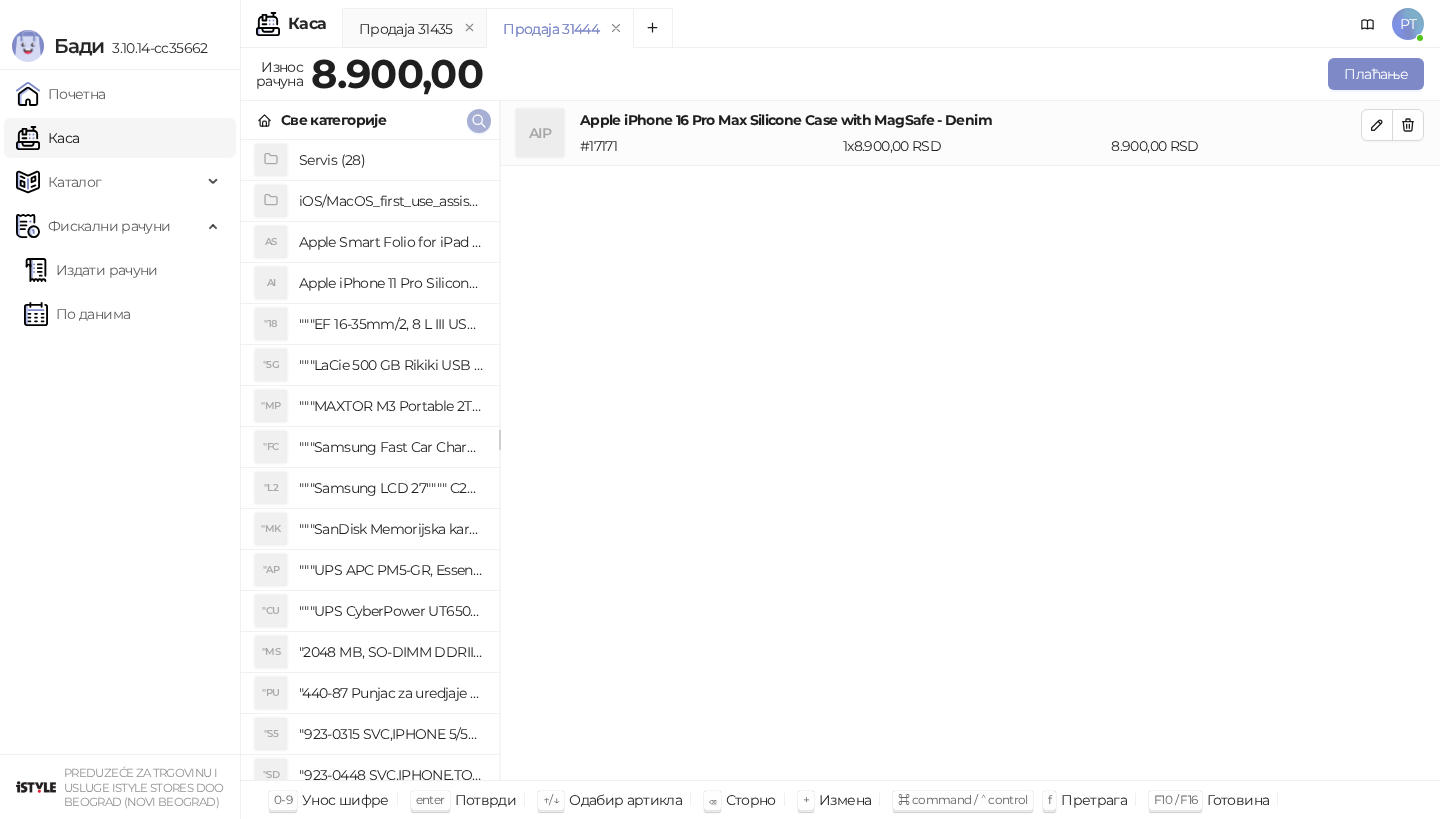 type 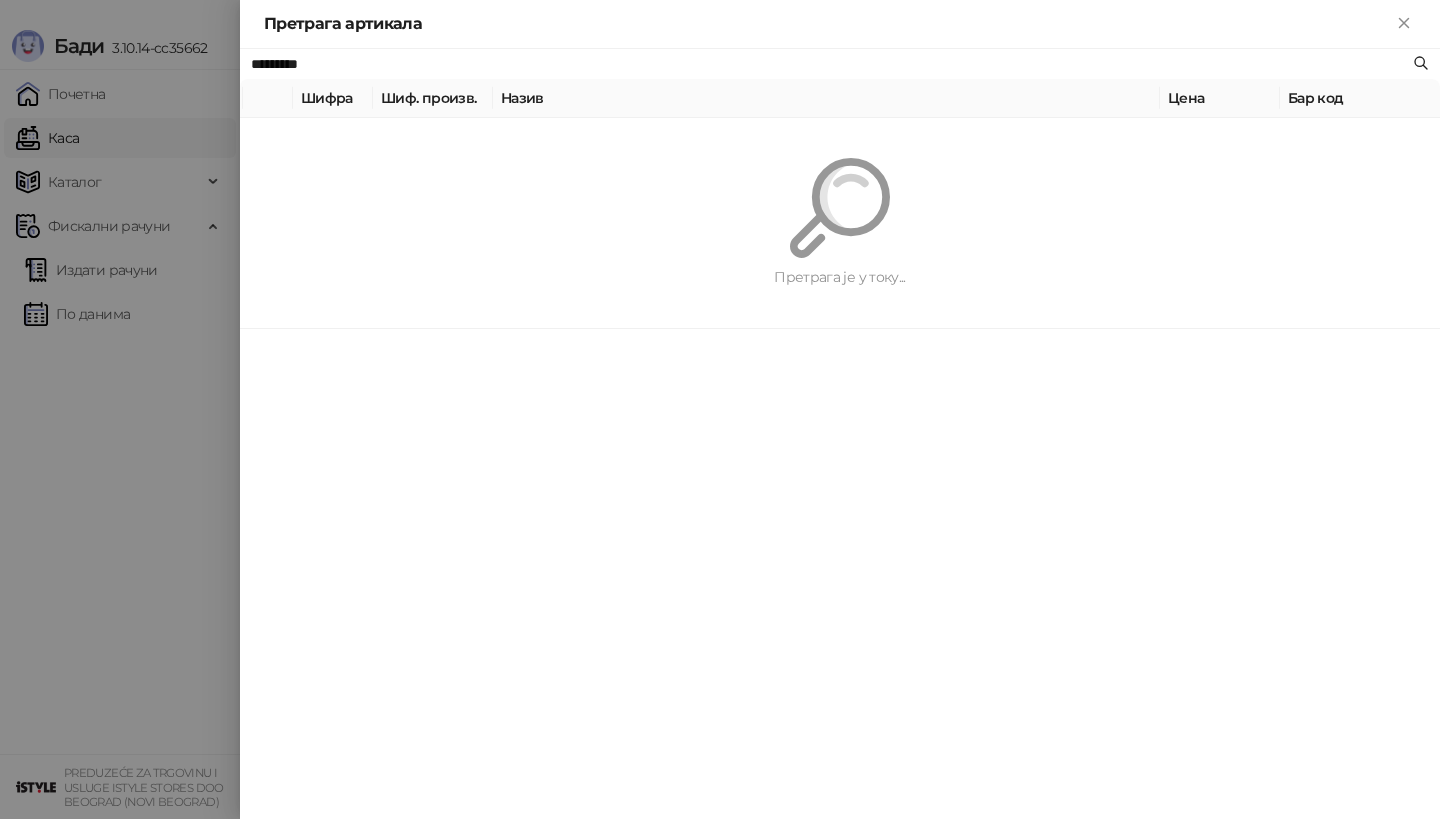 paste on "**********" 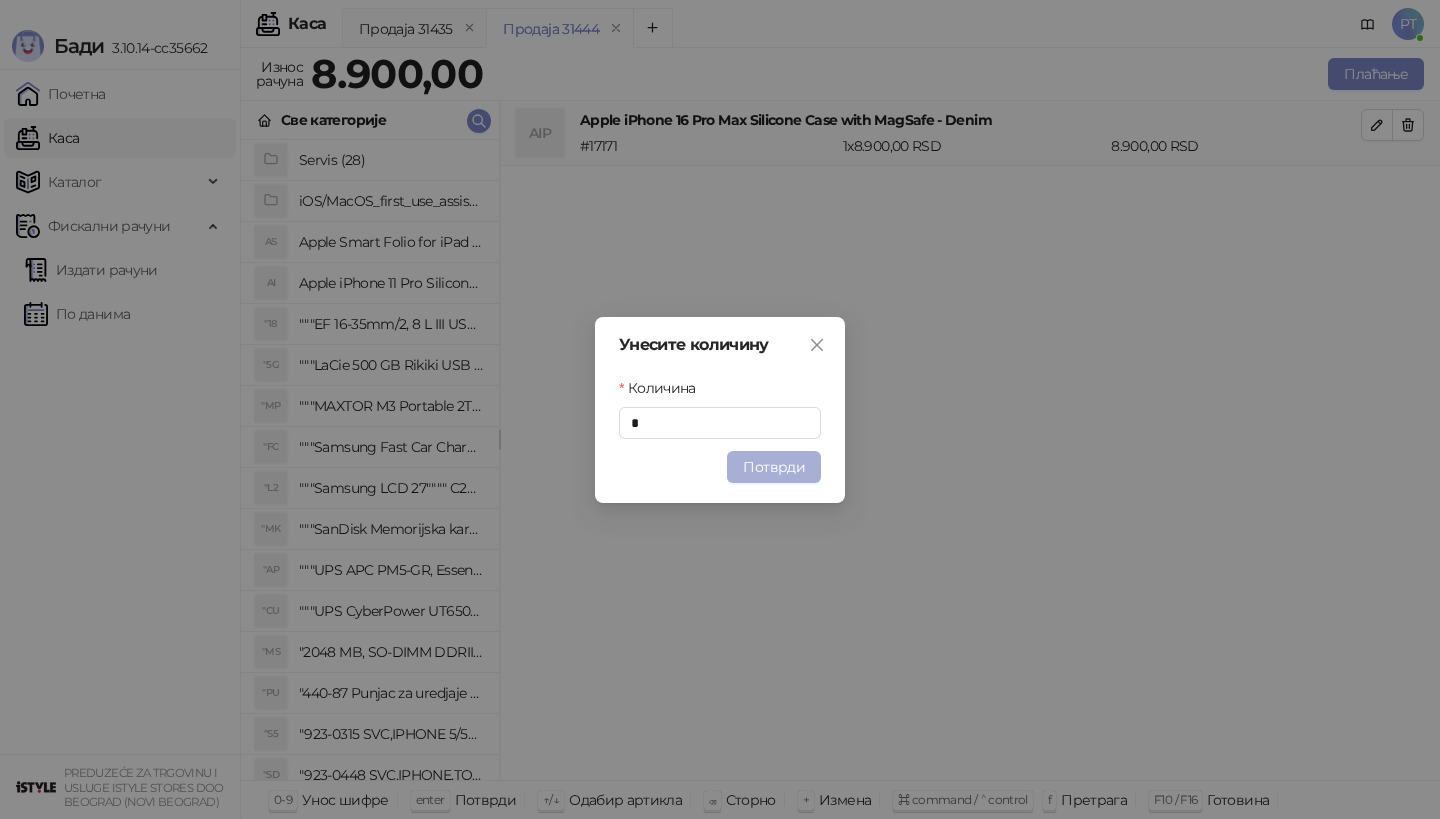 click on "Потврди" at bounding box center (774, 467) 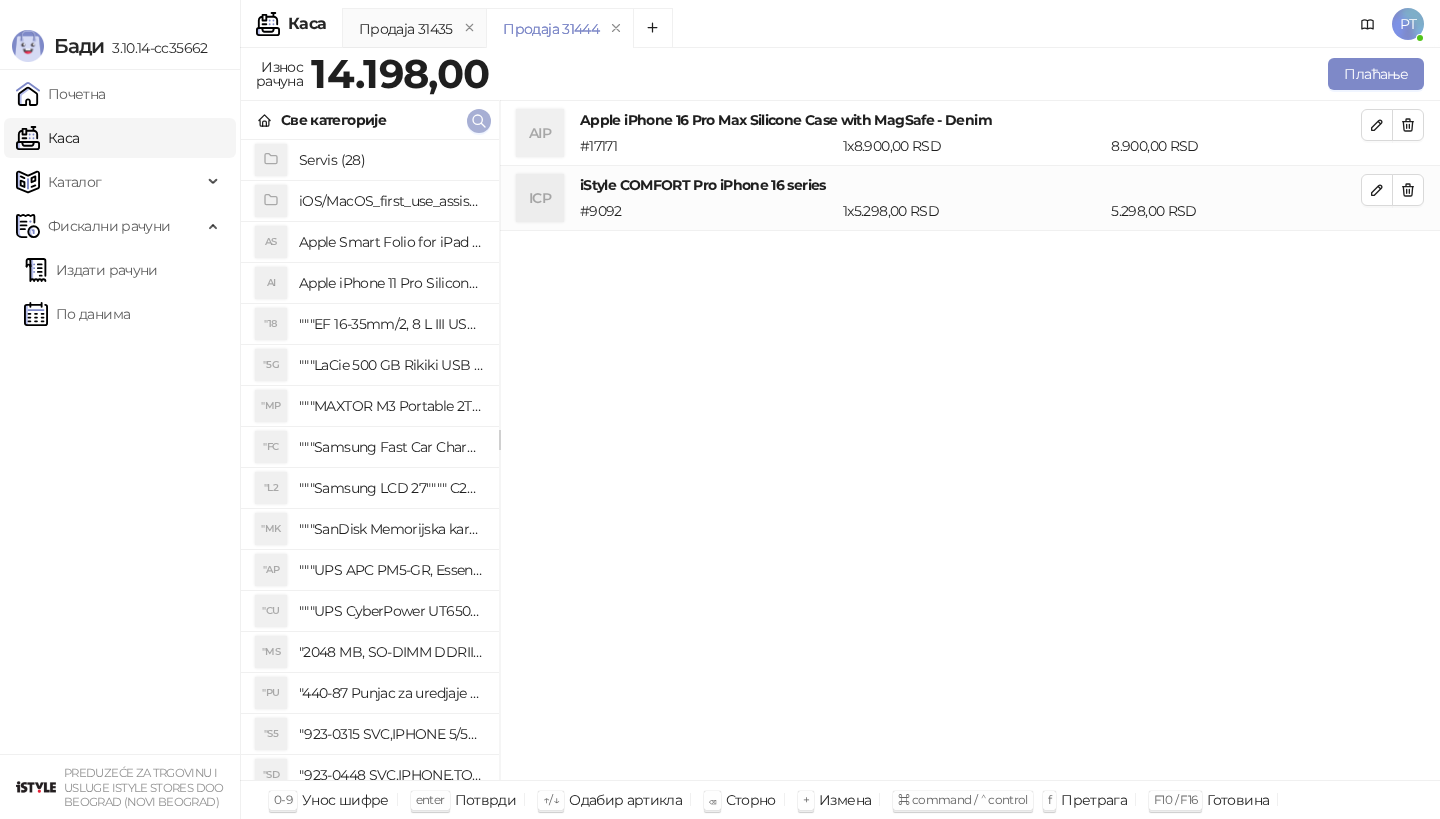 click 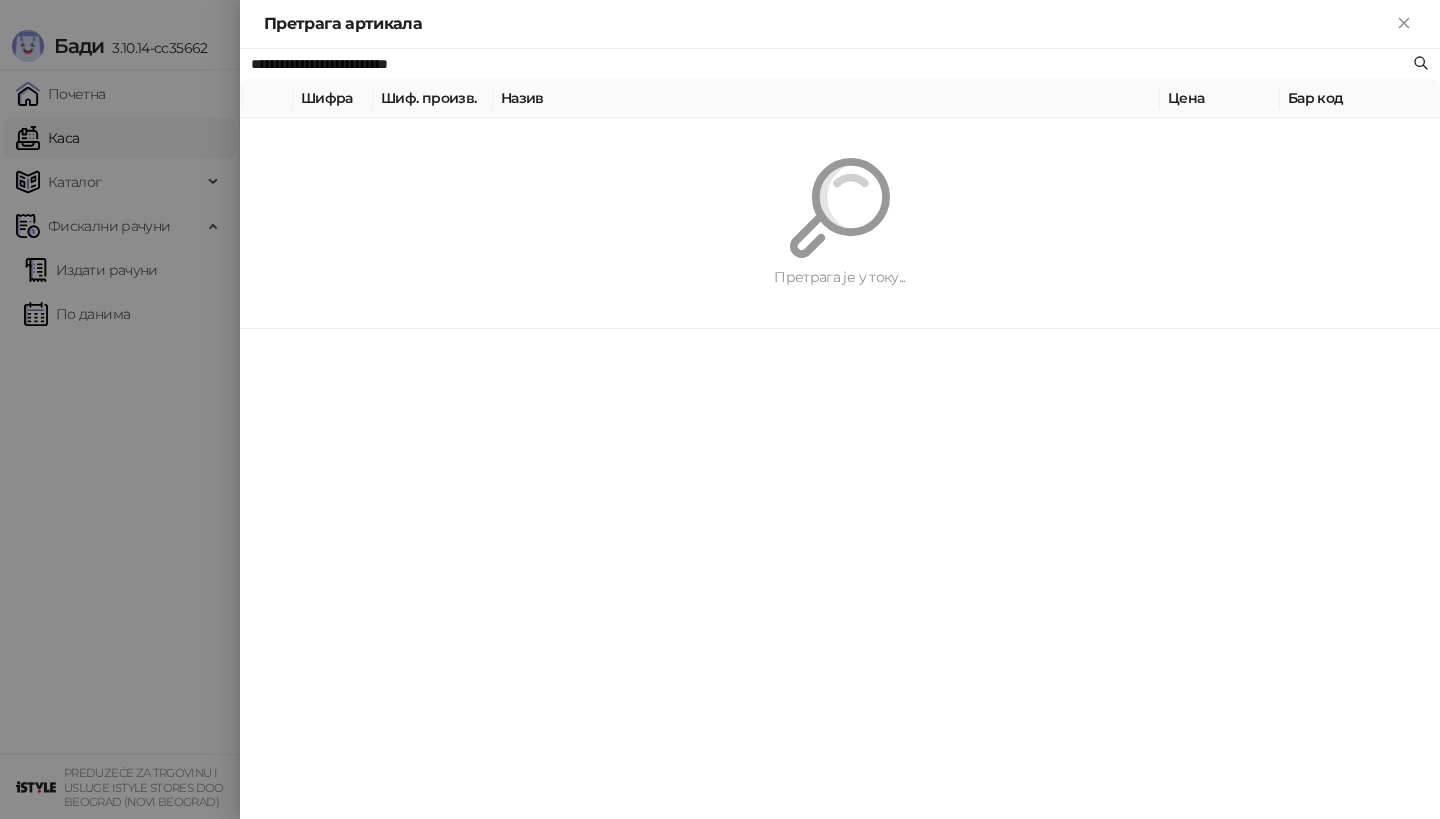 paste 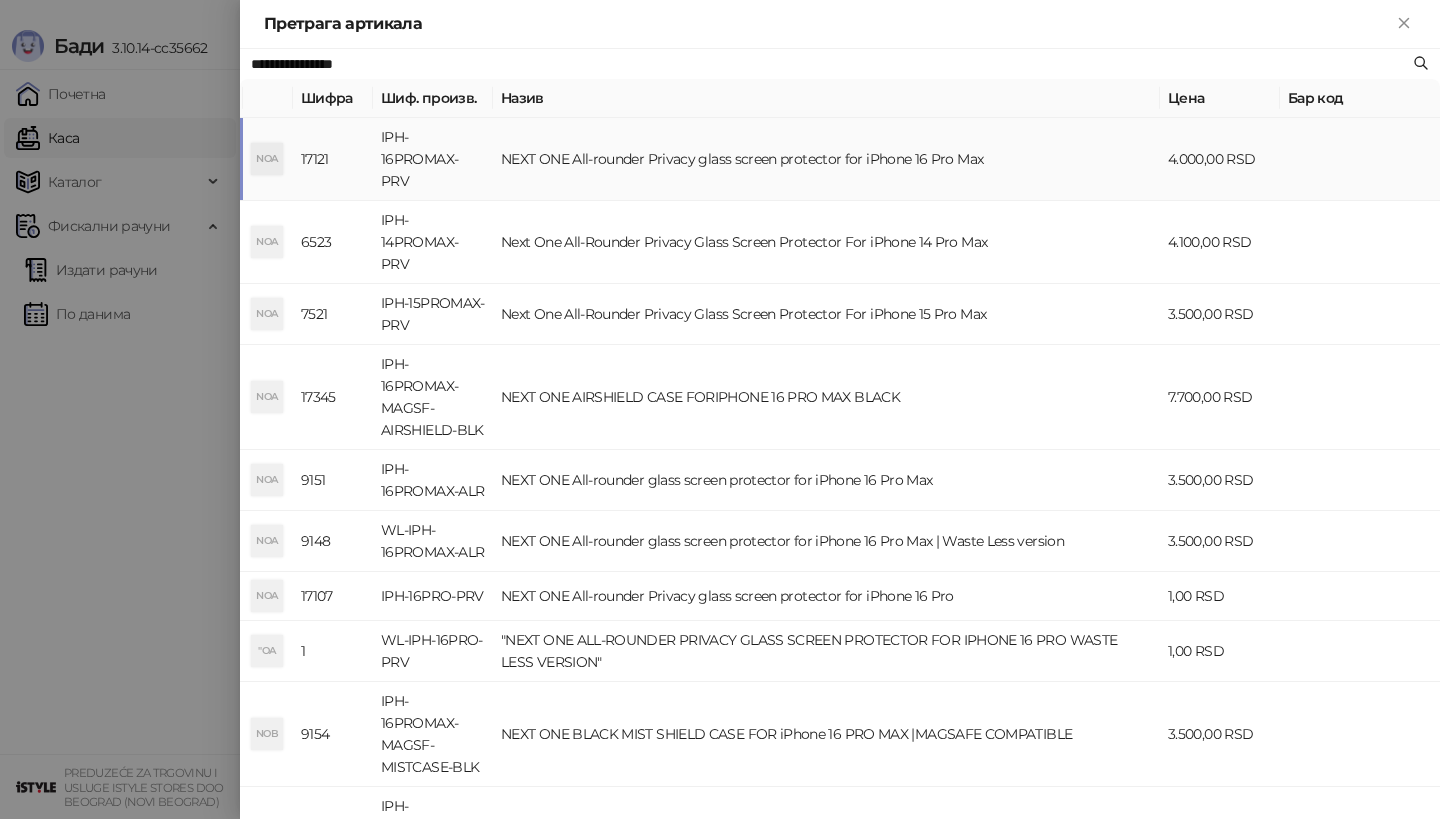 click on "IPH-16PROMAX-PRV" at bounding box center (433, 159) 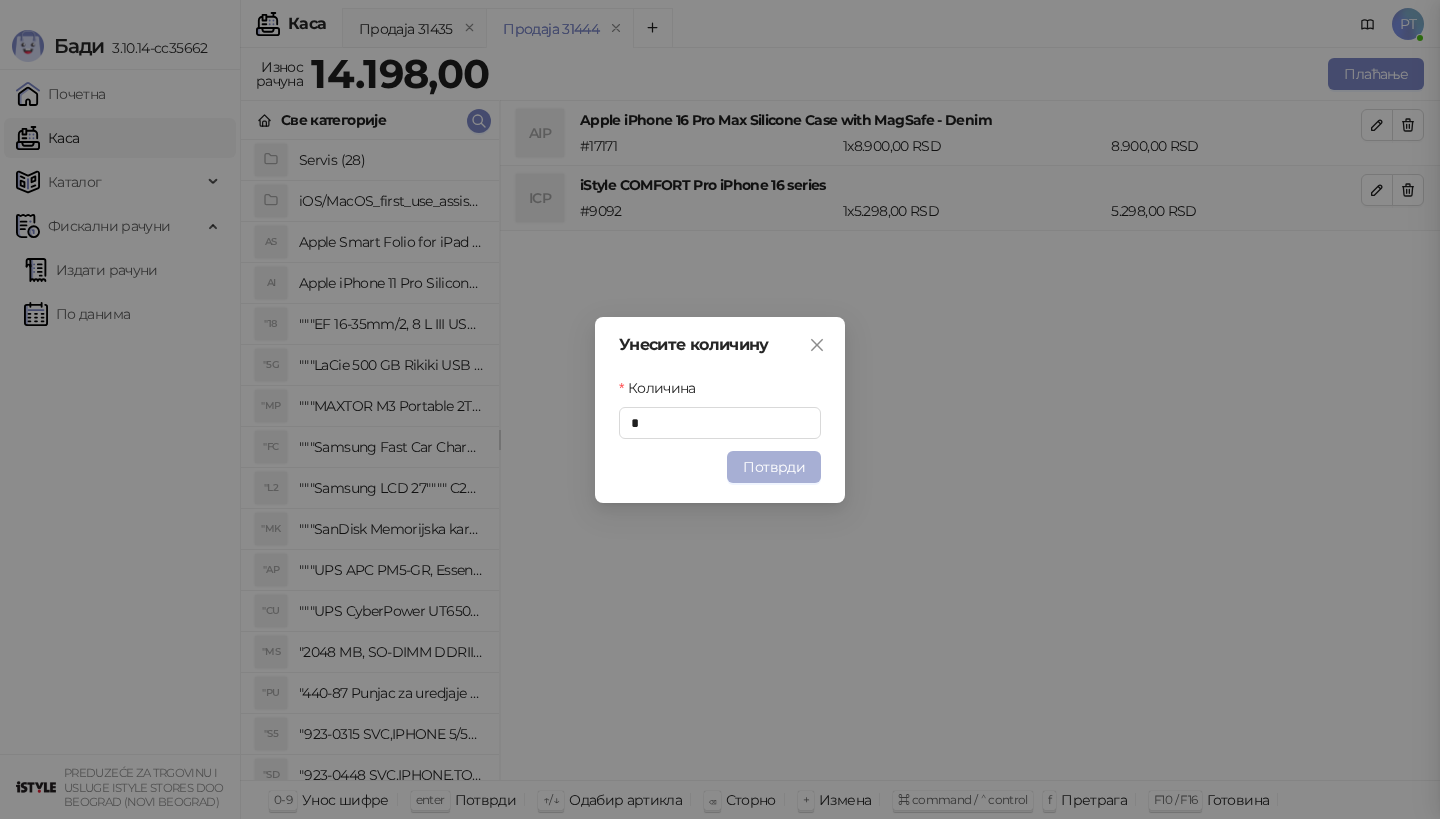 click on "Потврди" at bounding box center (774, 467) 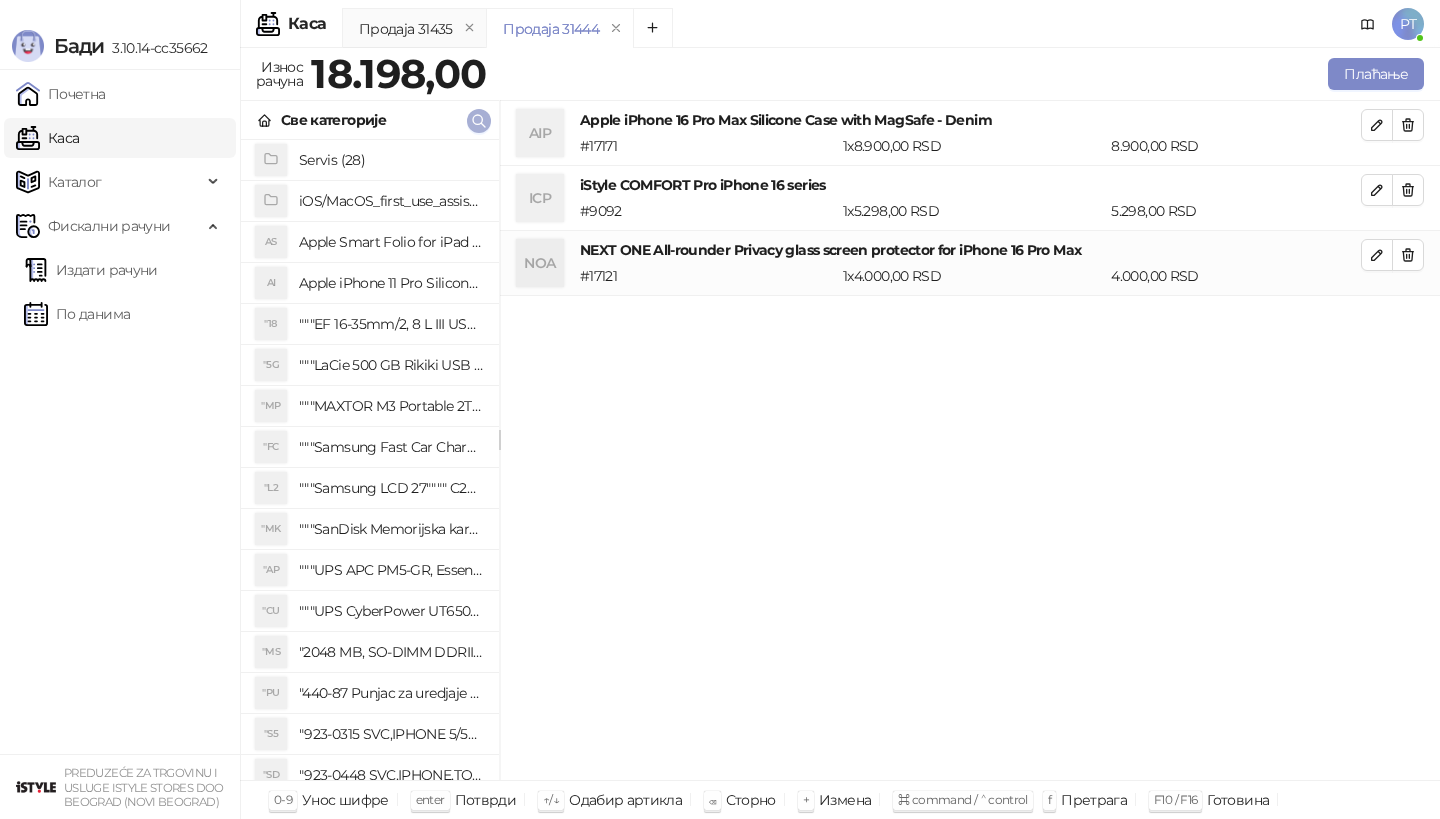 click at bounding box center [479, 121] 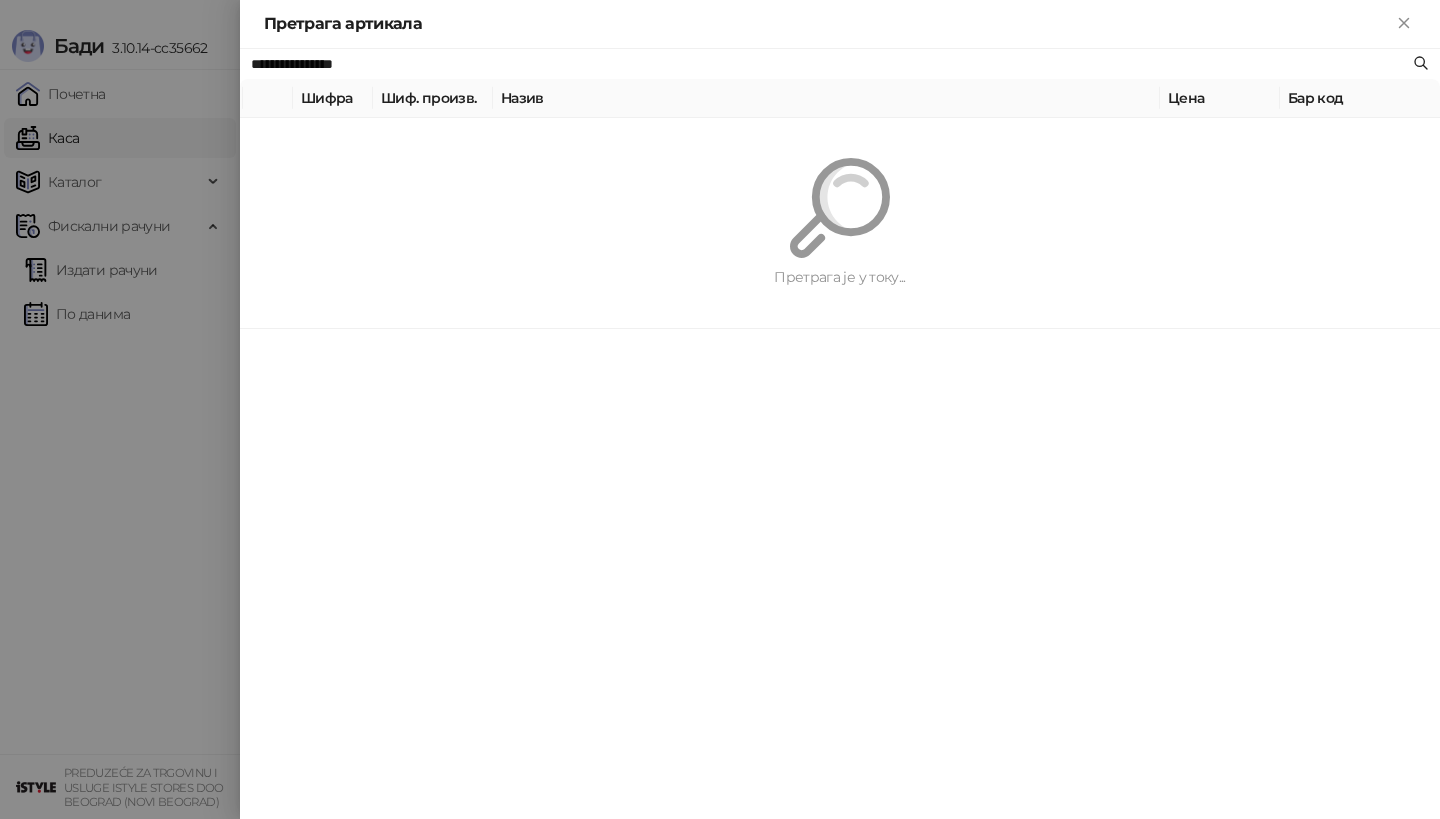 paste on "*" 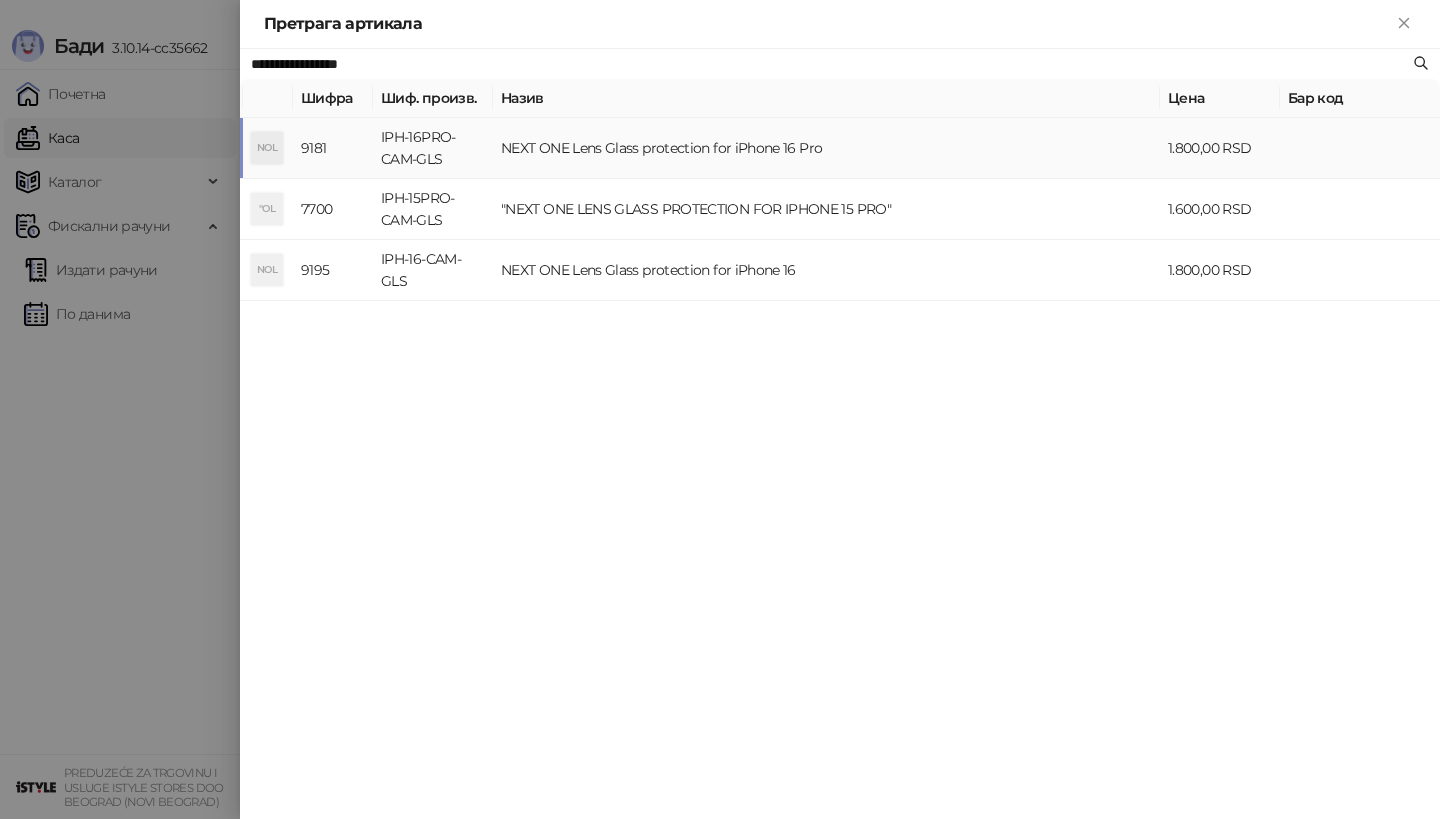 type on "**********" 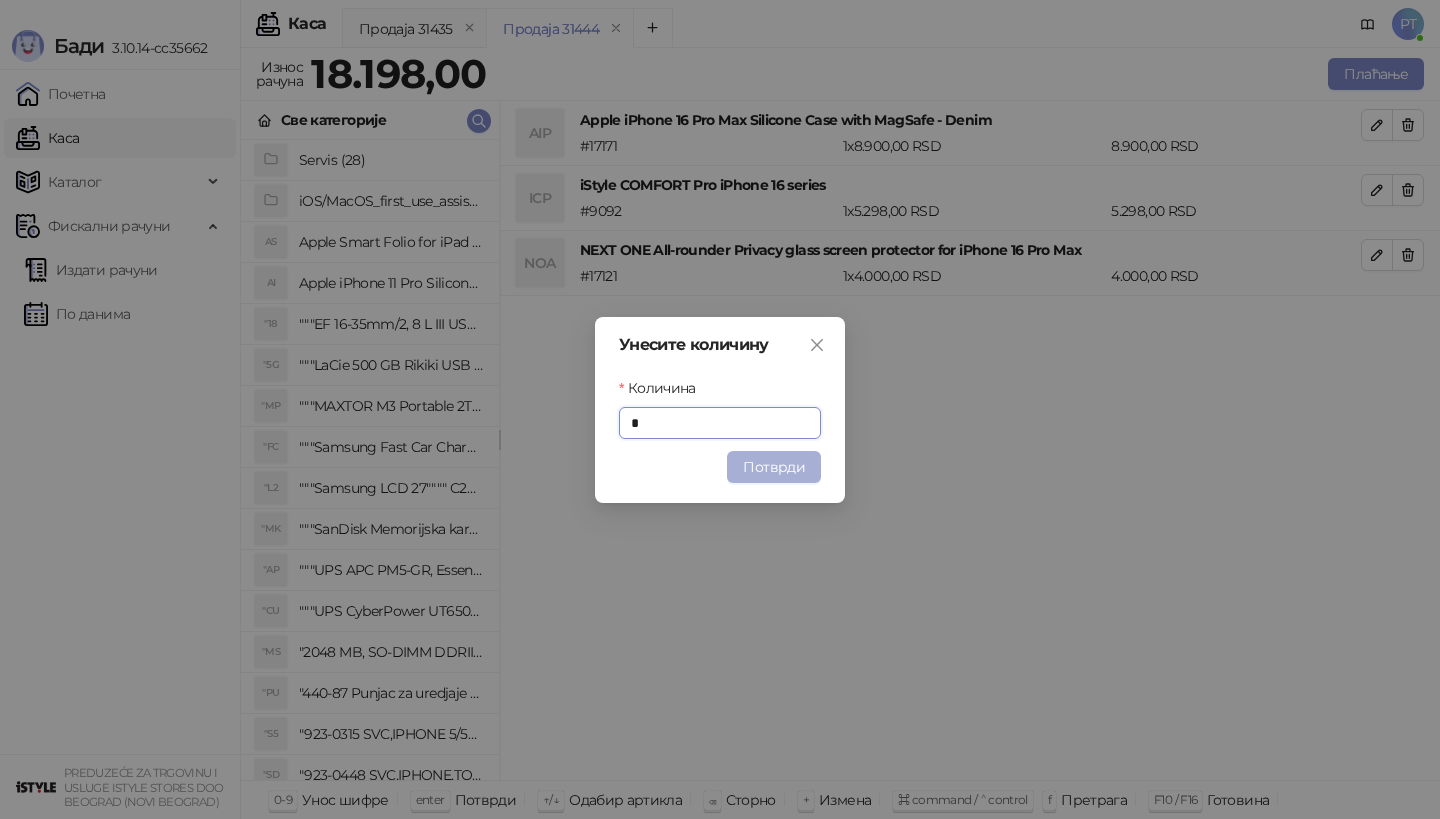 click on "Потврди" at bounding box center [774, 467] 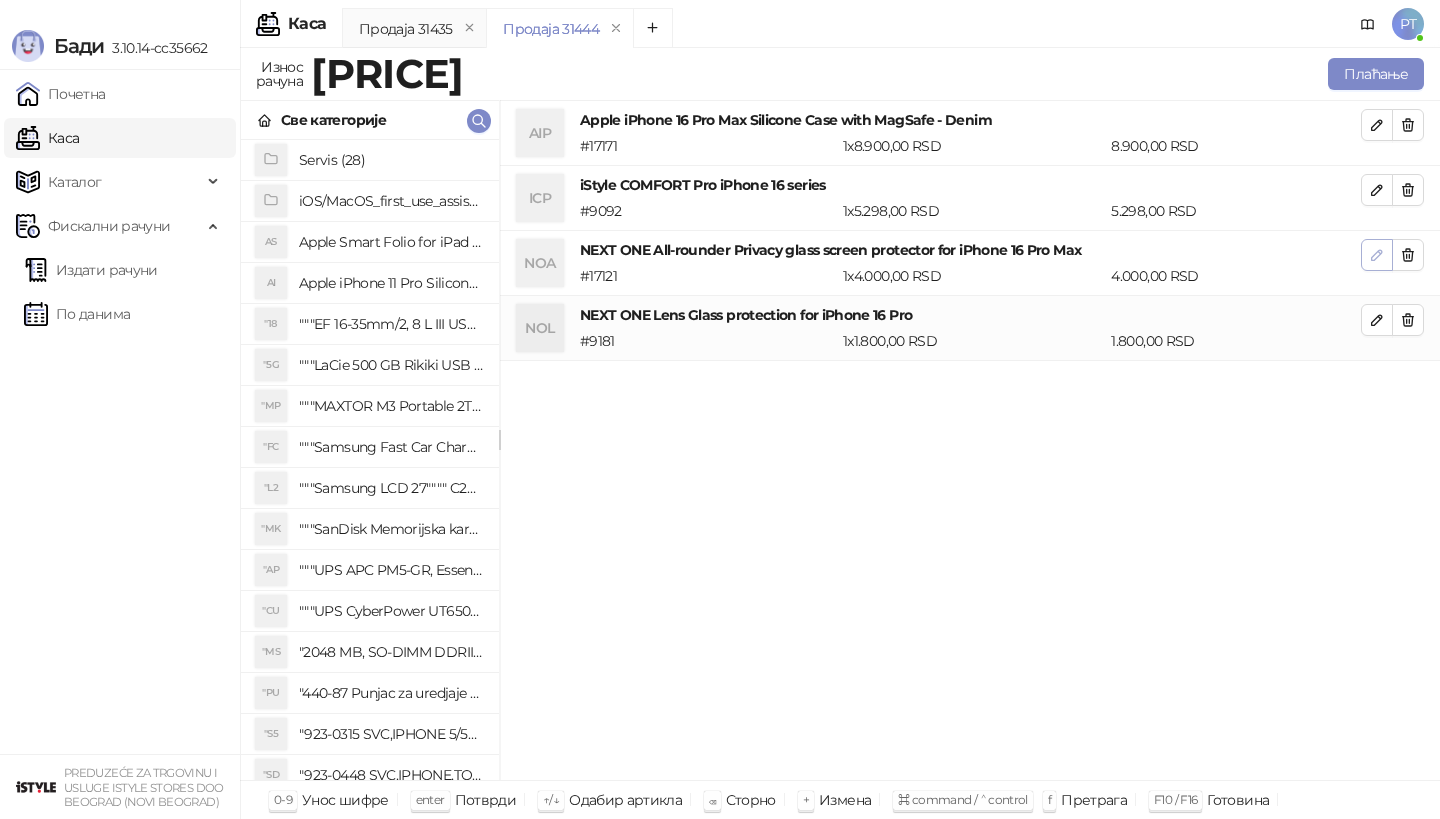 click at bounding box center [1377, 255] 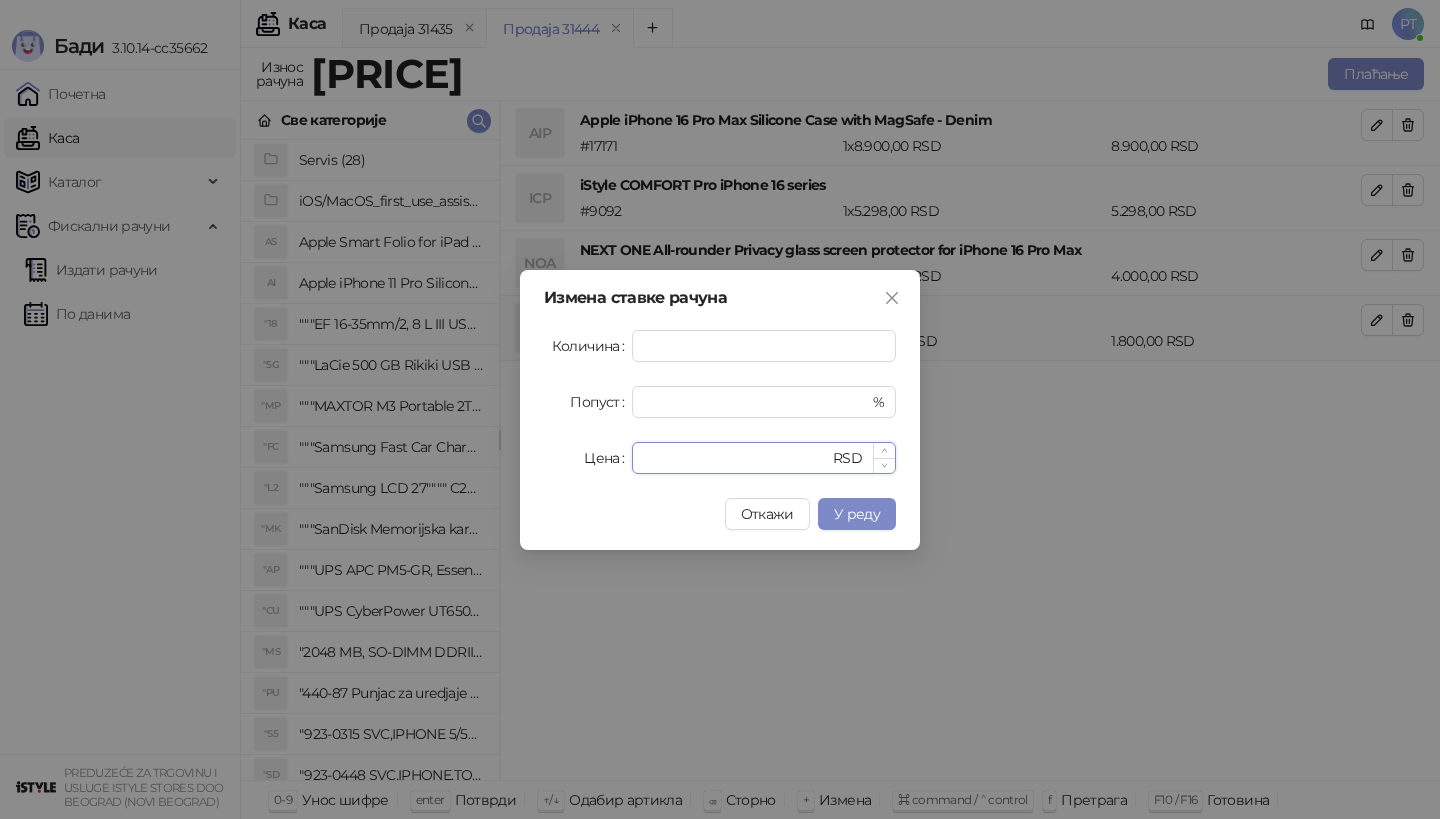 click on "****" at bounding box center (736, 458) 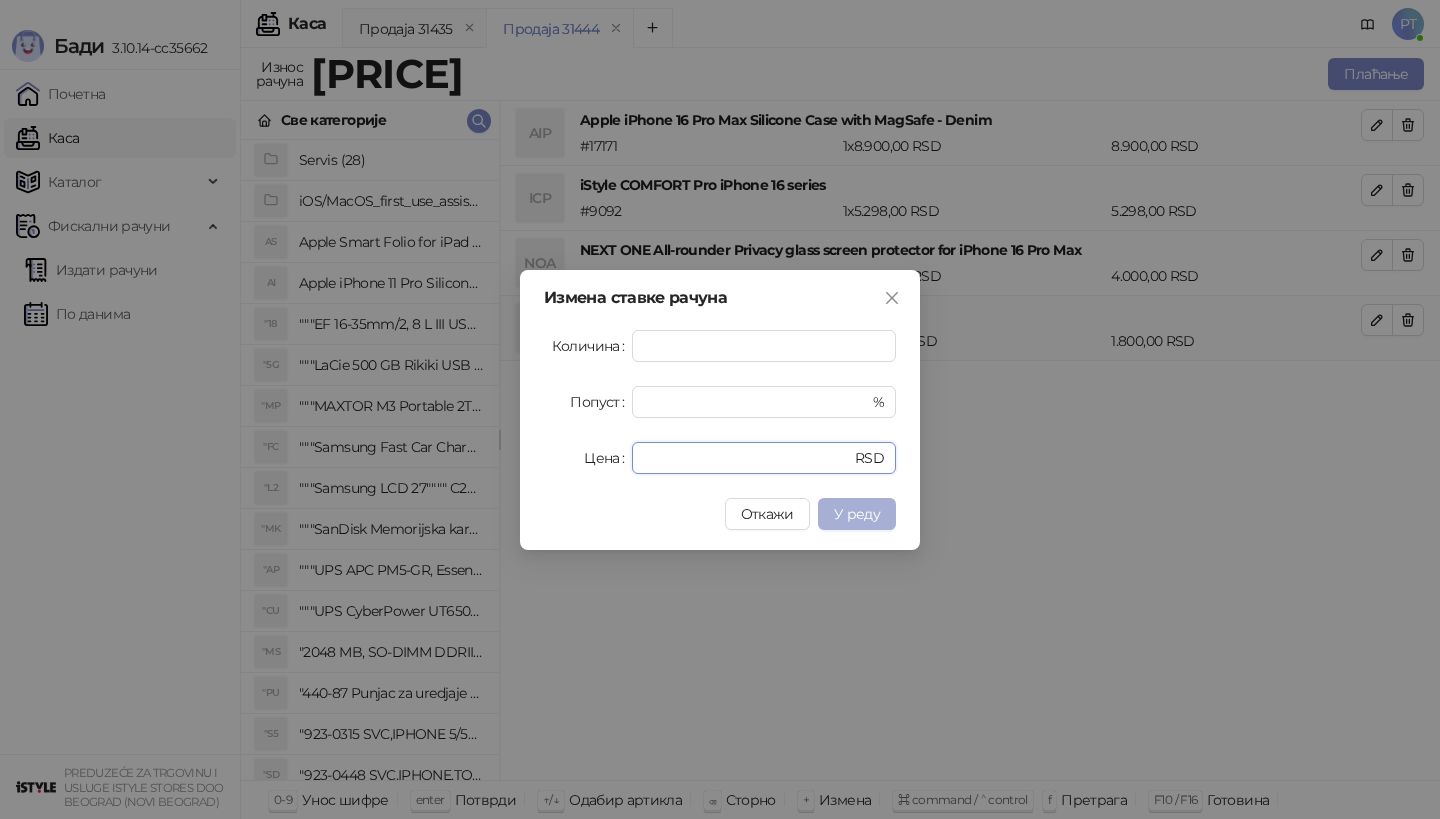 type on "*" 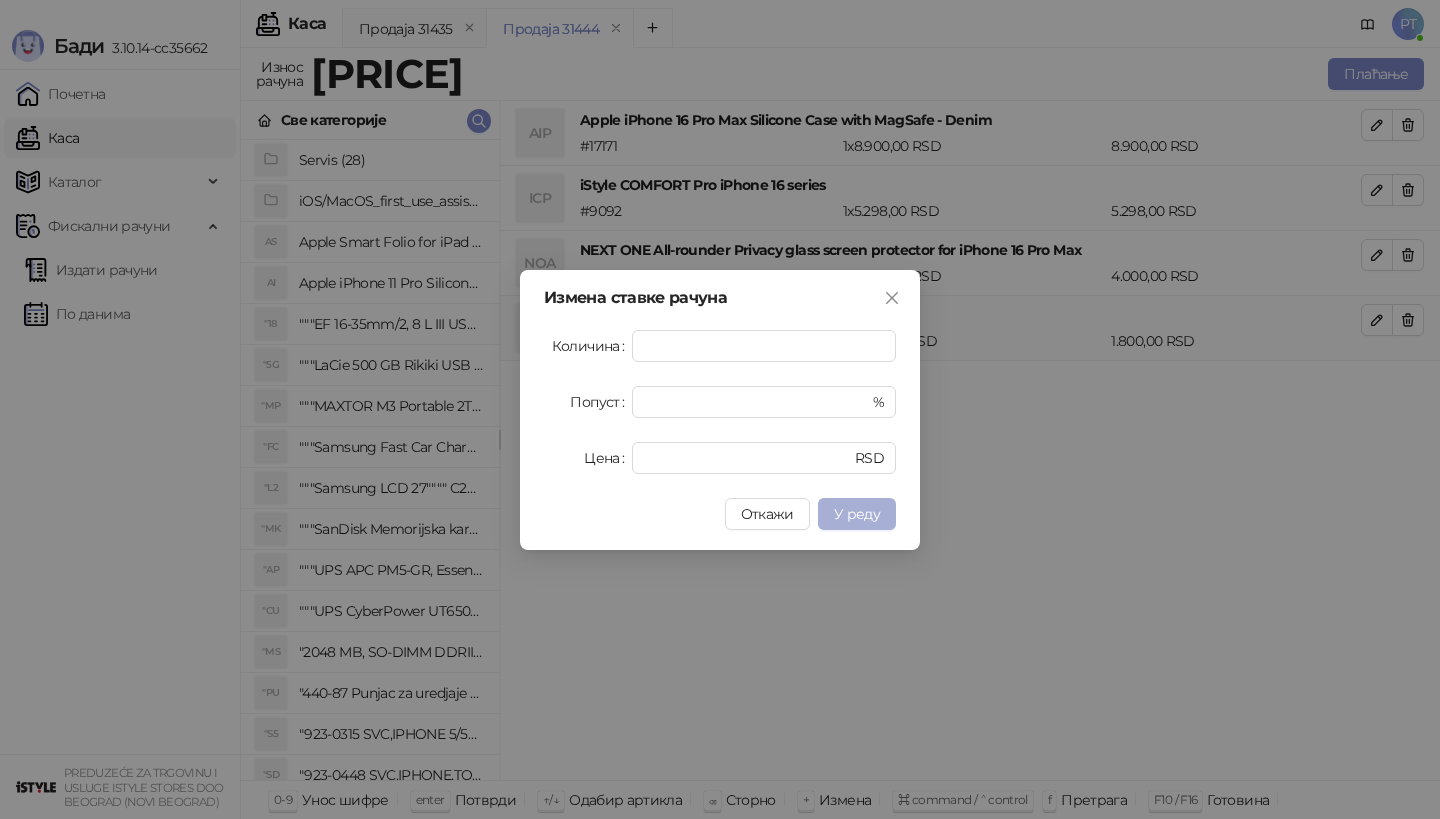 type 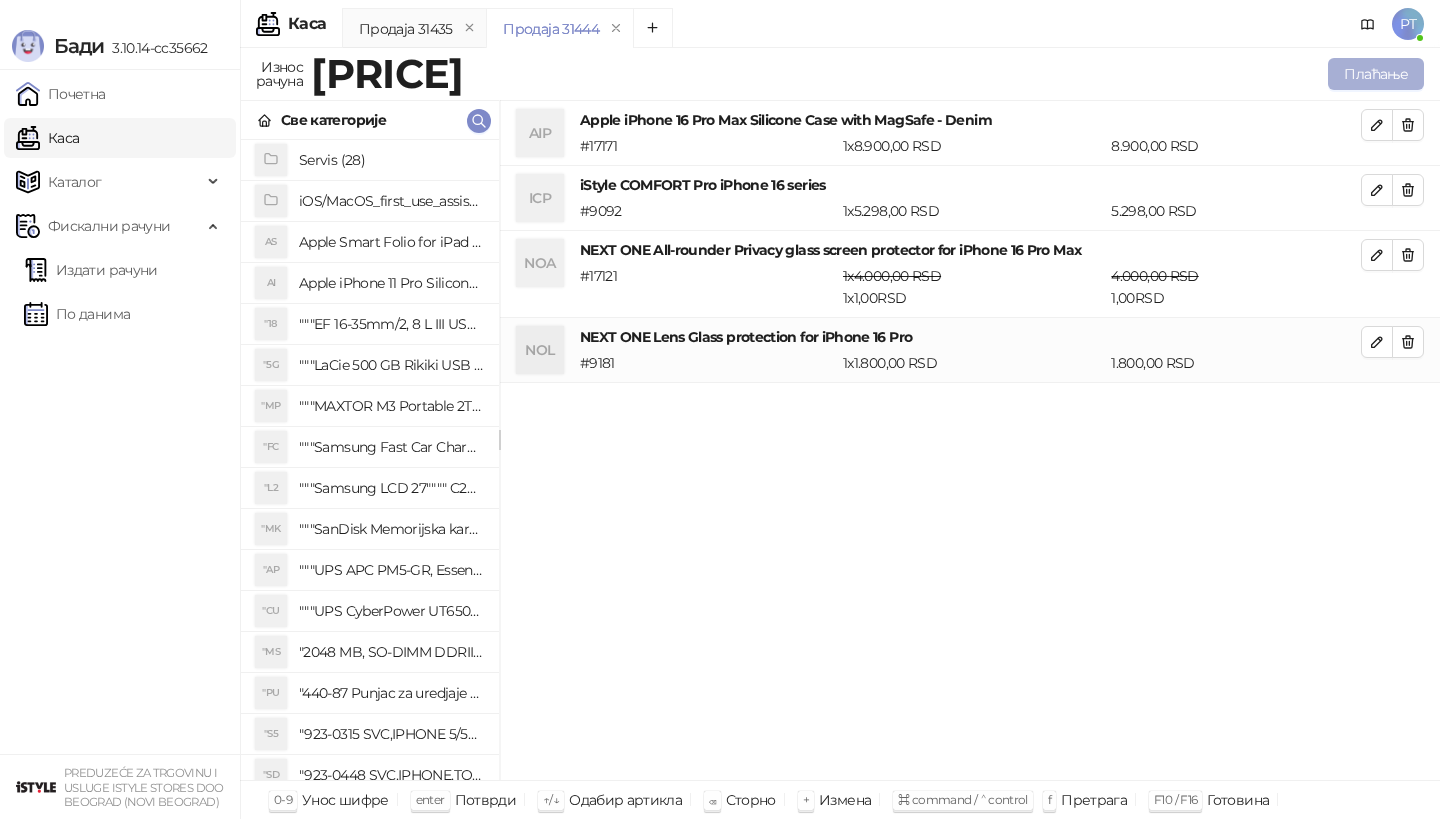 click on "Плаћање" at bounding box center (1376, 74) 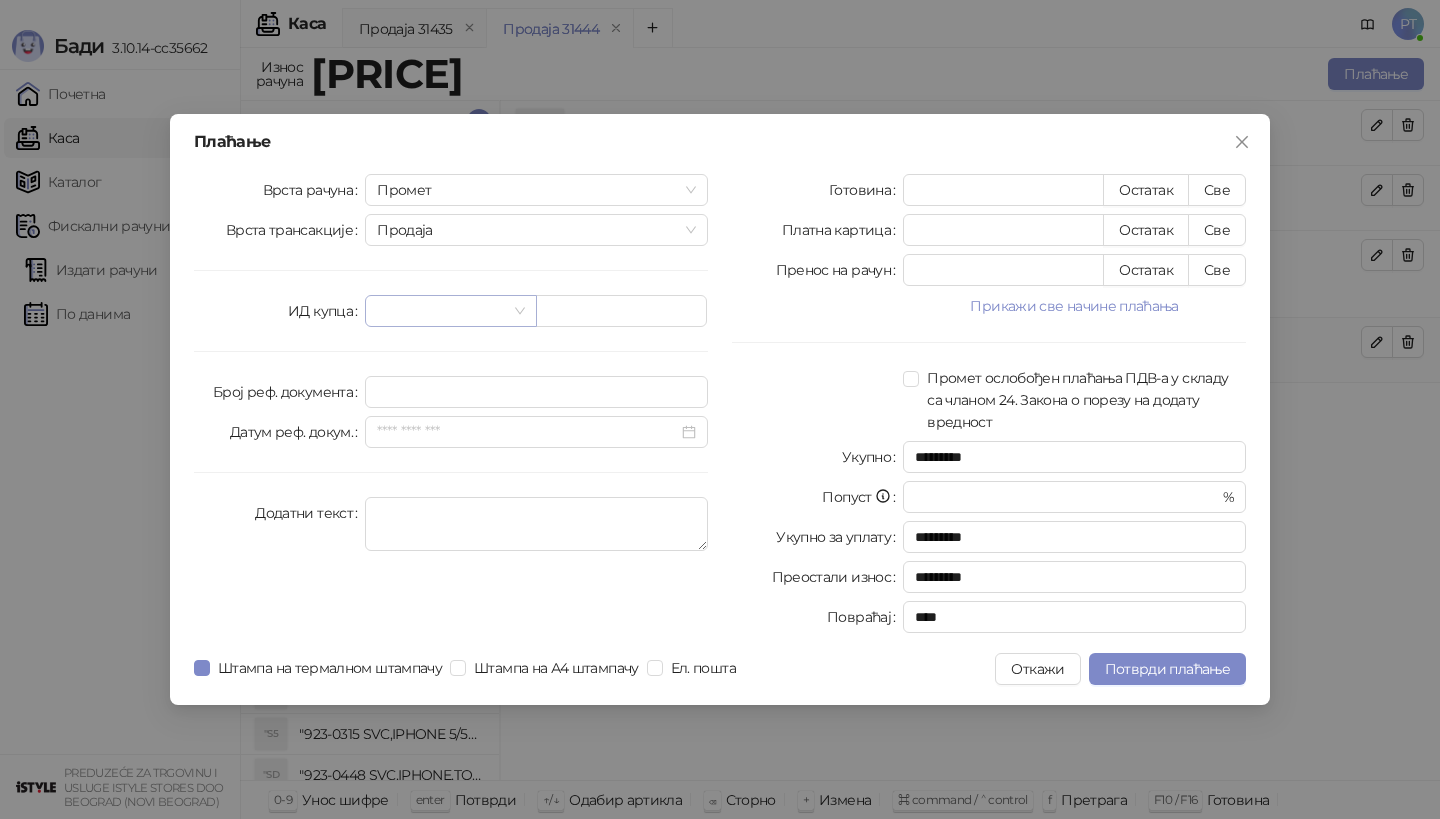 click at bounding box center (441, 311) 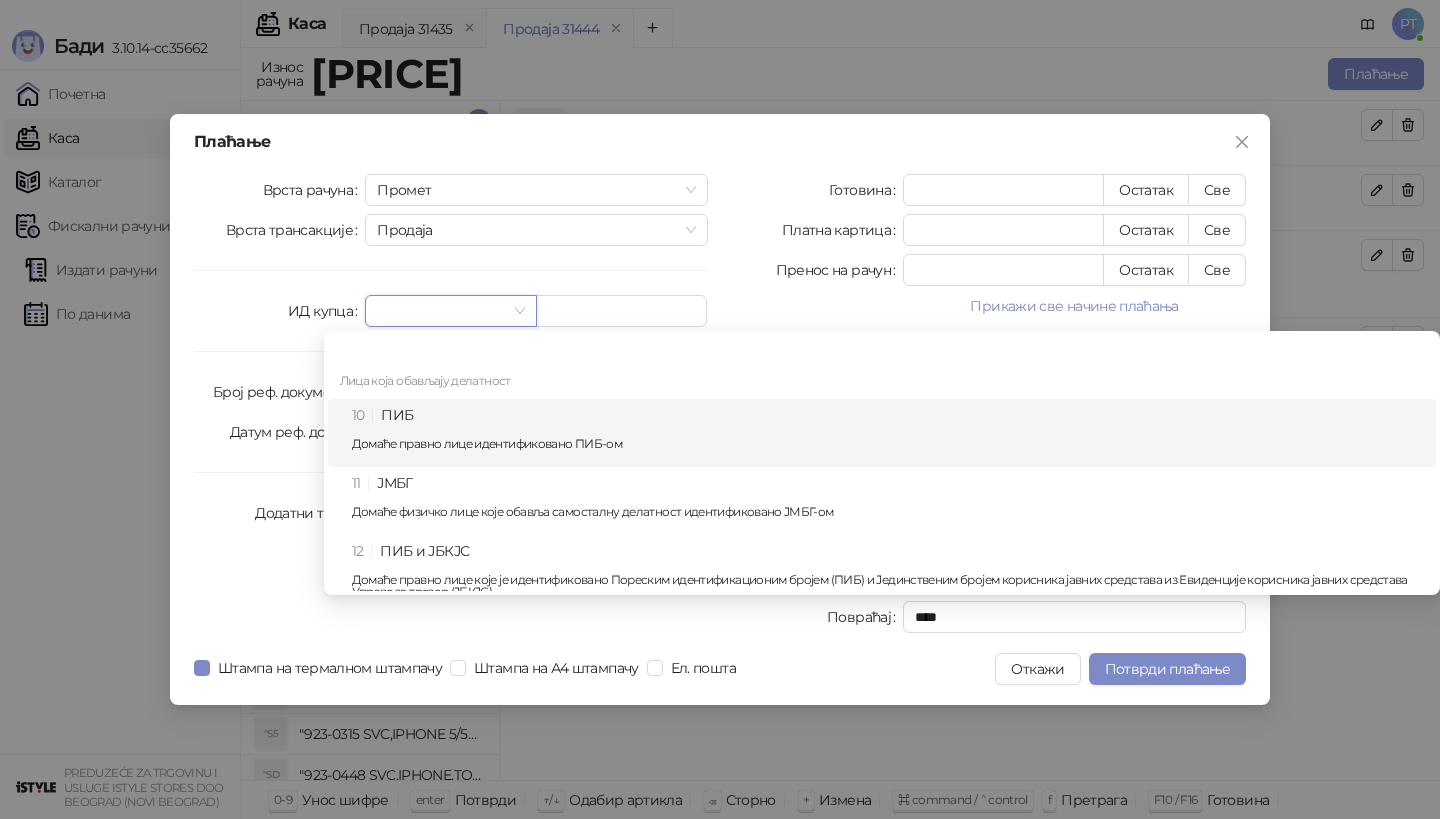 click on "10 ПИБ Домаће правно лице идентификовано ПИБ-ом" at bounding box center [888, 433] 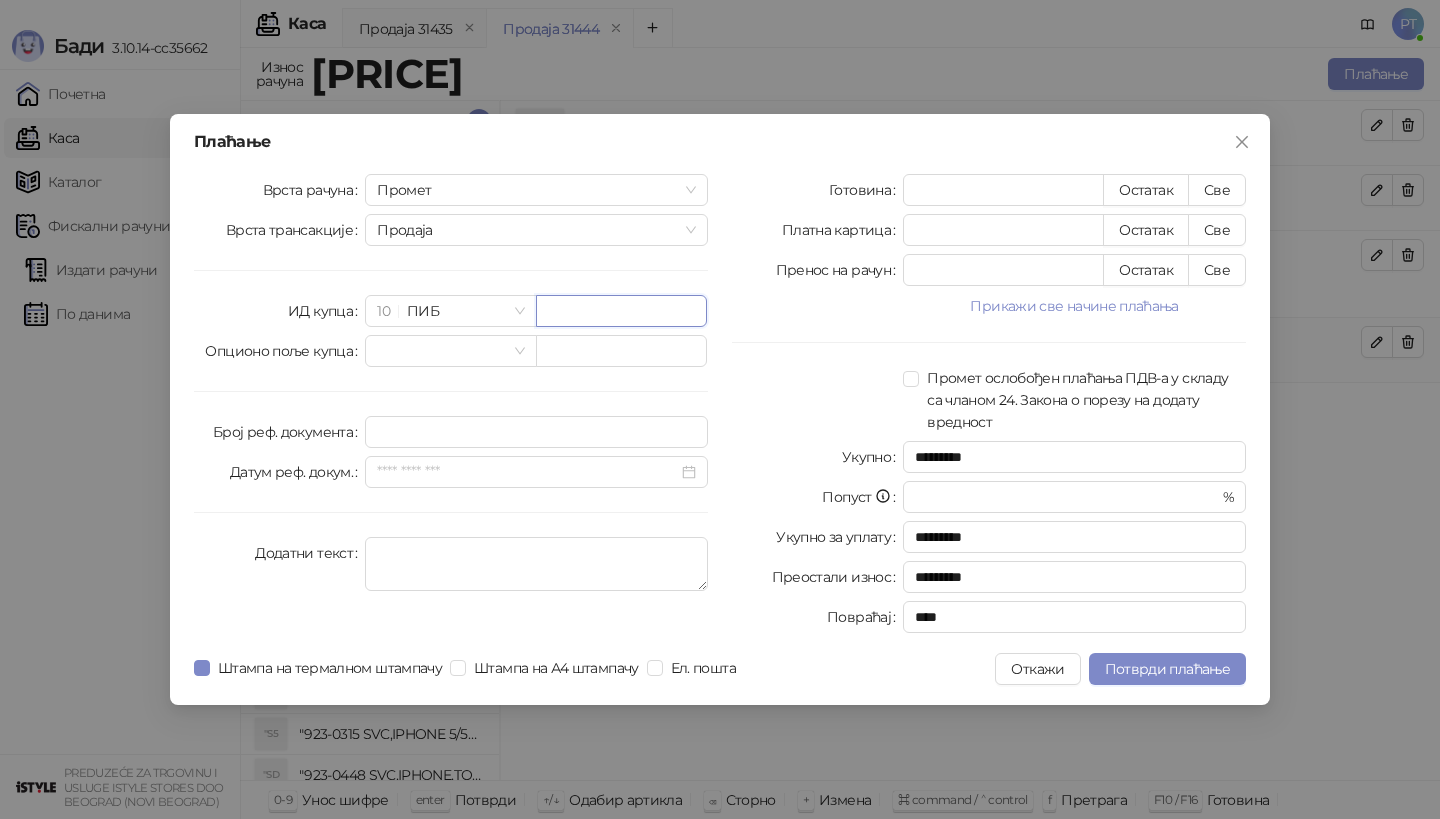 paste on "*********" 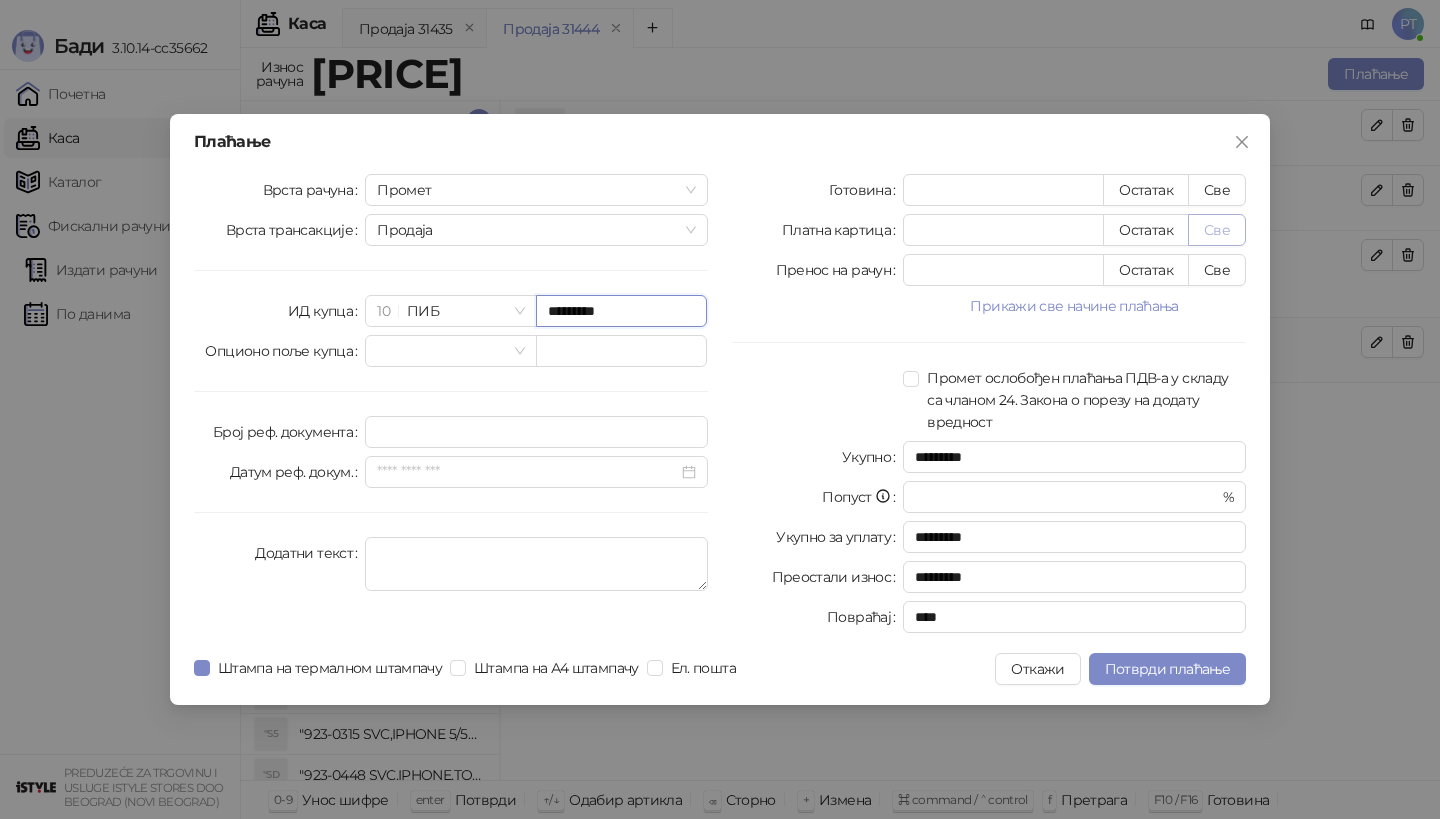 type on "*********" 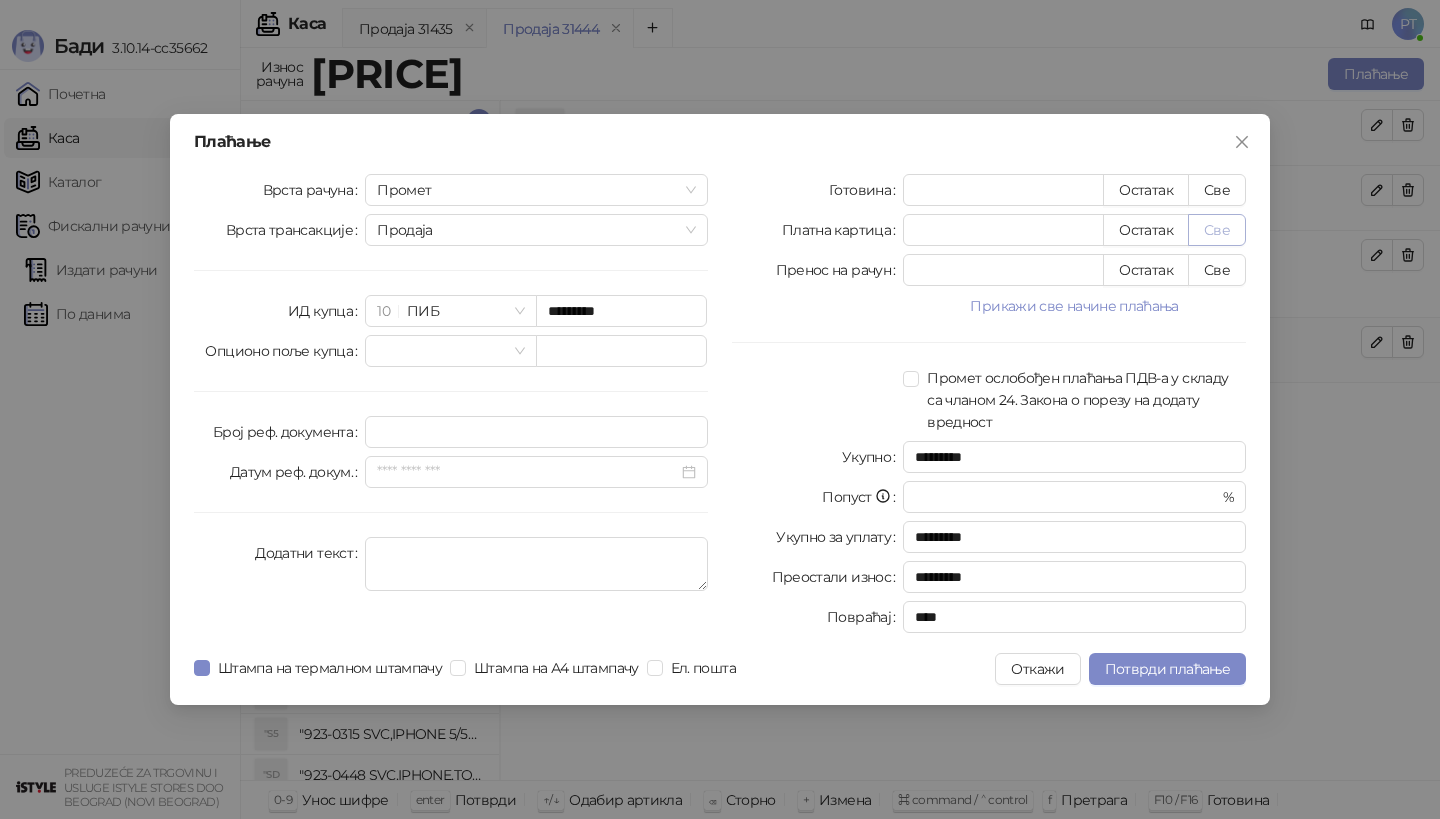 click on "Све" at bounding box center (1217, 230) 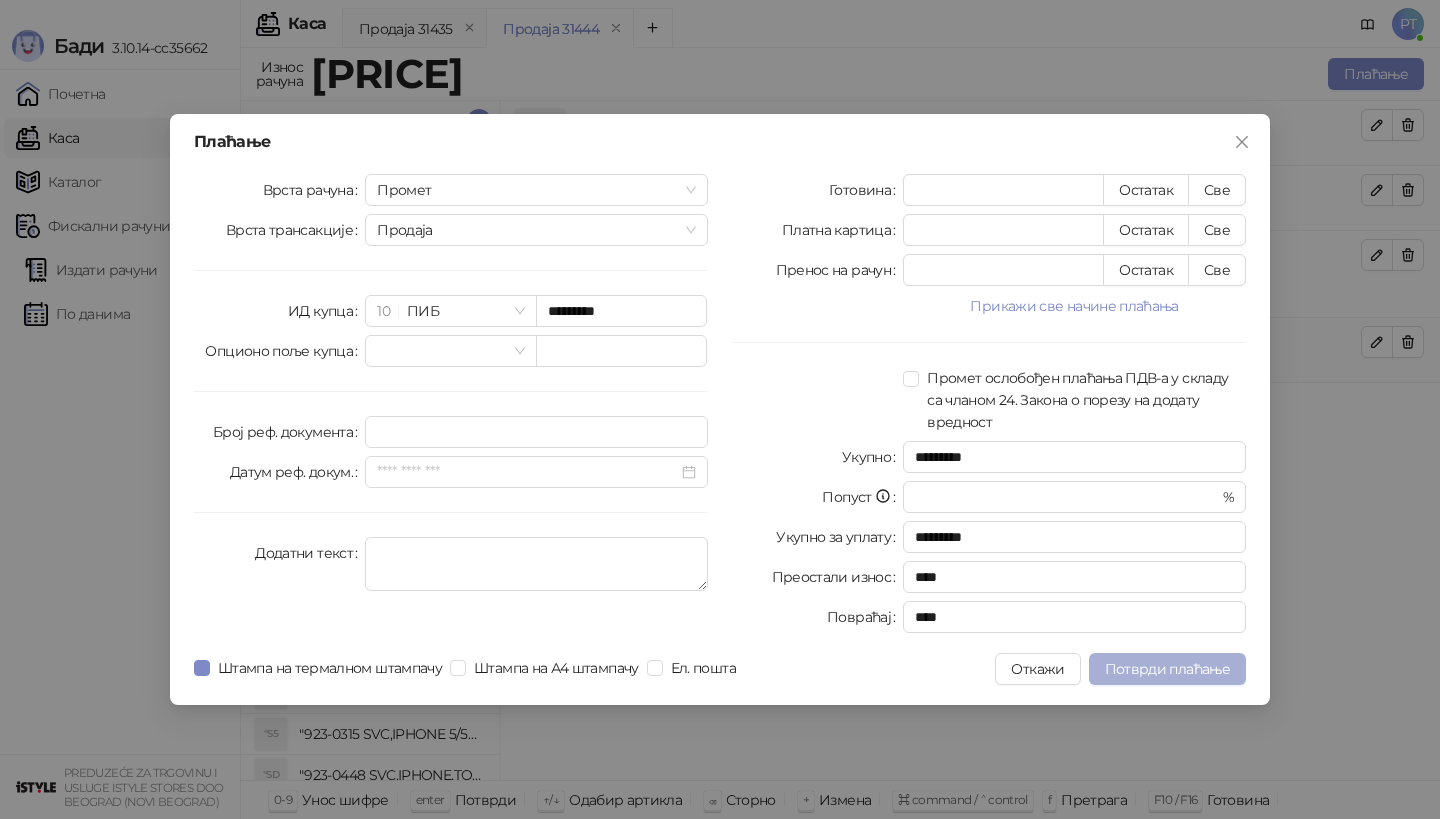 click on "Потврди плаћање" at bounding box center [1167, 669] 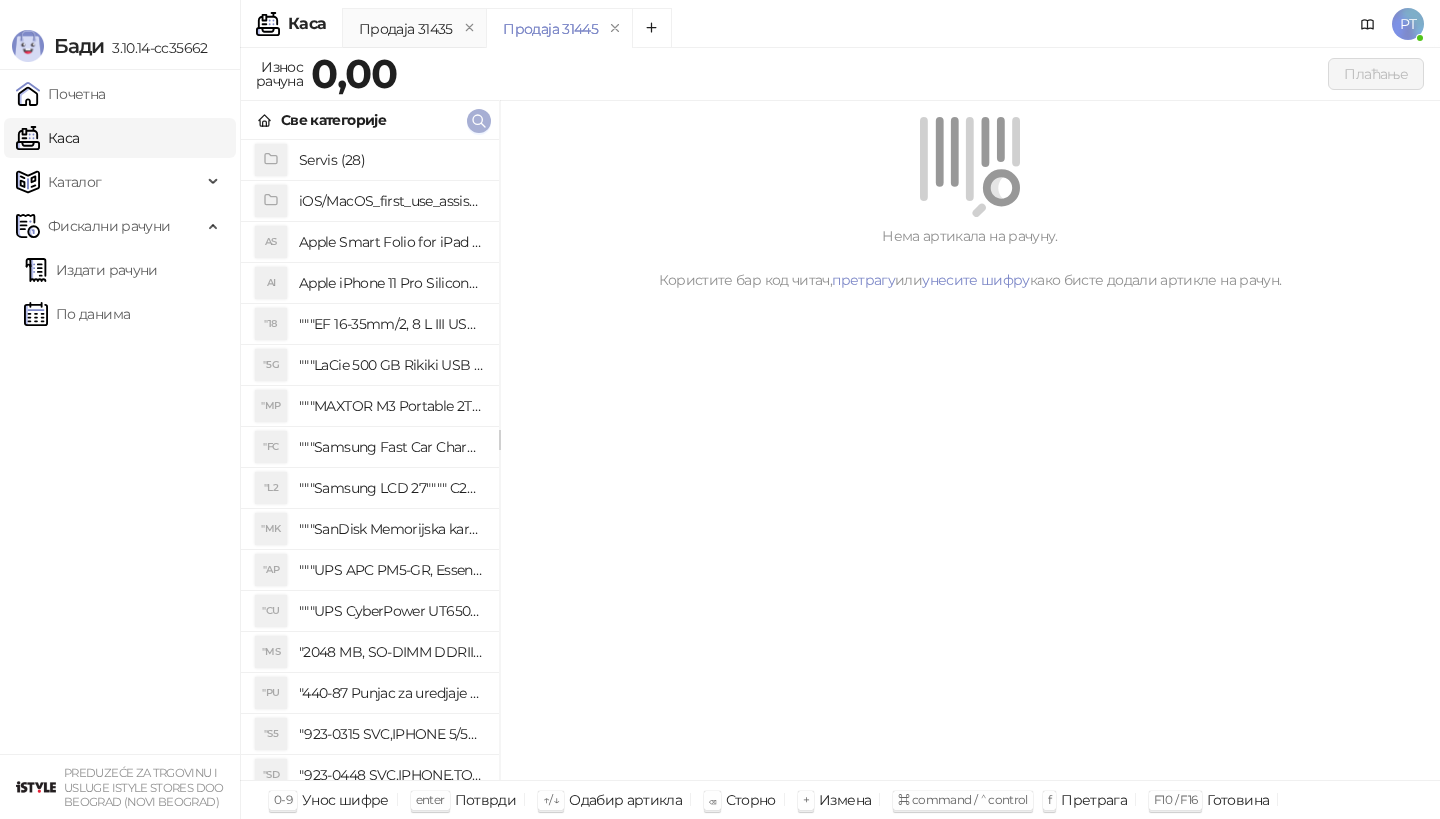 type 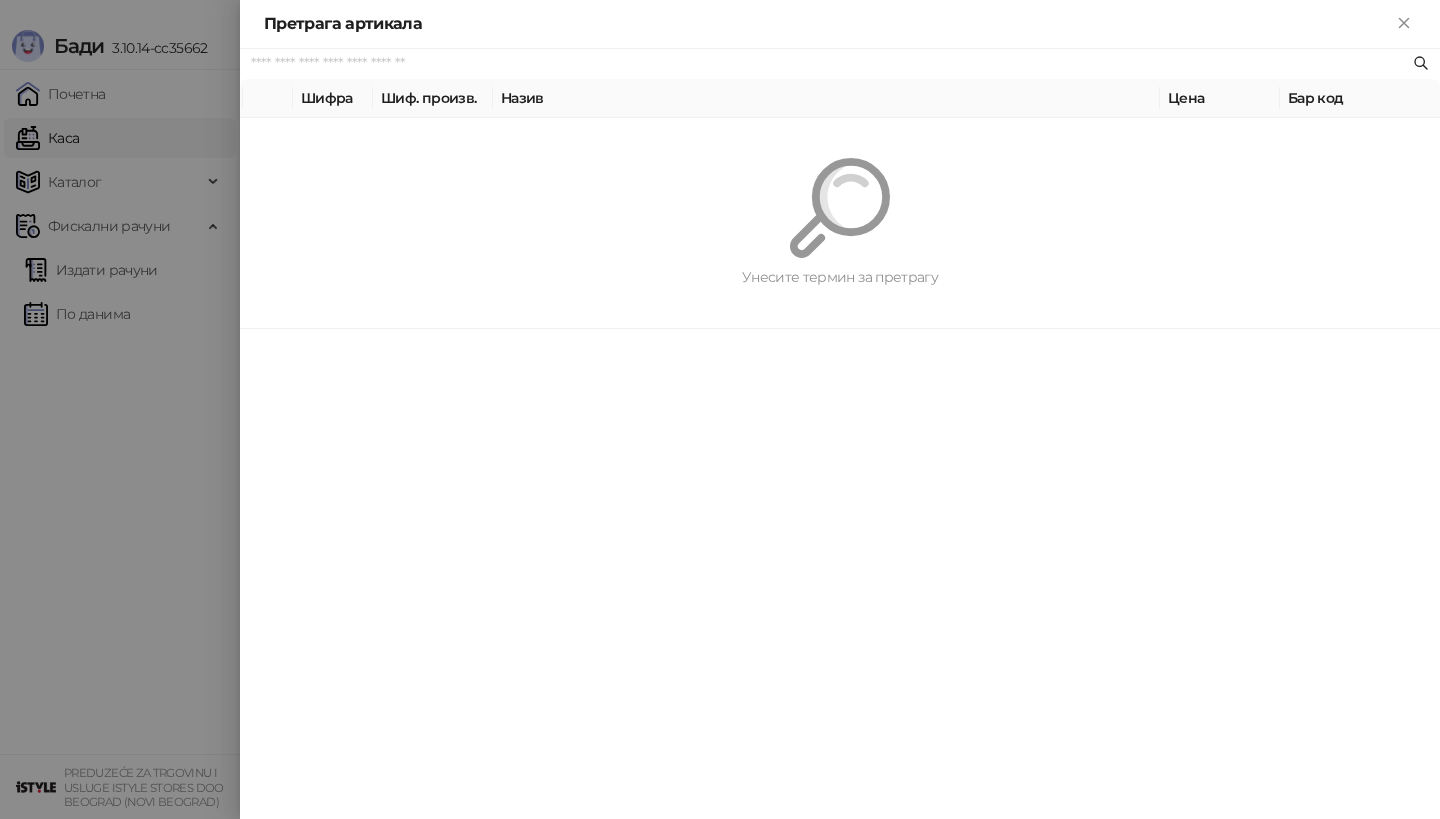 paste on "*********" 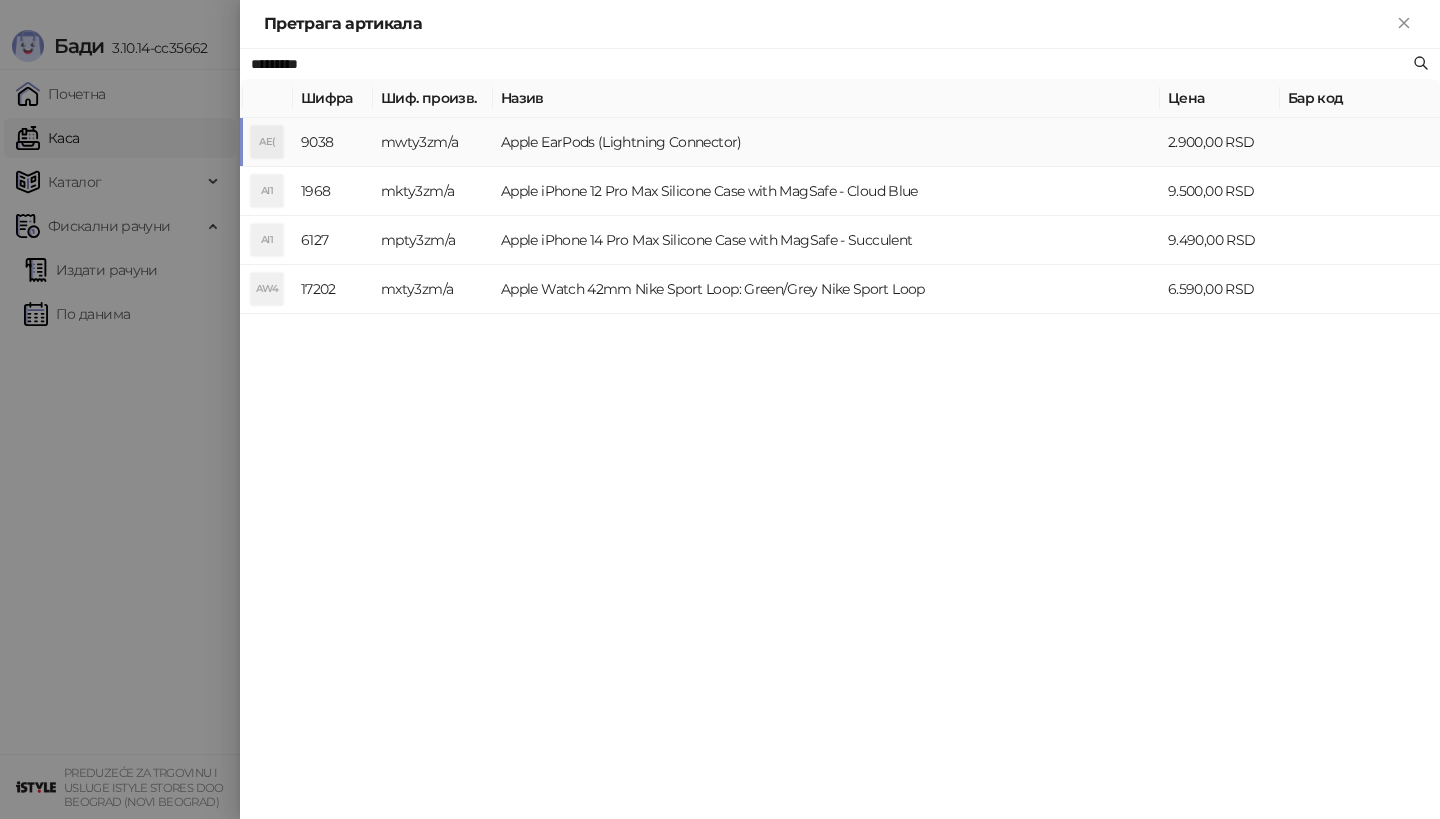 click on "mwty3zm/a" at bounding box center [433, 142] 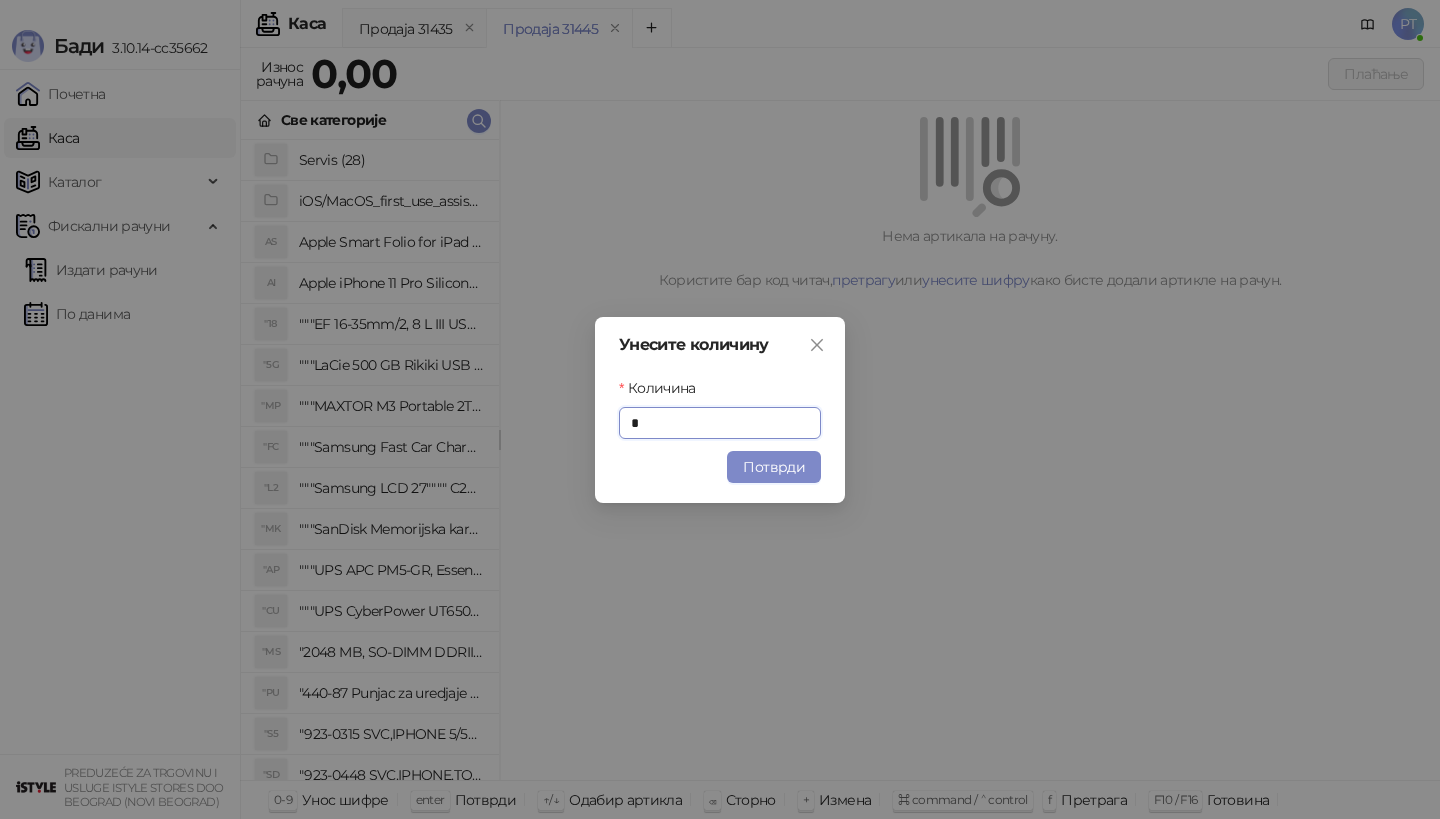 click on "Потврди" at bounding box center [774, 467] 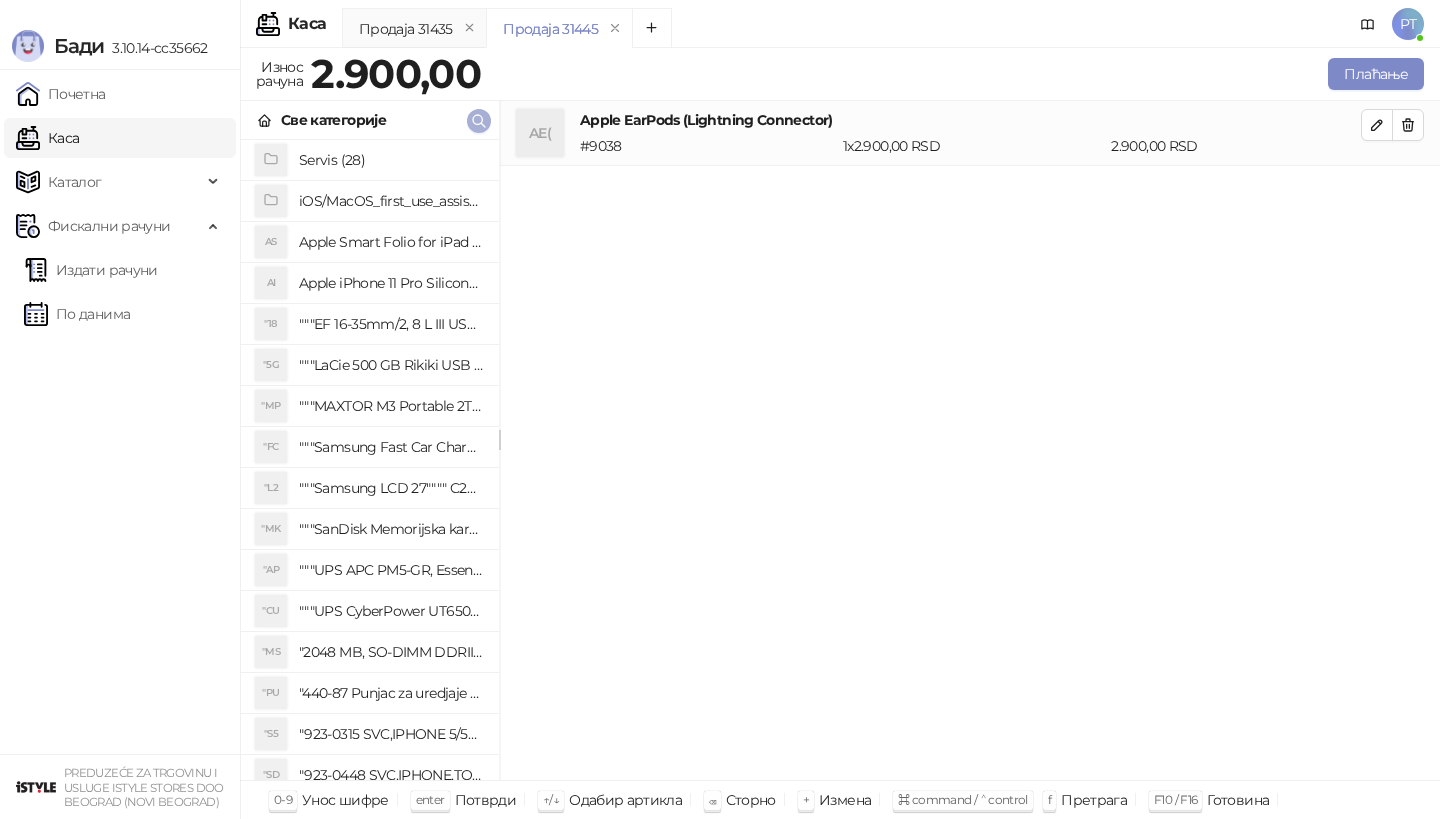 click 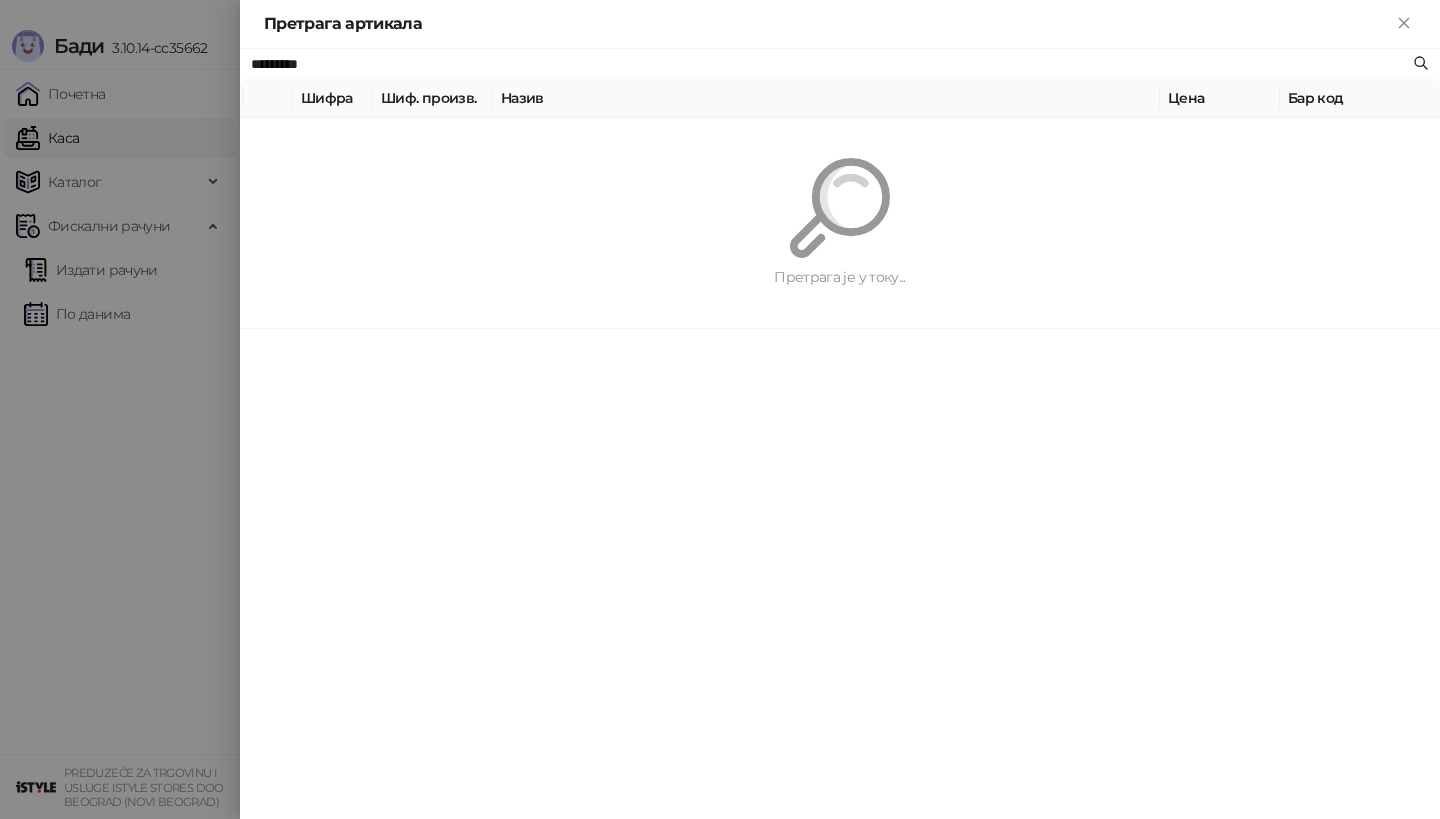 paste on "**********" 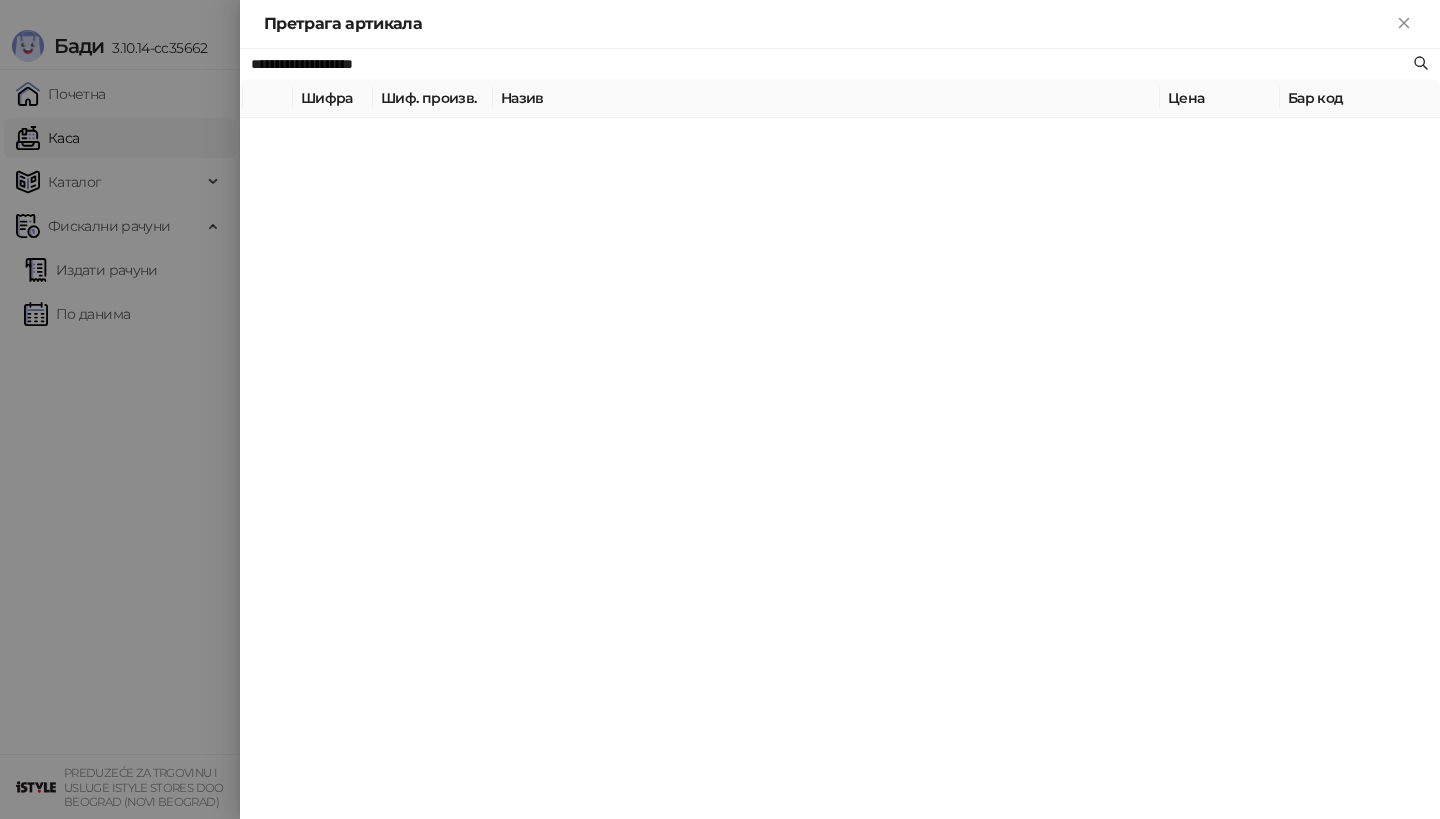 type on "**********" 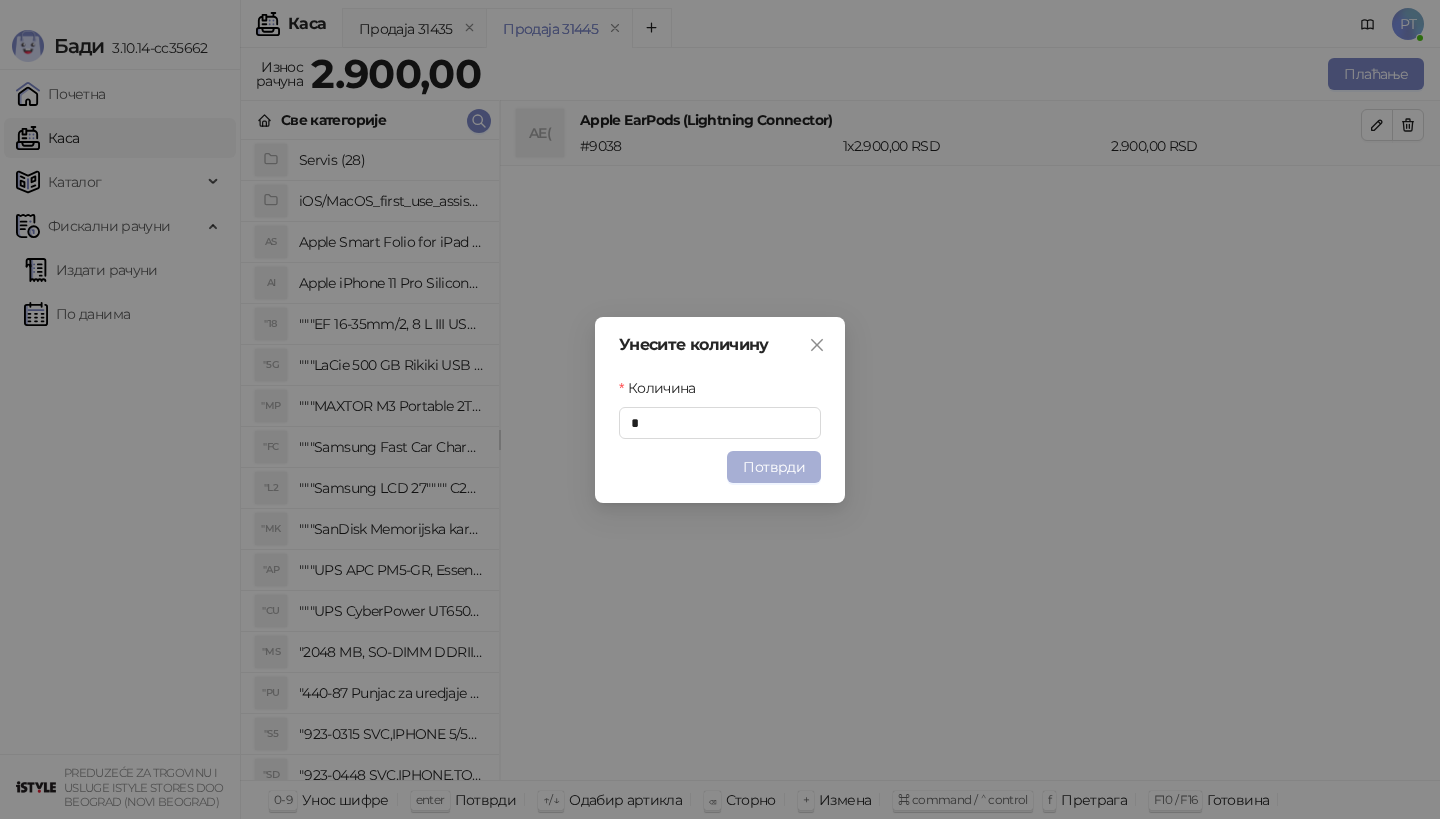 click on "Потврди" at bounding box center [774, 467] 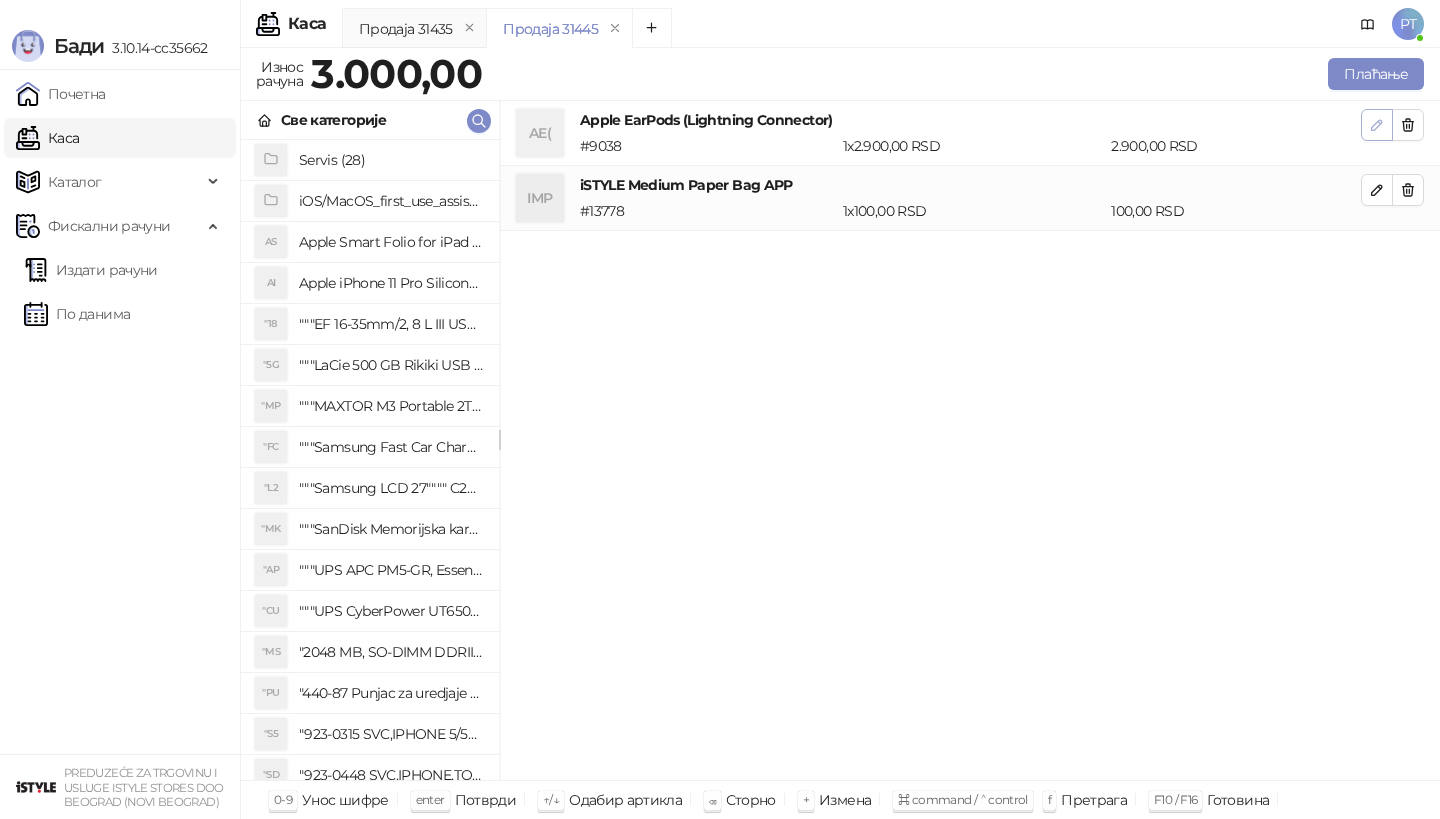 click 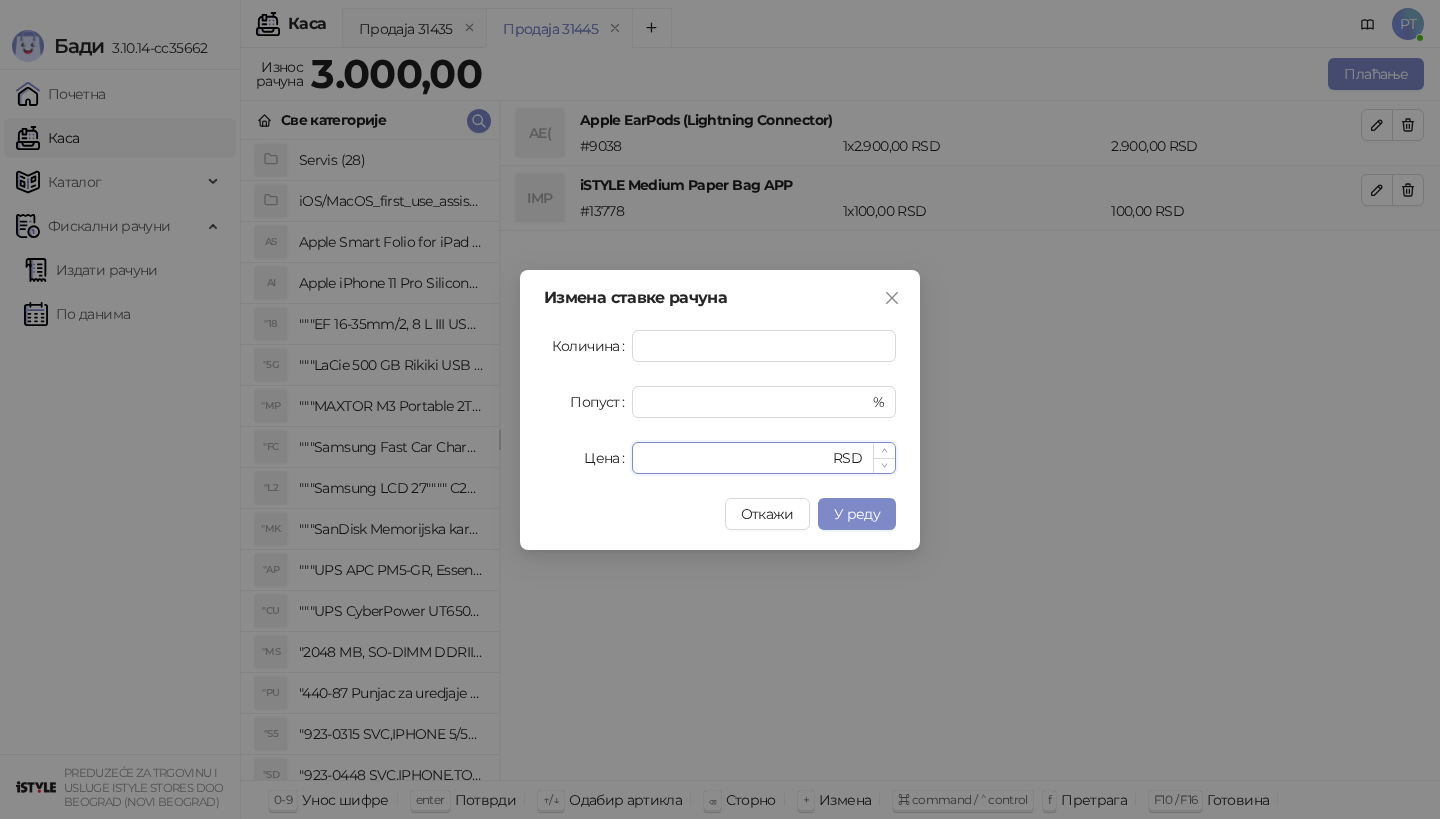 click on "****" at bounding box center [736, 458] 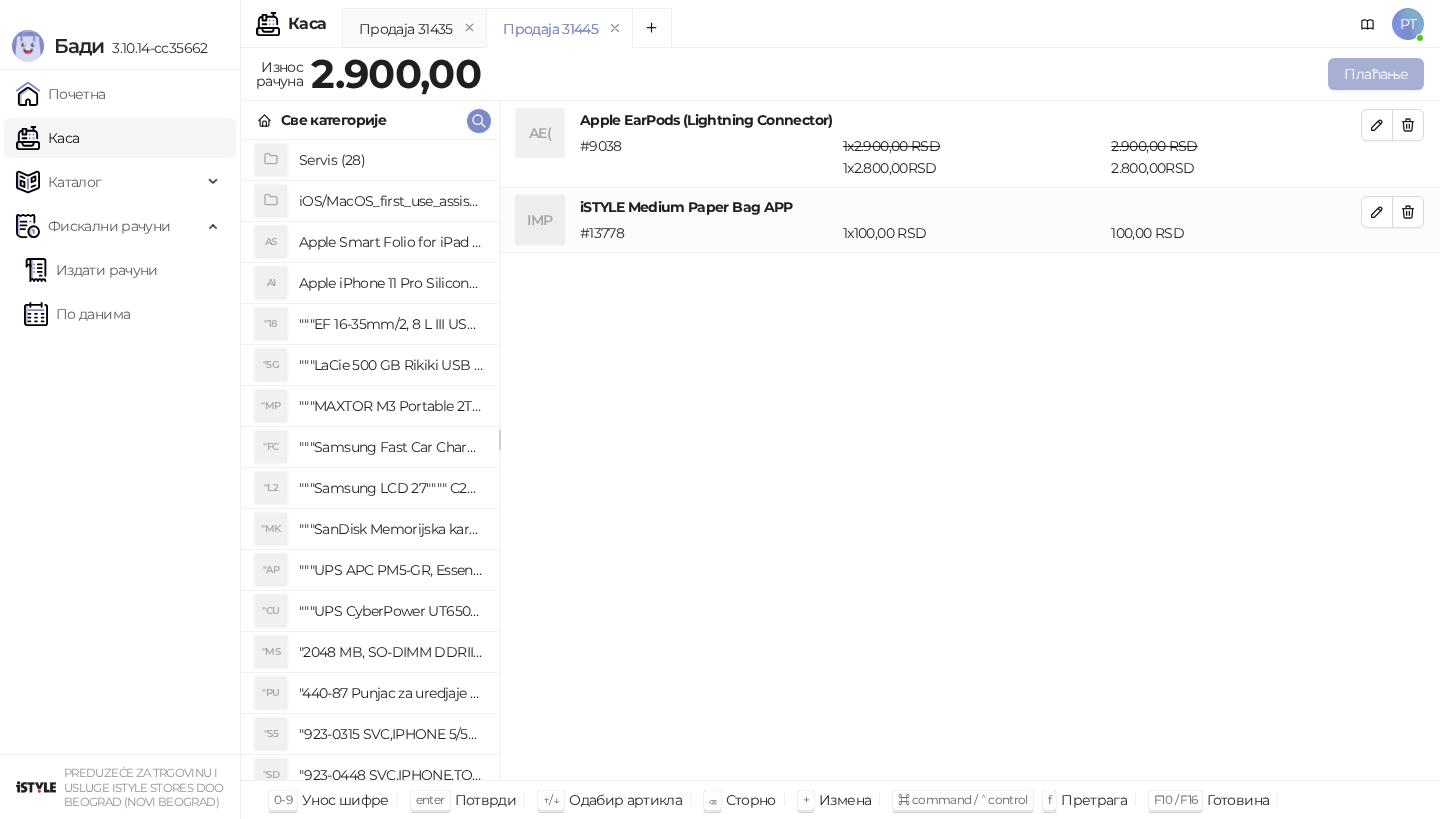 click on "Плаћање" at bounding box center [1376, 74] 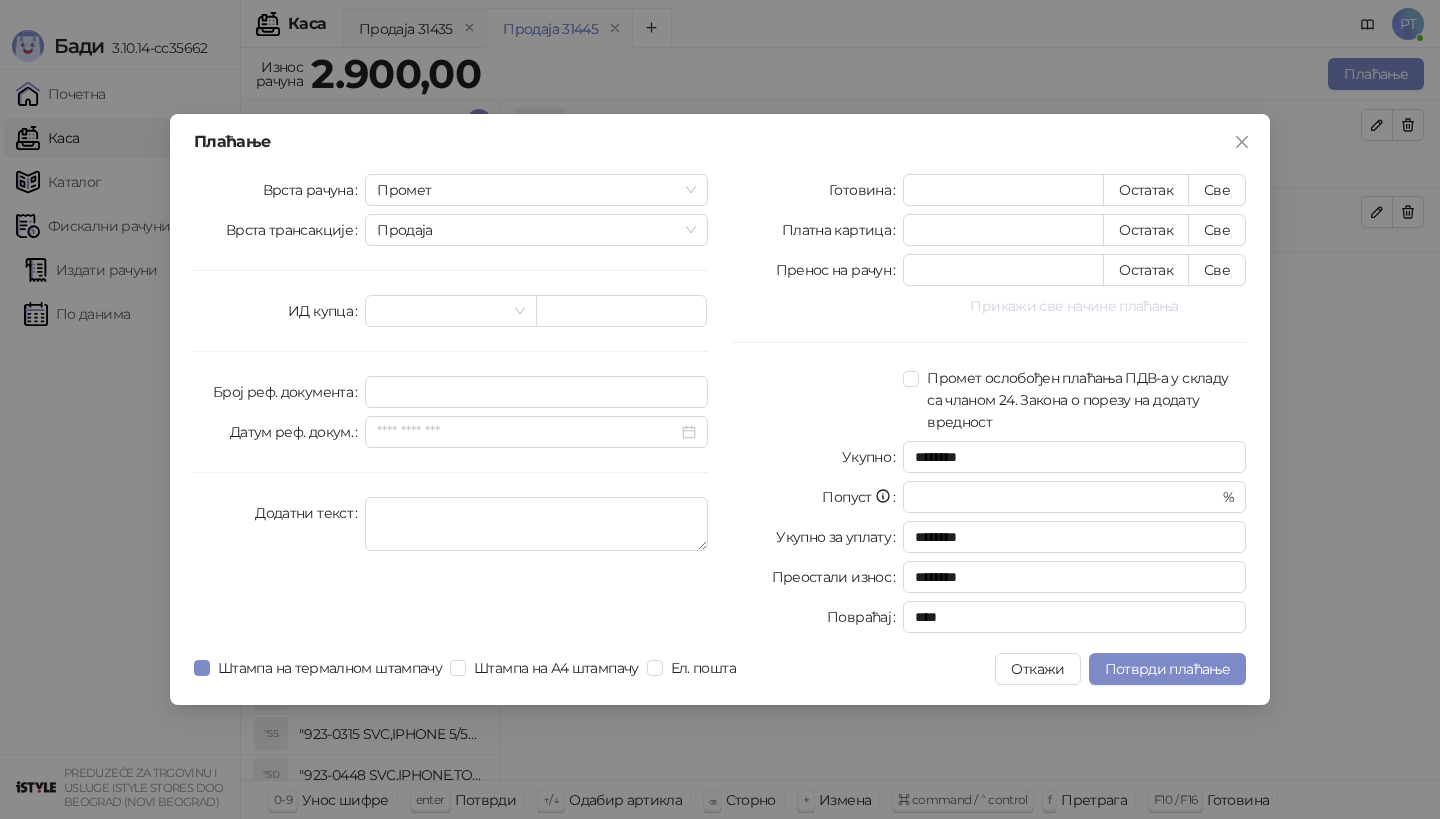 click on "Прикажи све начине плаћања" at bounding box center [1074, 306] 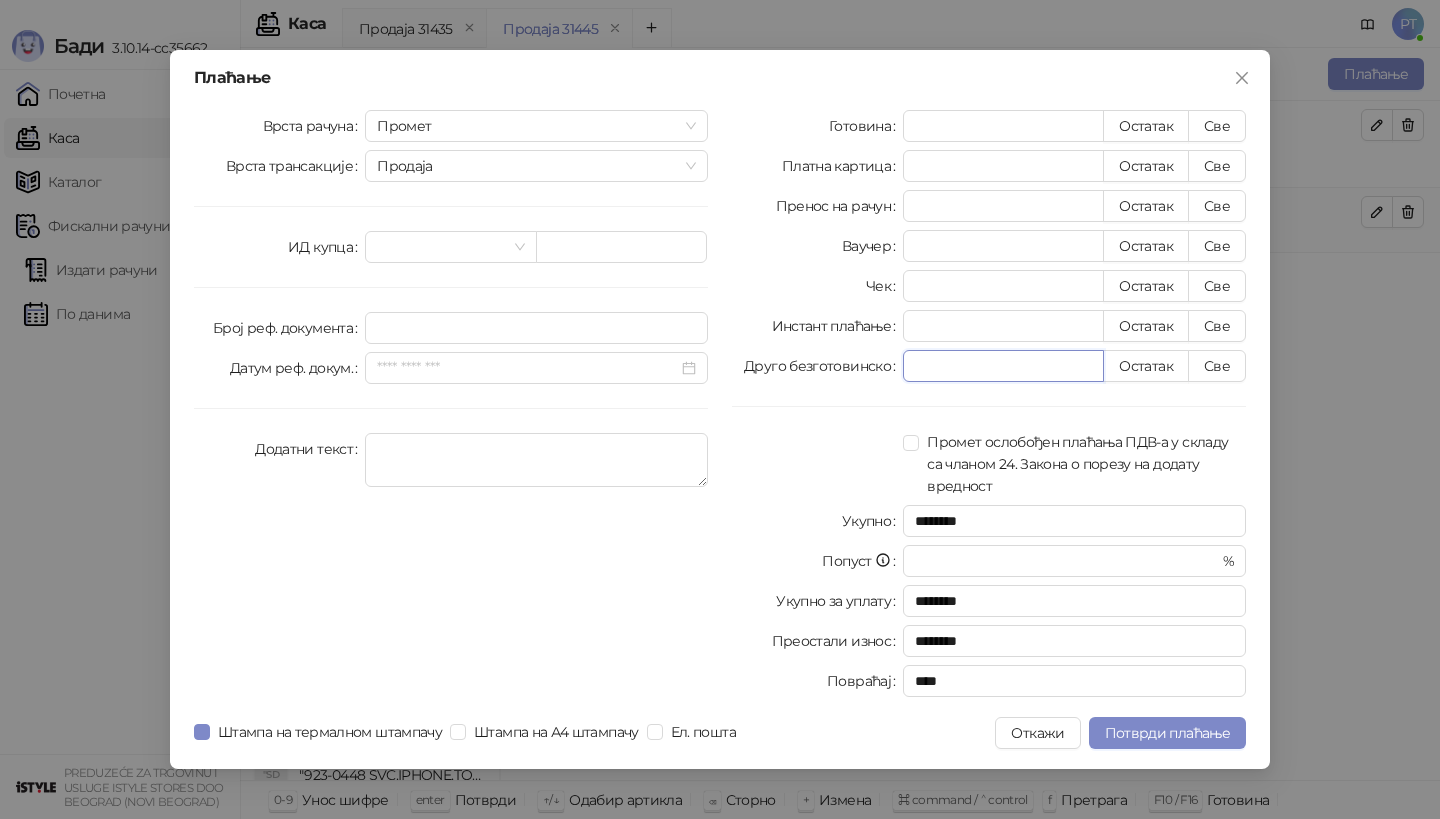 click on "*" at bounding box center (1003, 366) 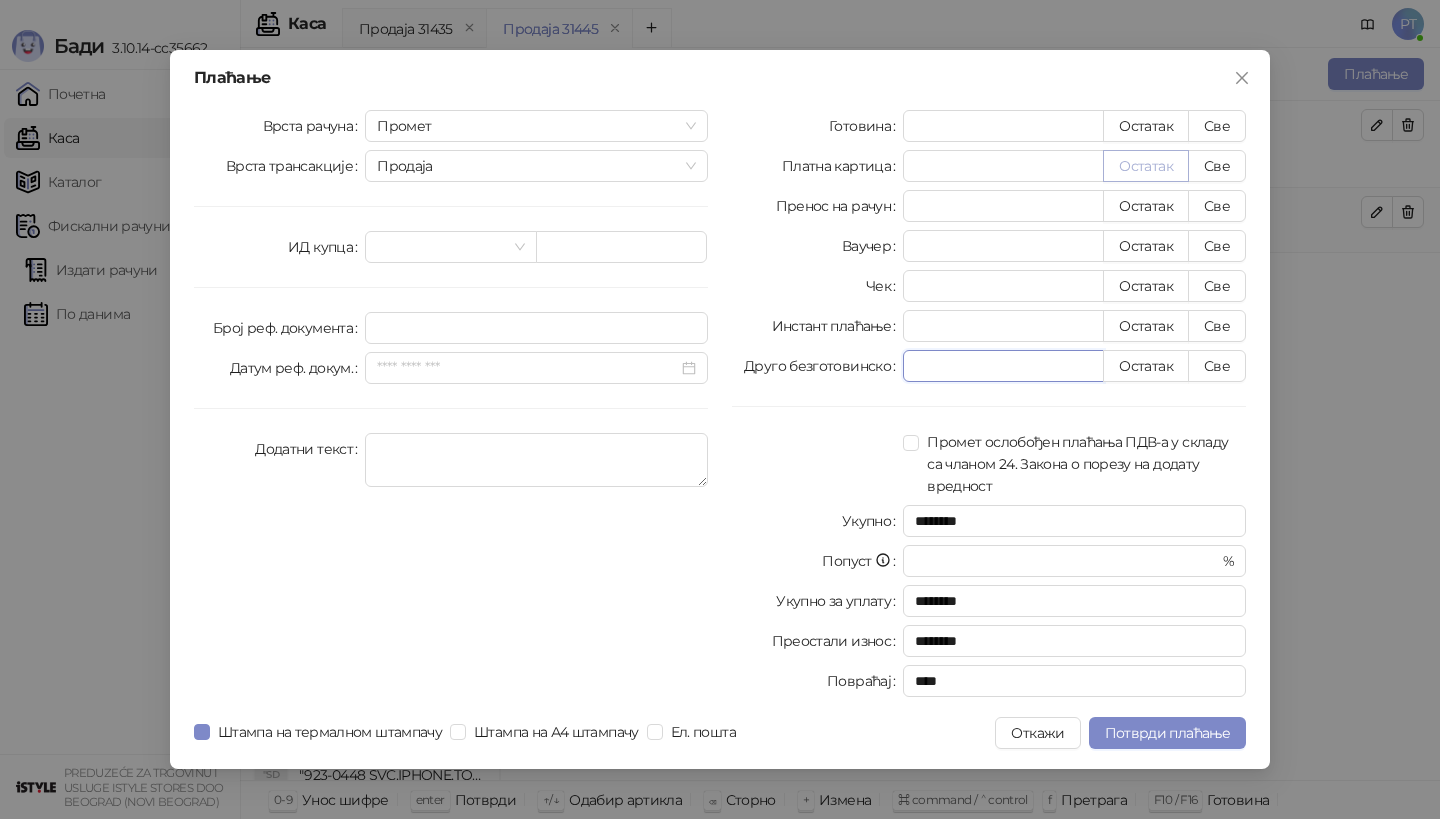 type on "***" 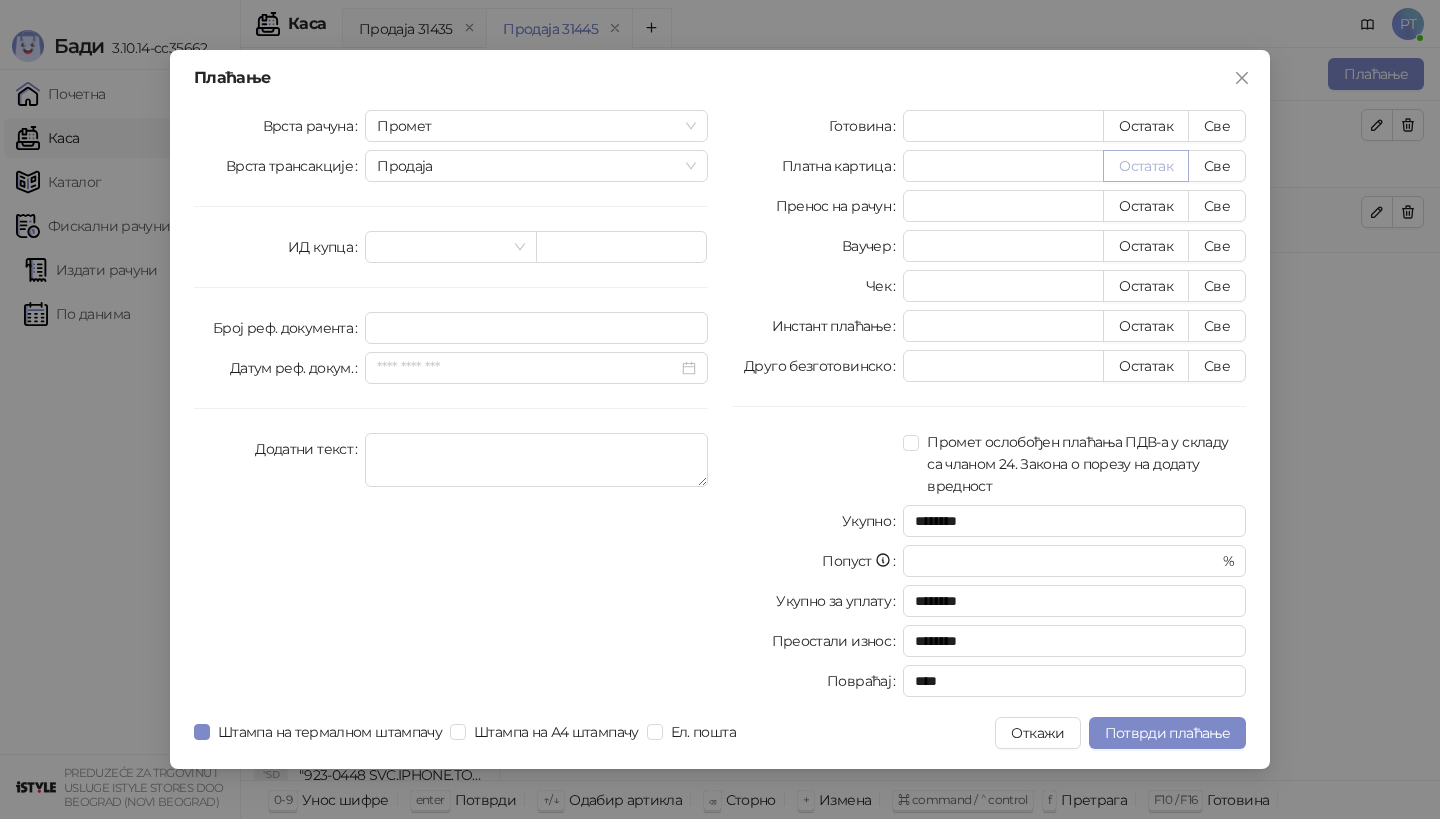 click on "Остатак" at bounding box center [1146, 166] 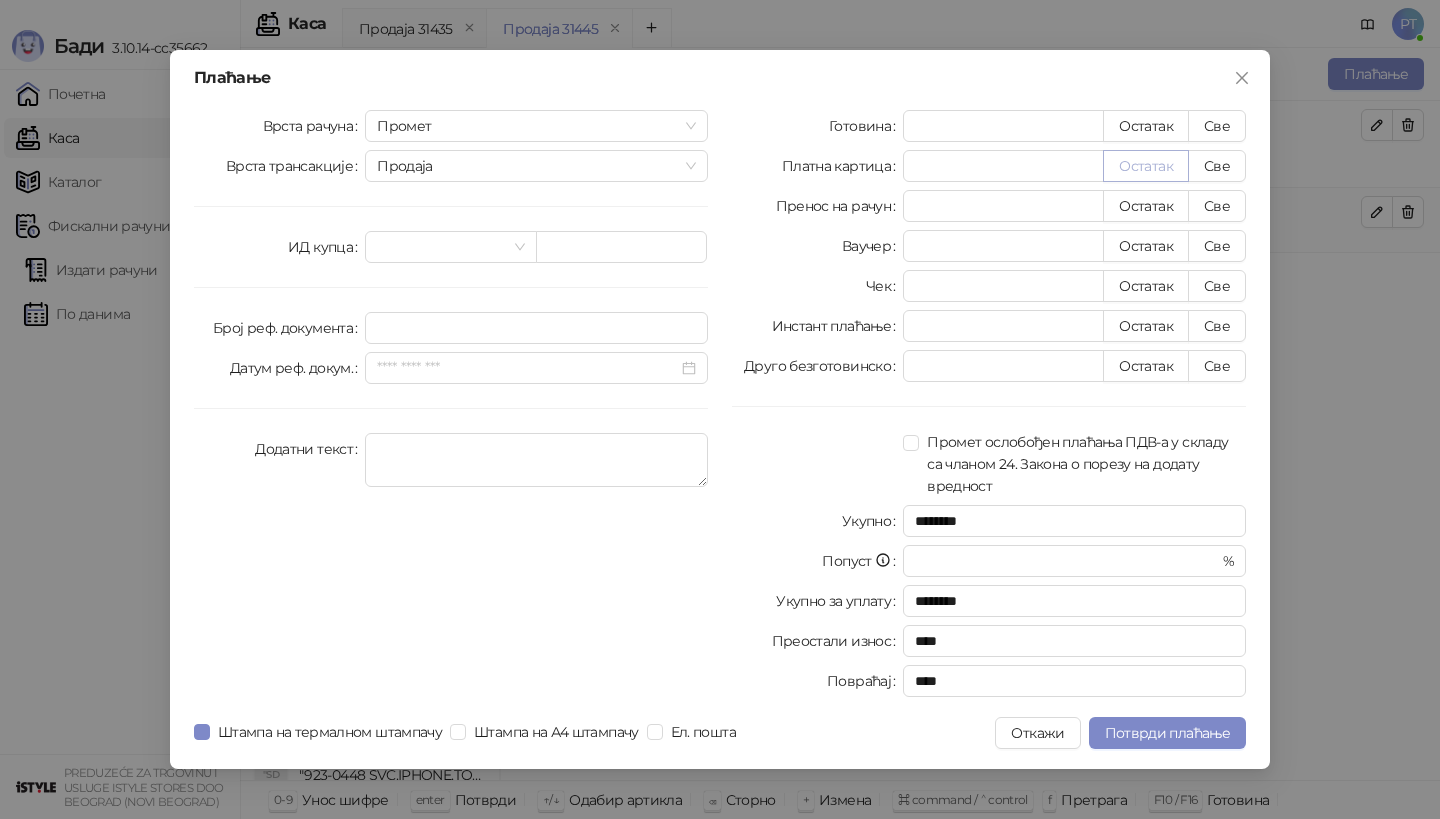 type 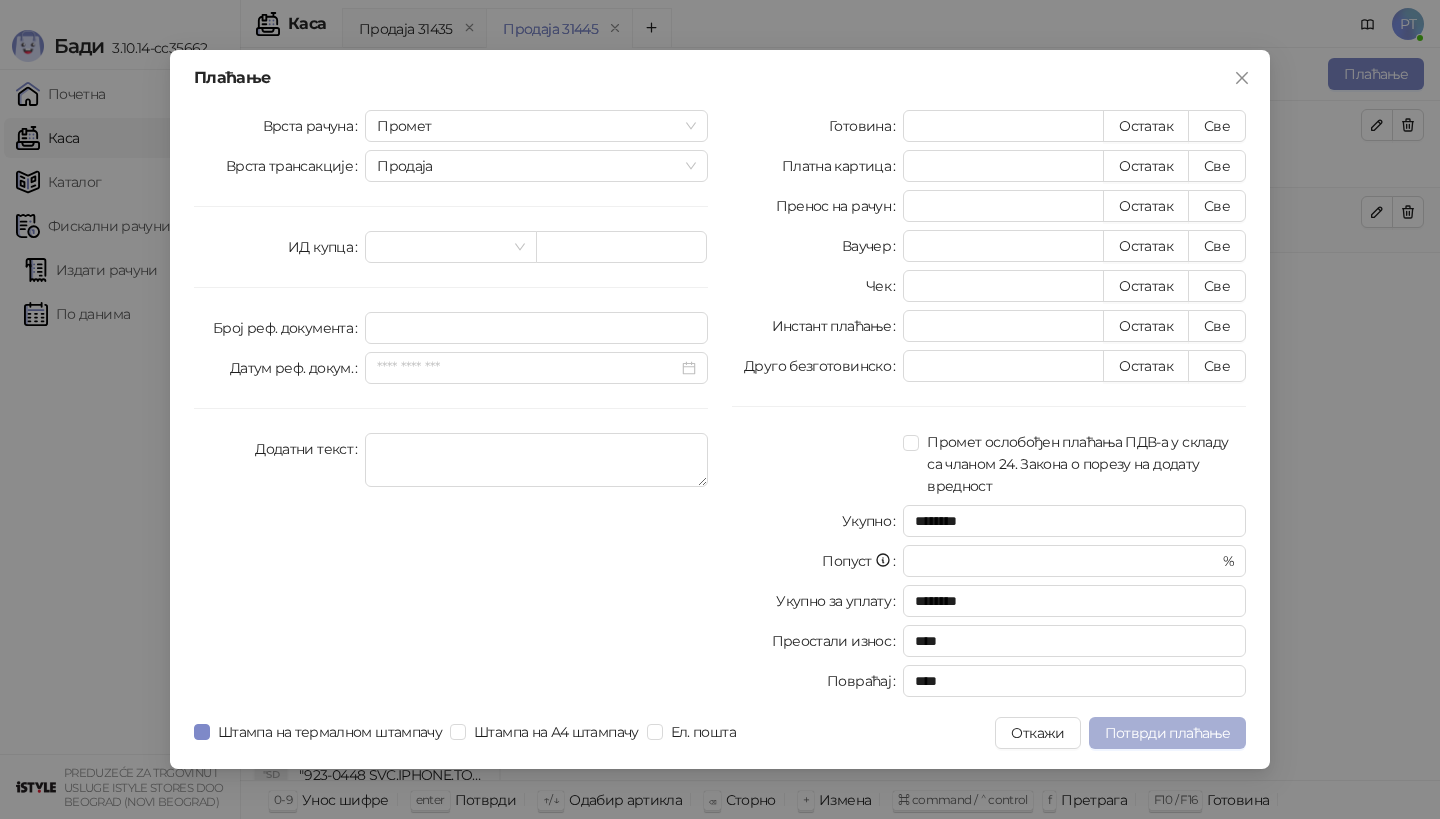 click on "Потврди плаћање" at bounding box center [1167, 733] 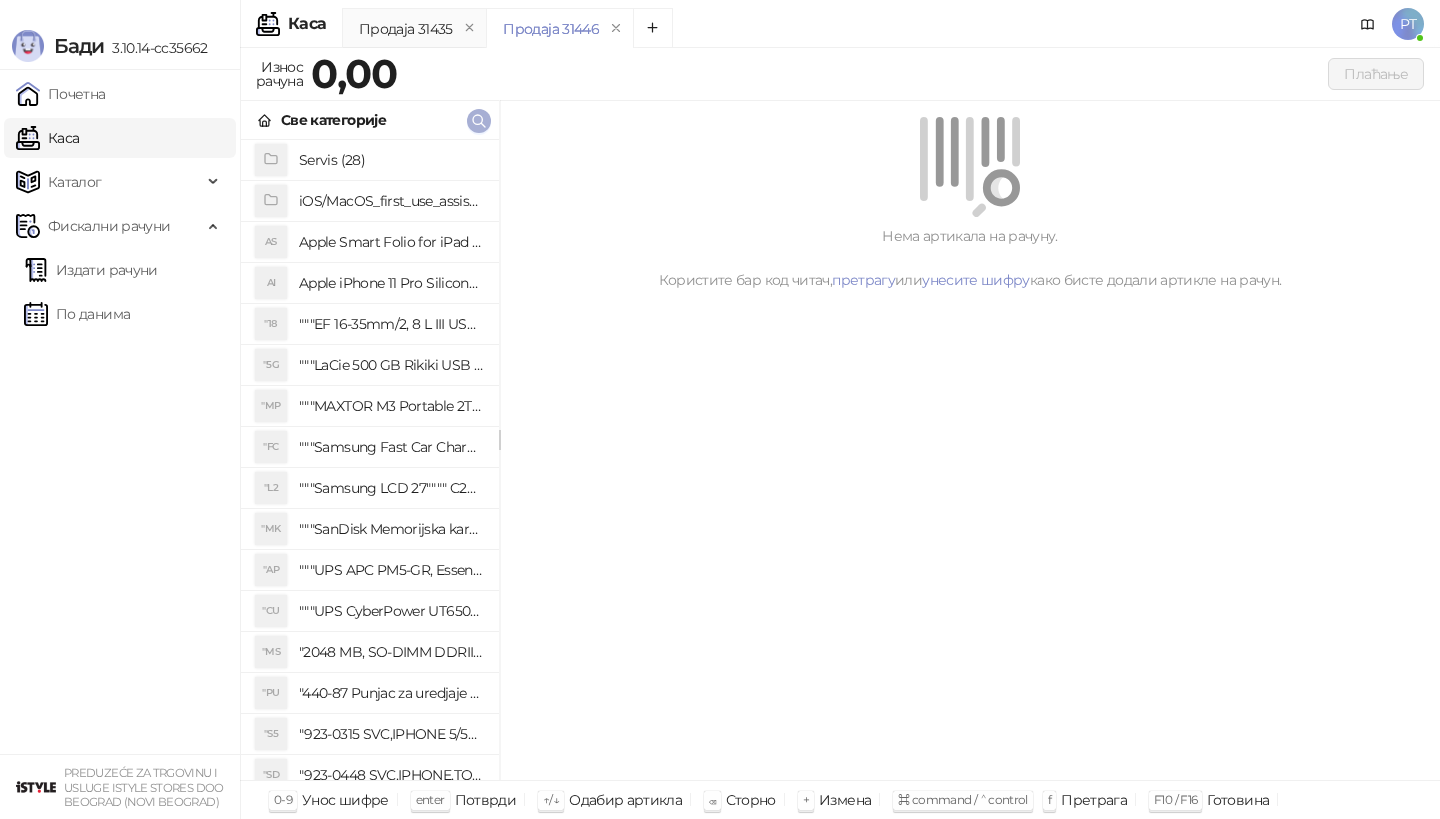 click 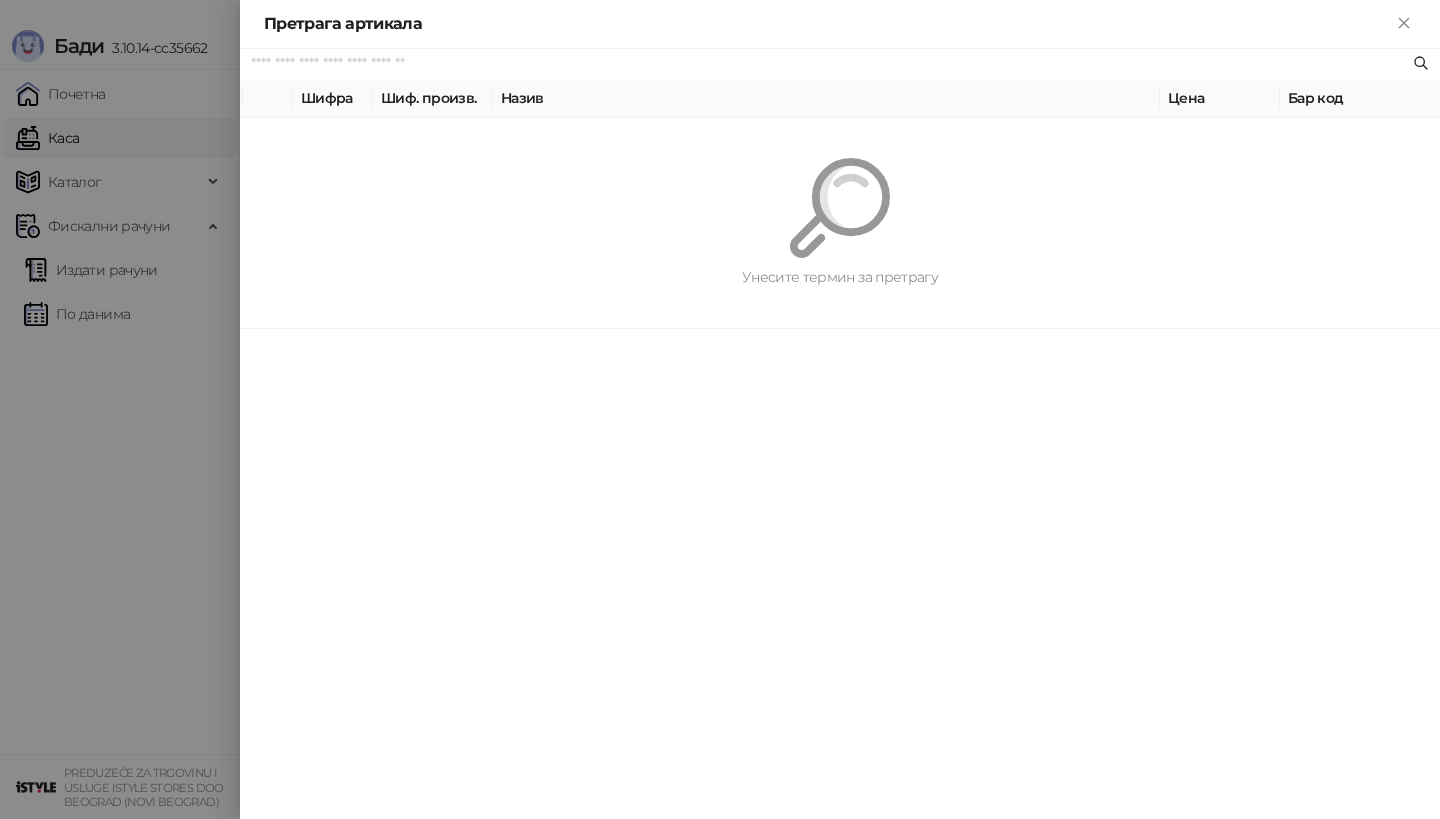 paste on "**********" 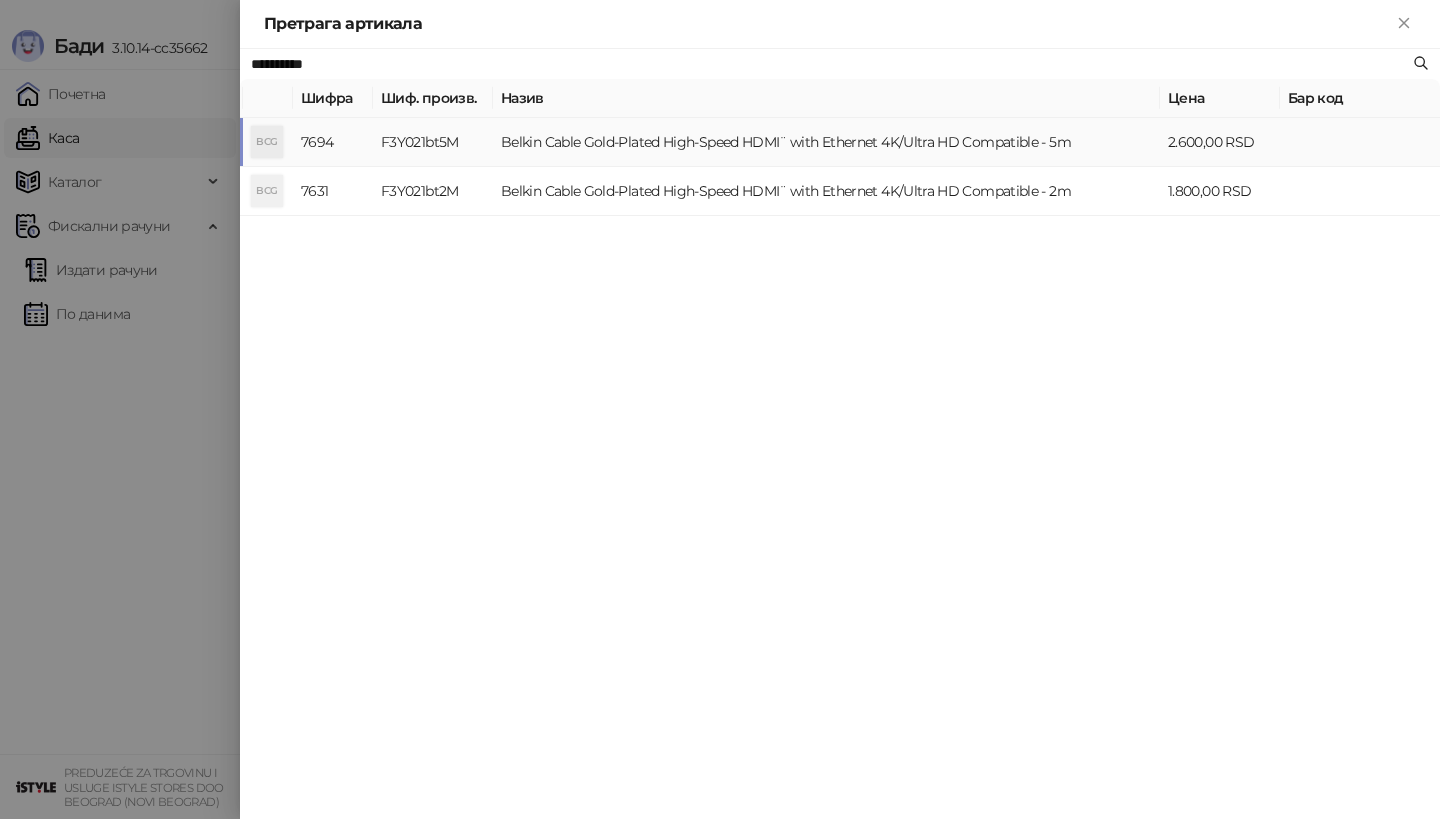 click on "Belkin Cable Gold-Plated High-Speed HDMI¨ with Ethernet 4K/Ultra HD Compatible - 5m" at bounding box center [826, 142] 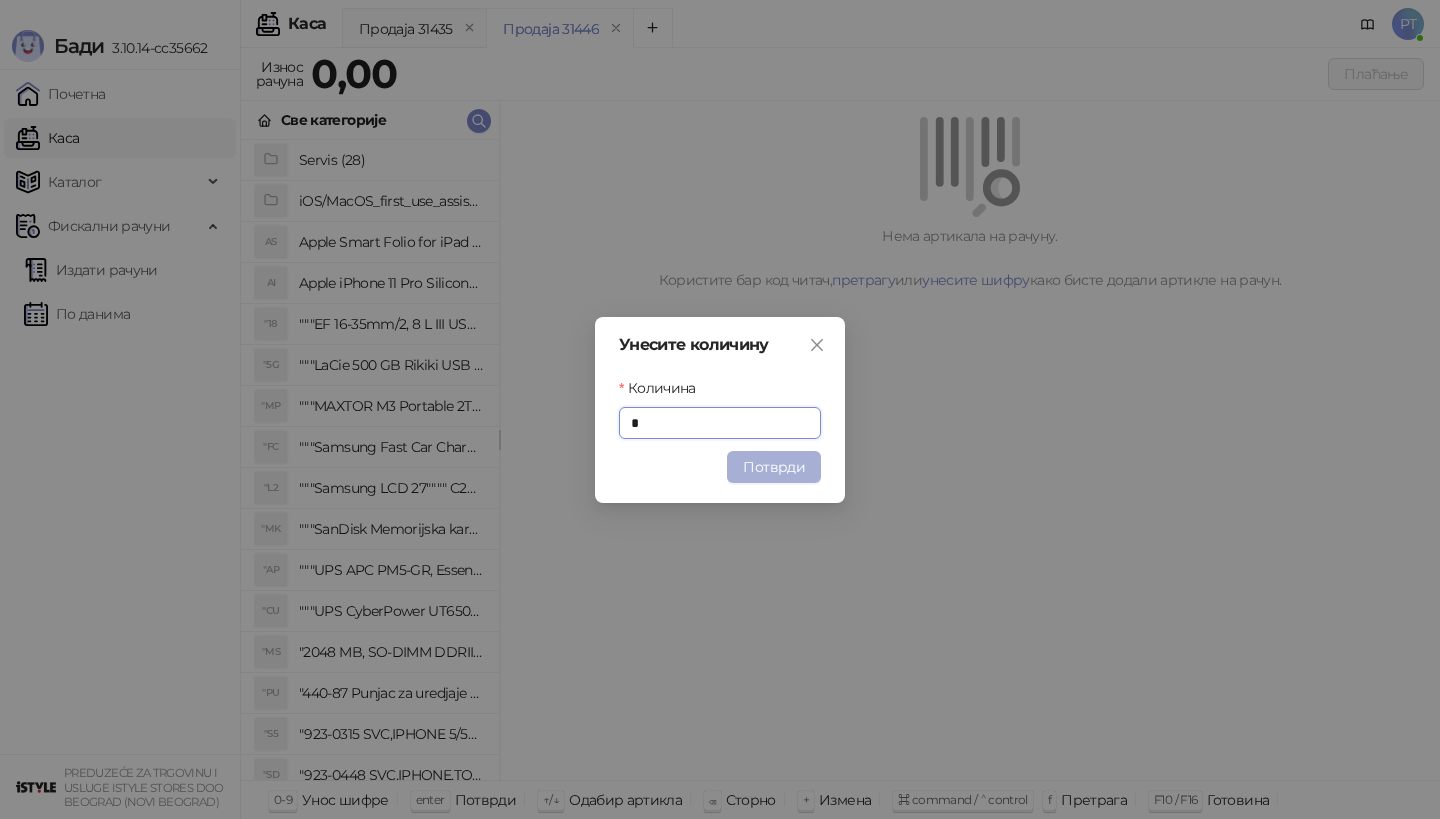 click on "Потврди" at bounding box center (774, 467) 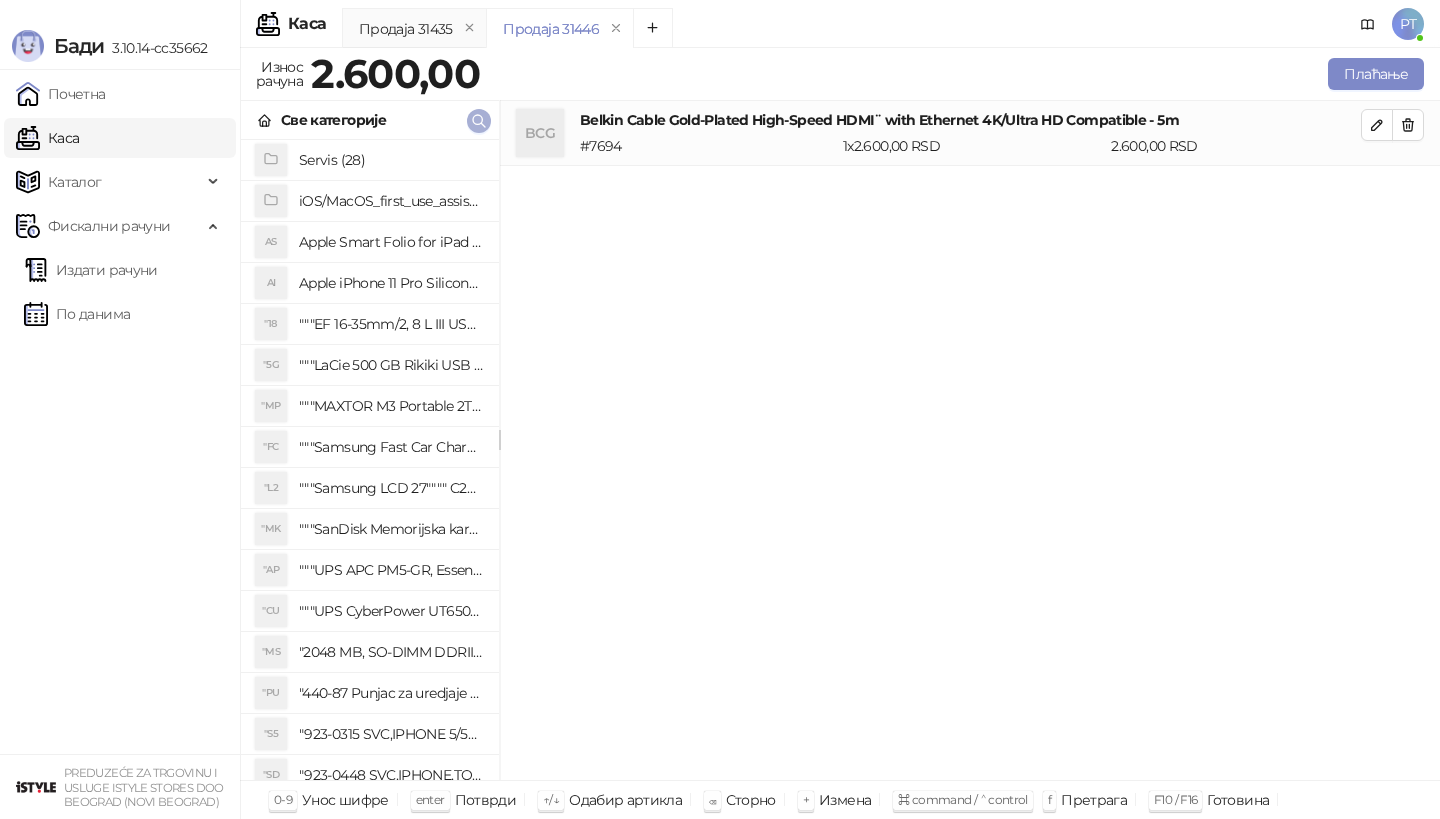 click 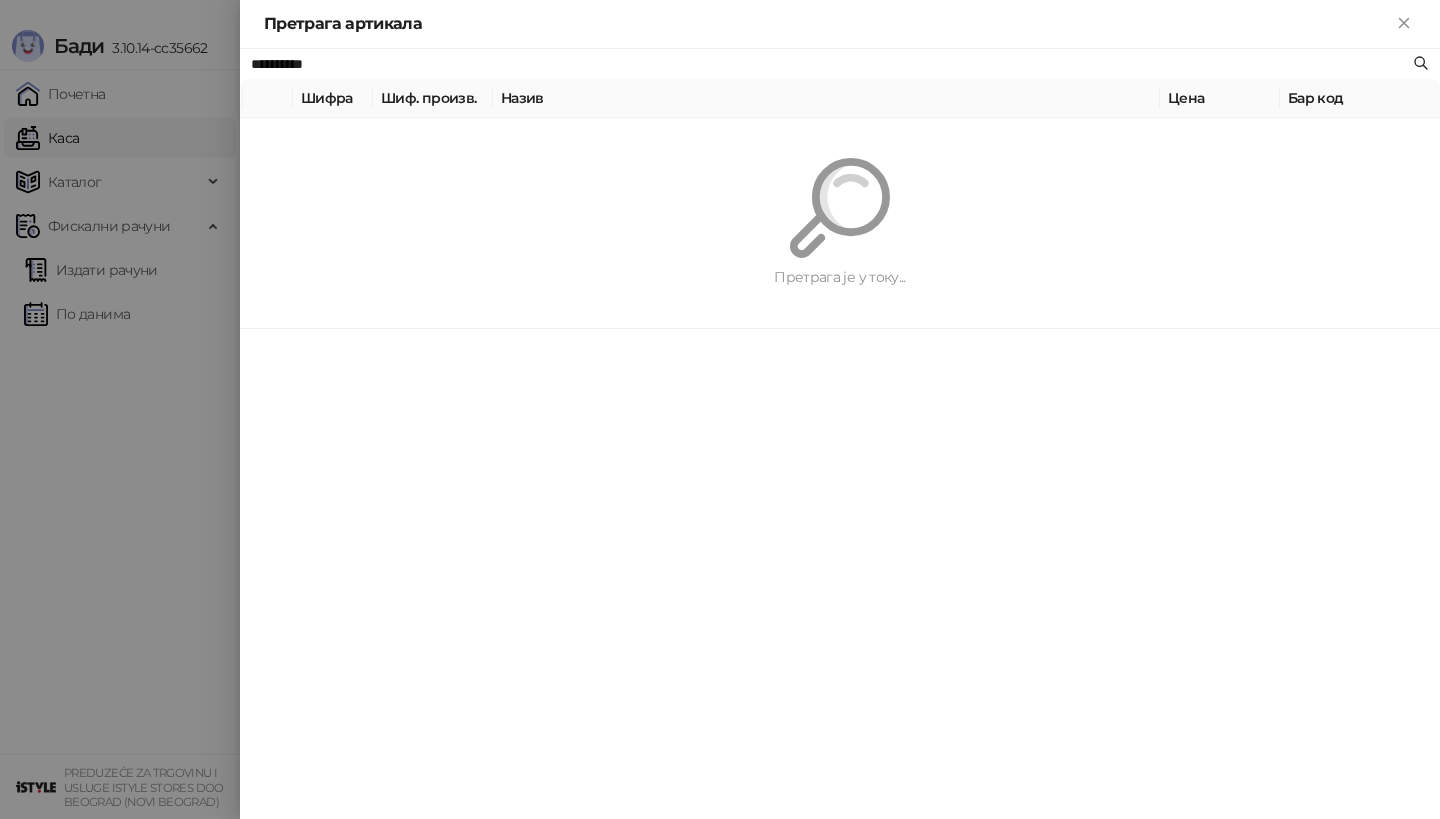 paste on "**********" 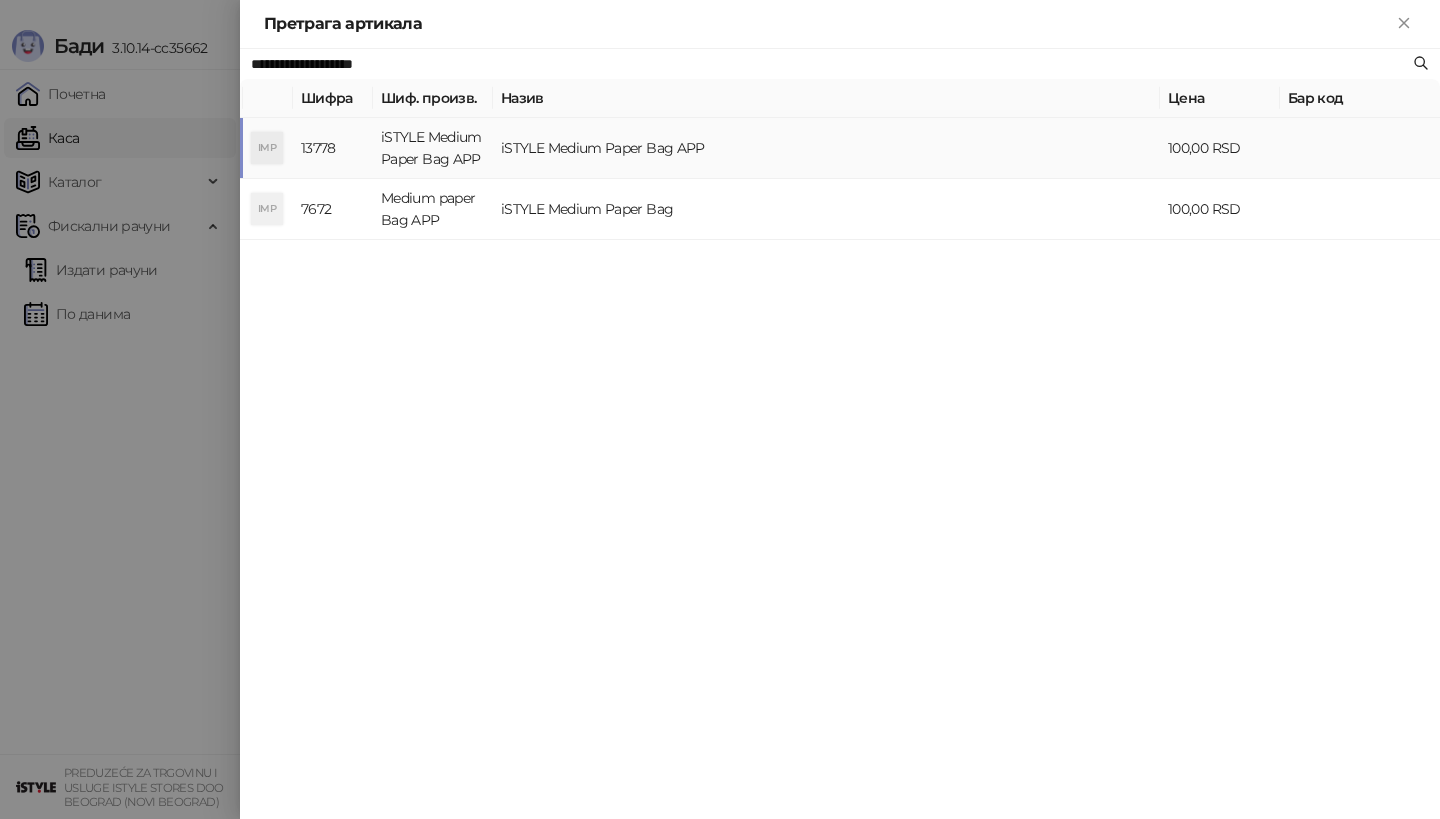 type on "**********" 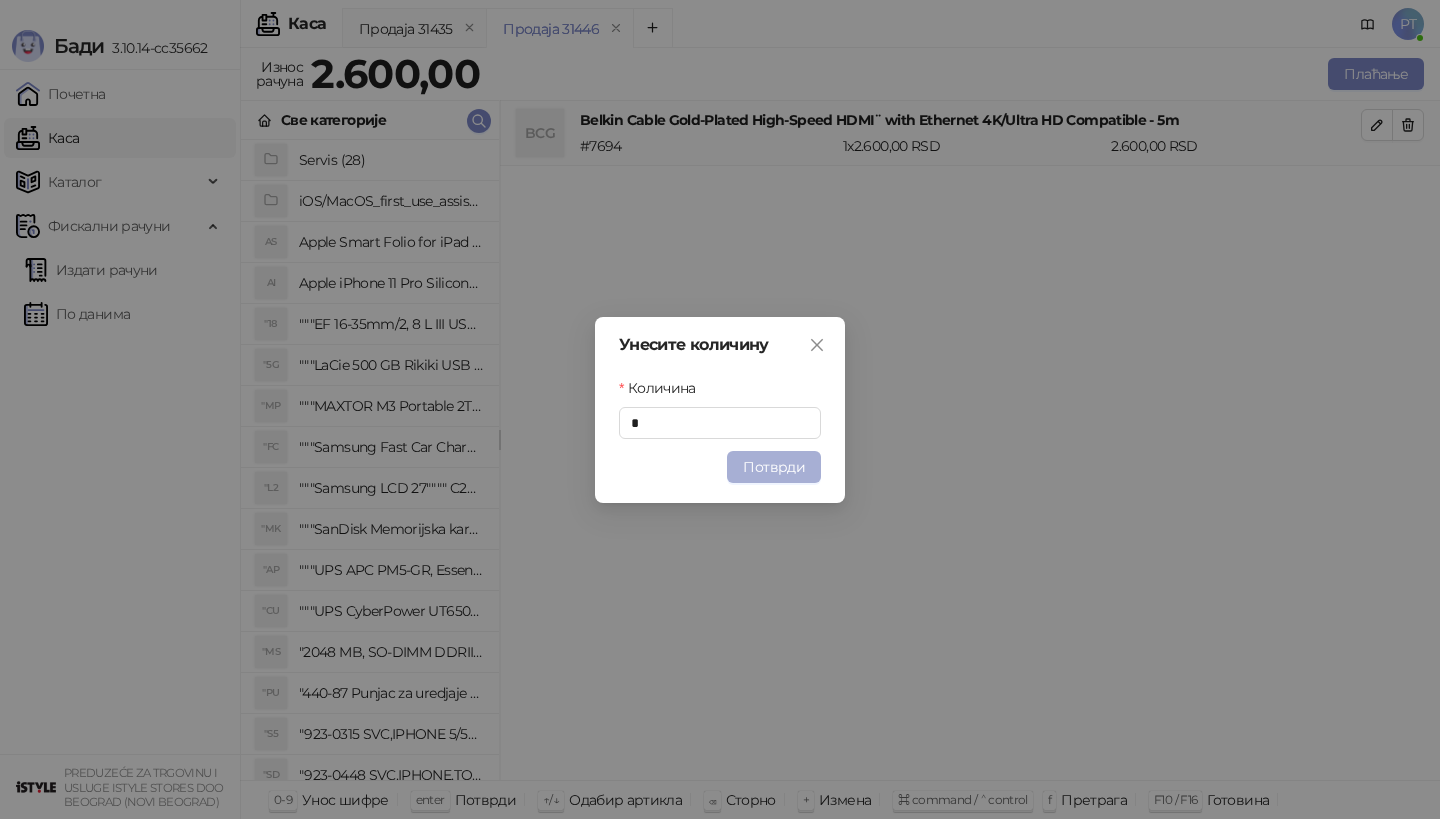 click on "Потврди" at bounding box center [774, 467] 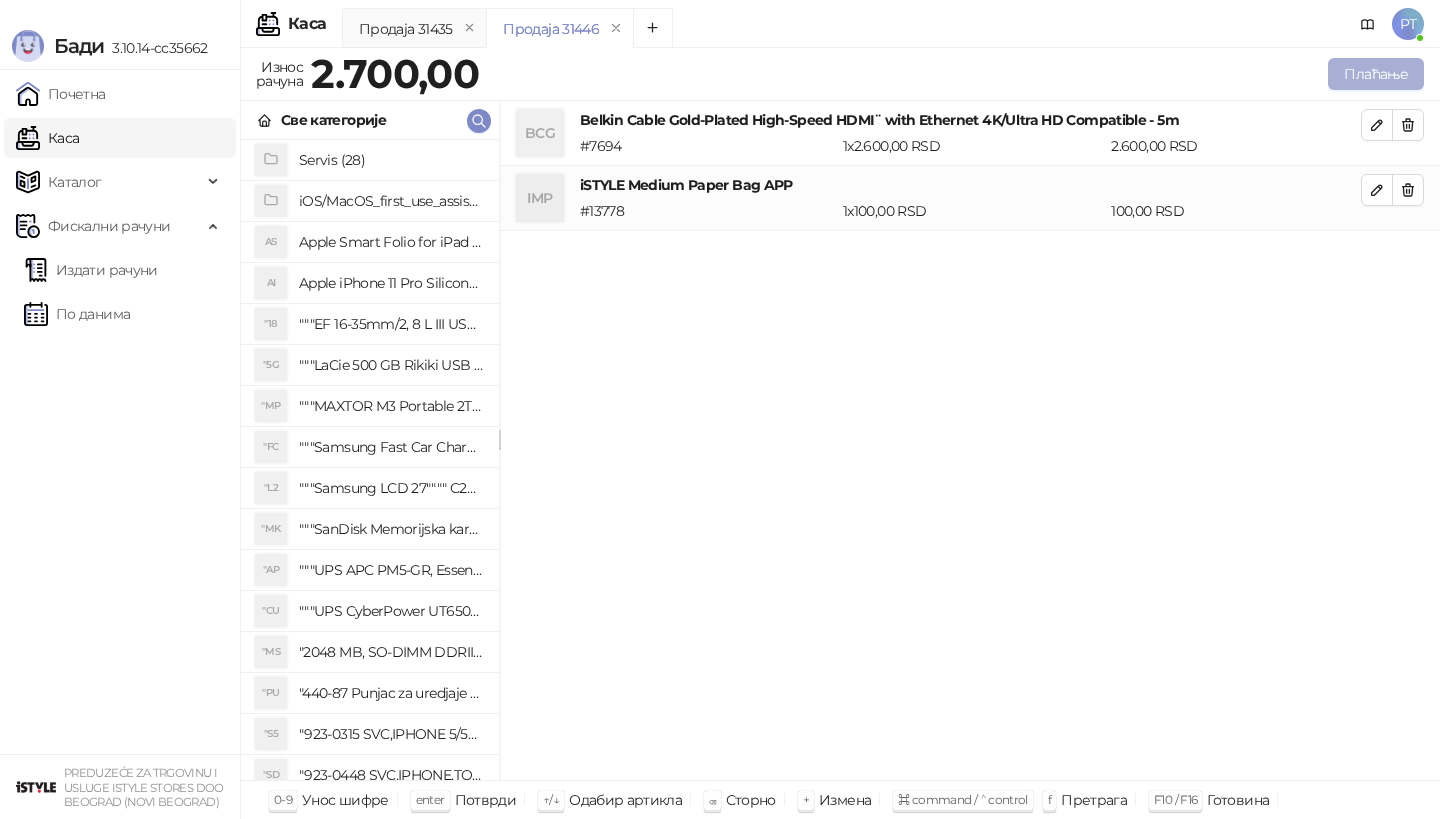 click on "Плаћање" at bounding box center [1376, 74] 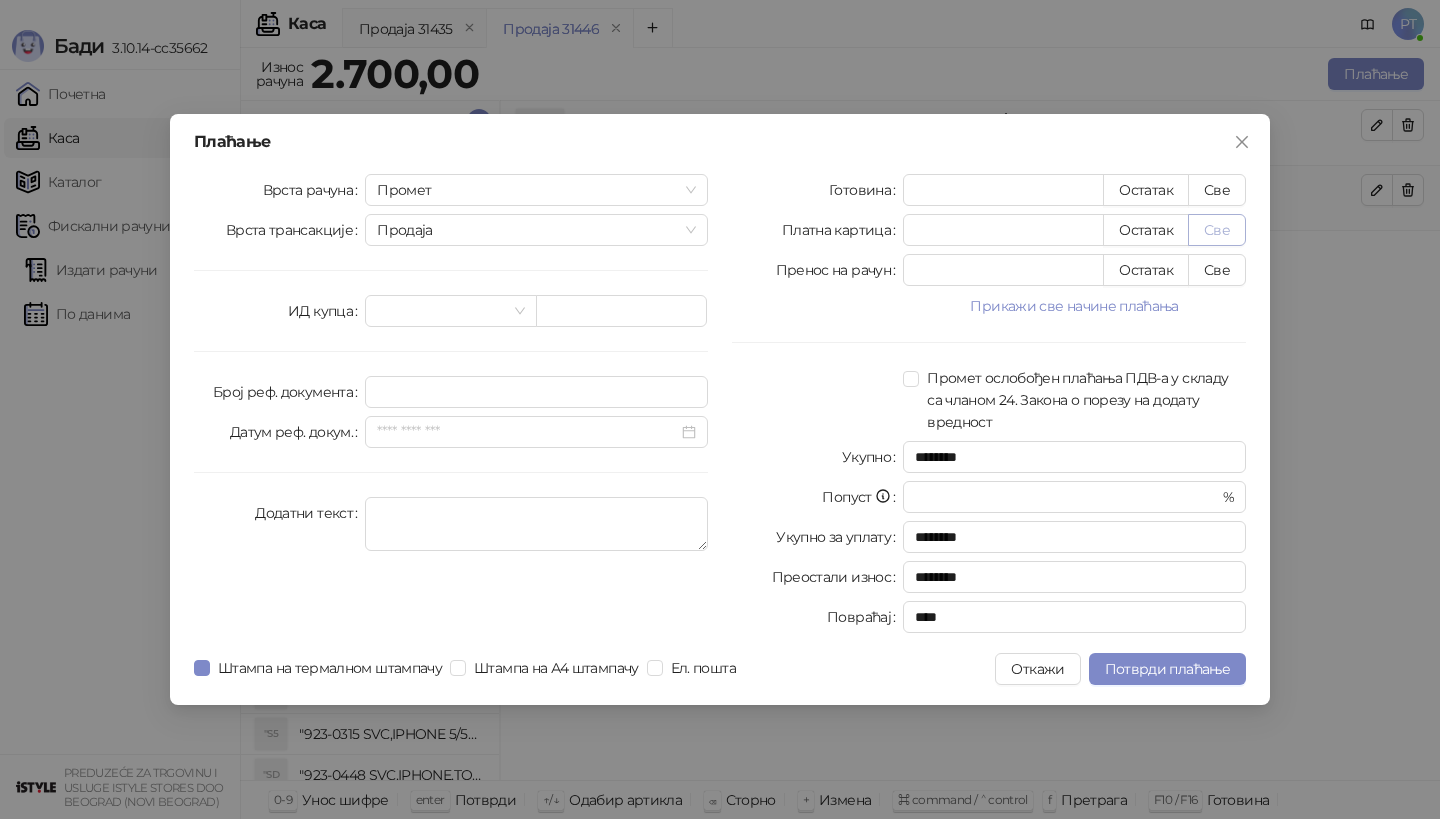 click on "Све" at bounding box center [1217, 230] 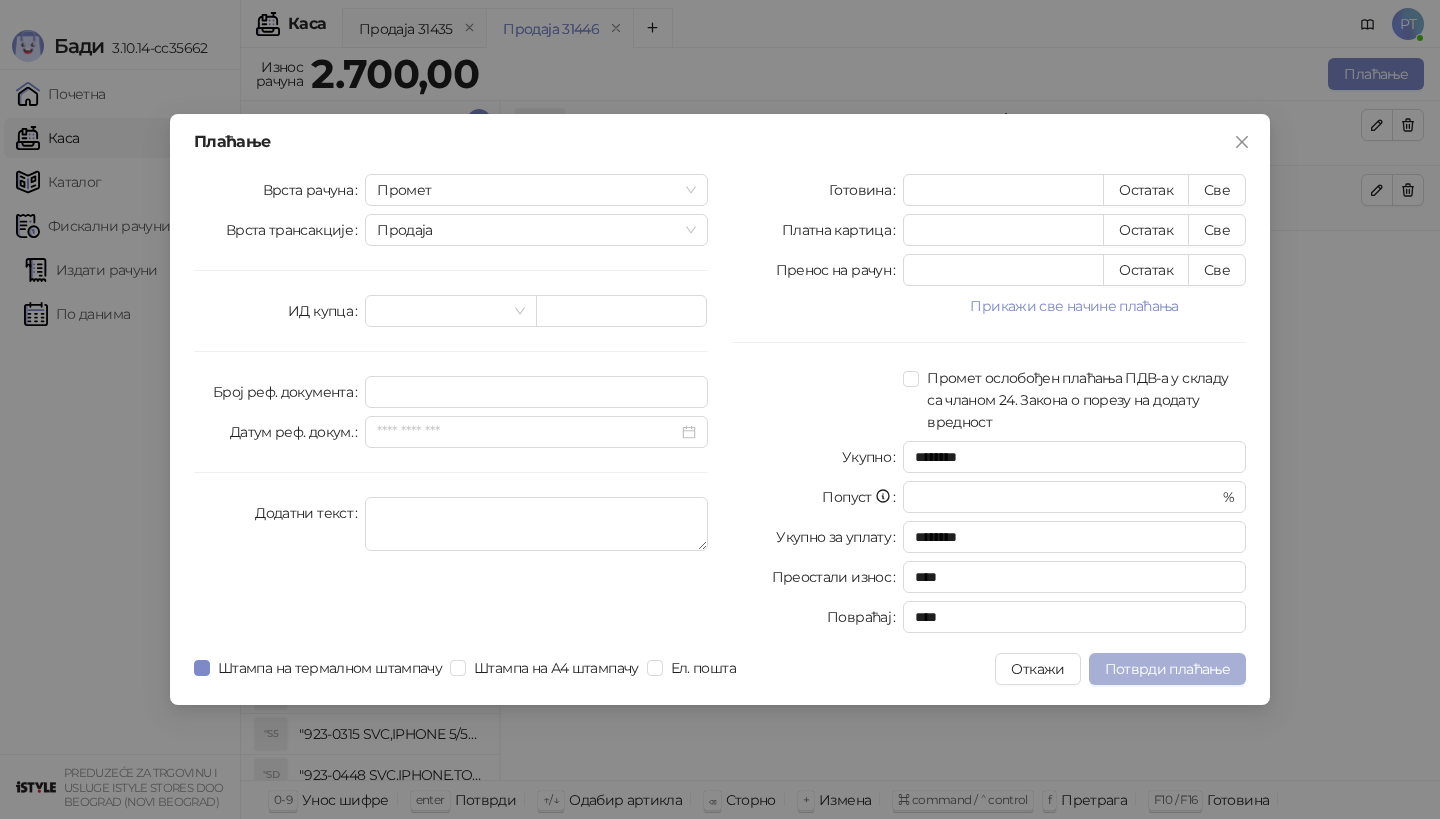 click on "Потврди плаћање" at bounding box center (1167, 669) 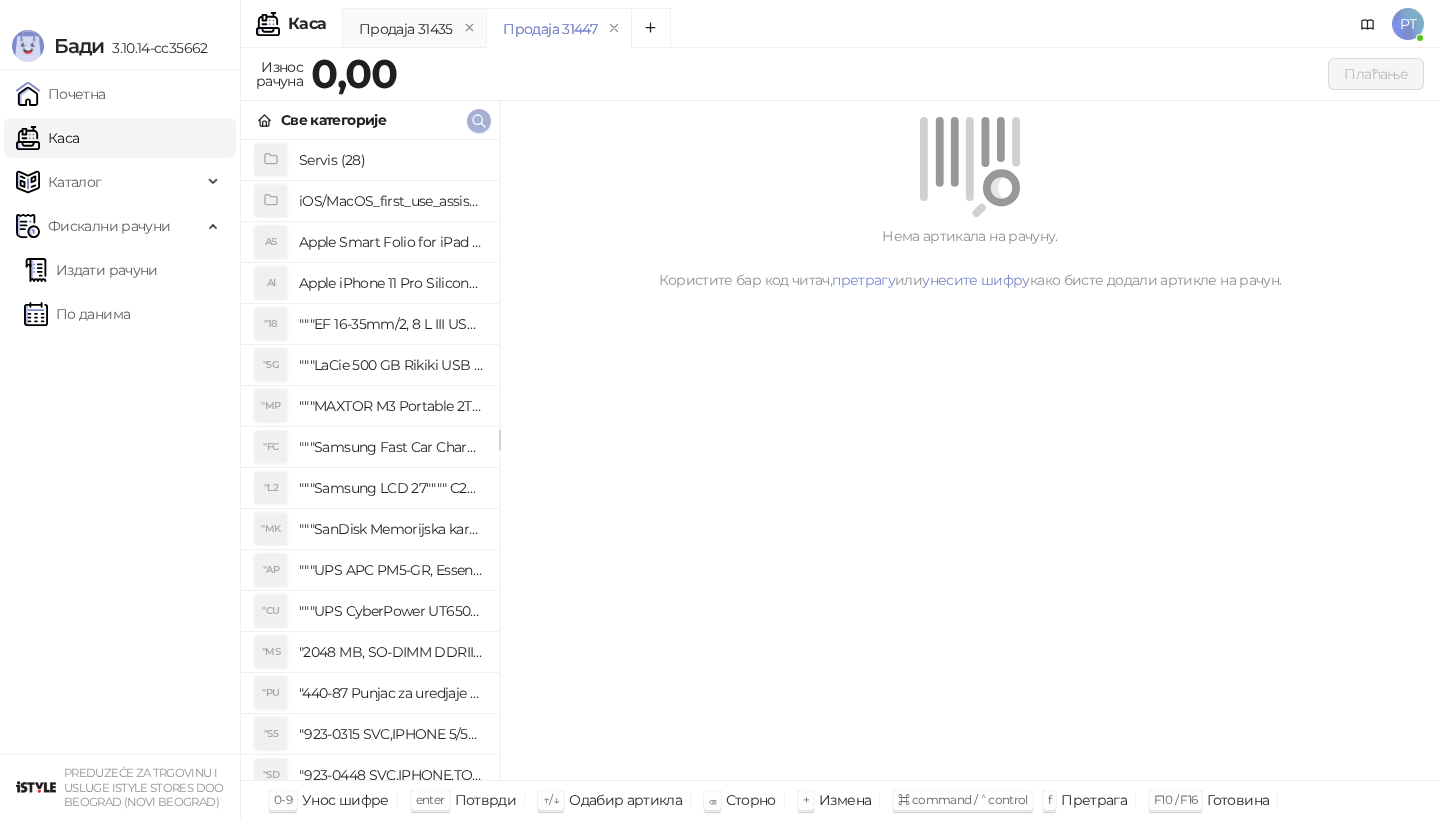 click 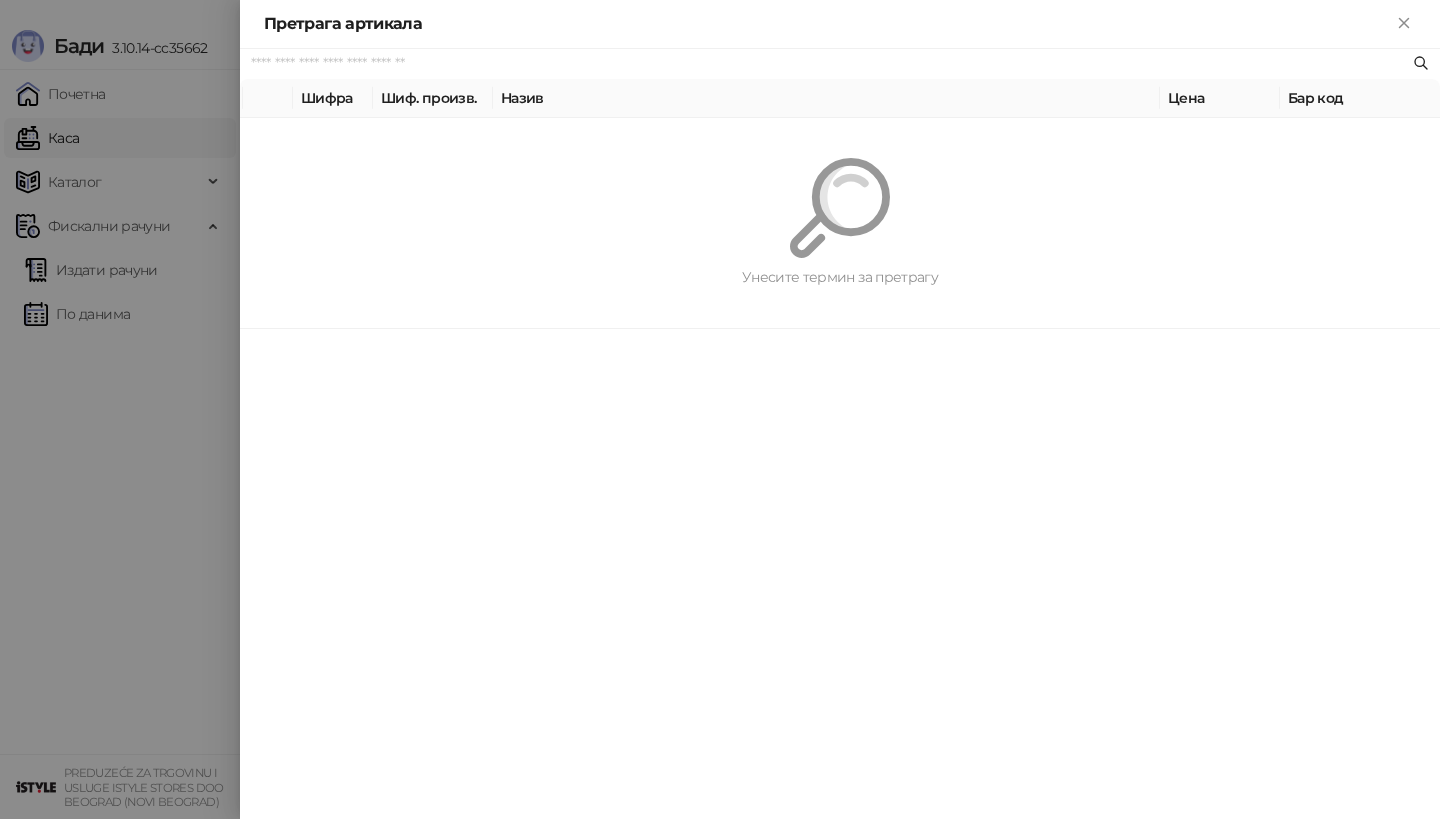 paste on "*********" 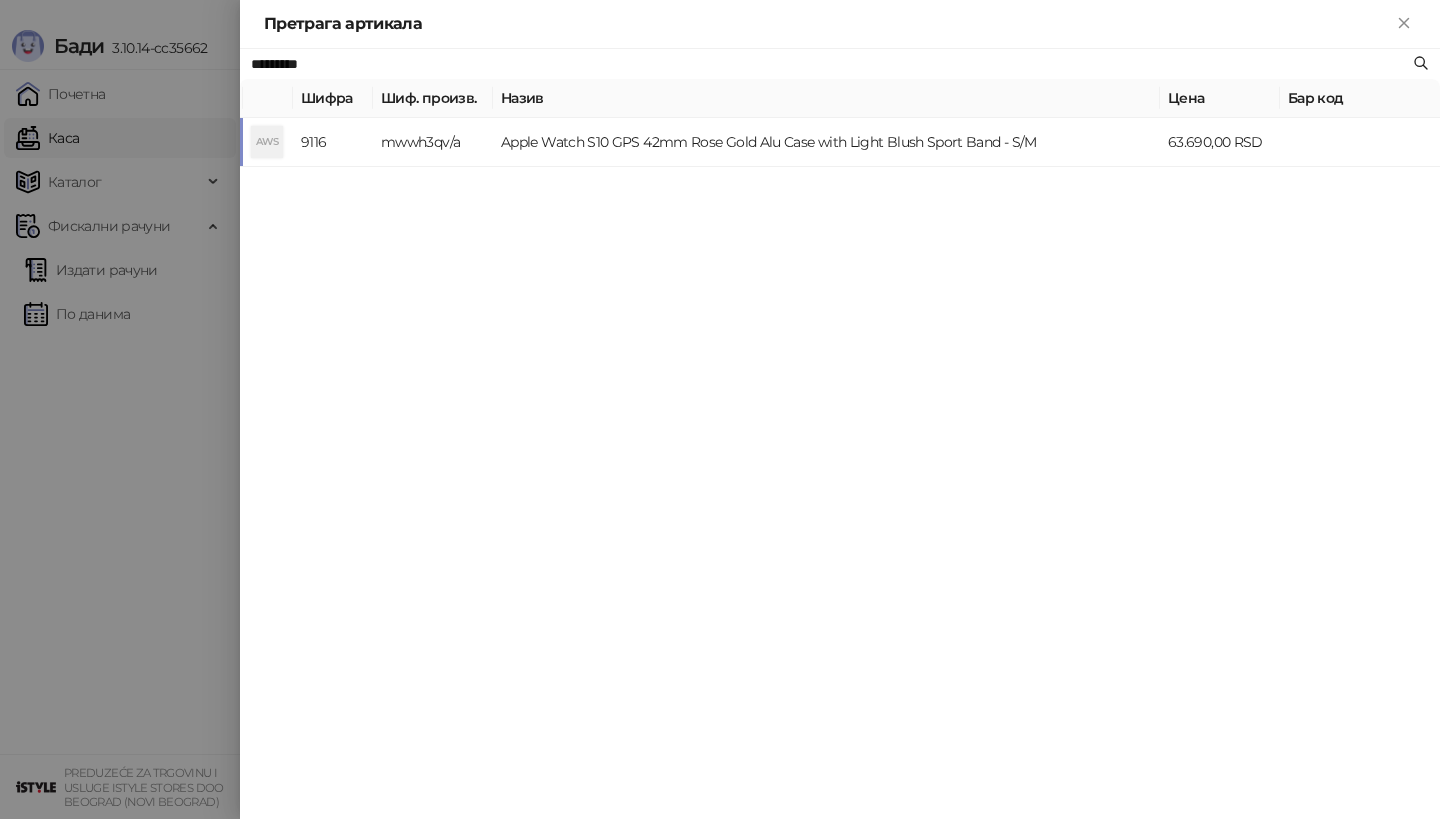 type on "*********" 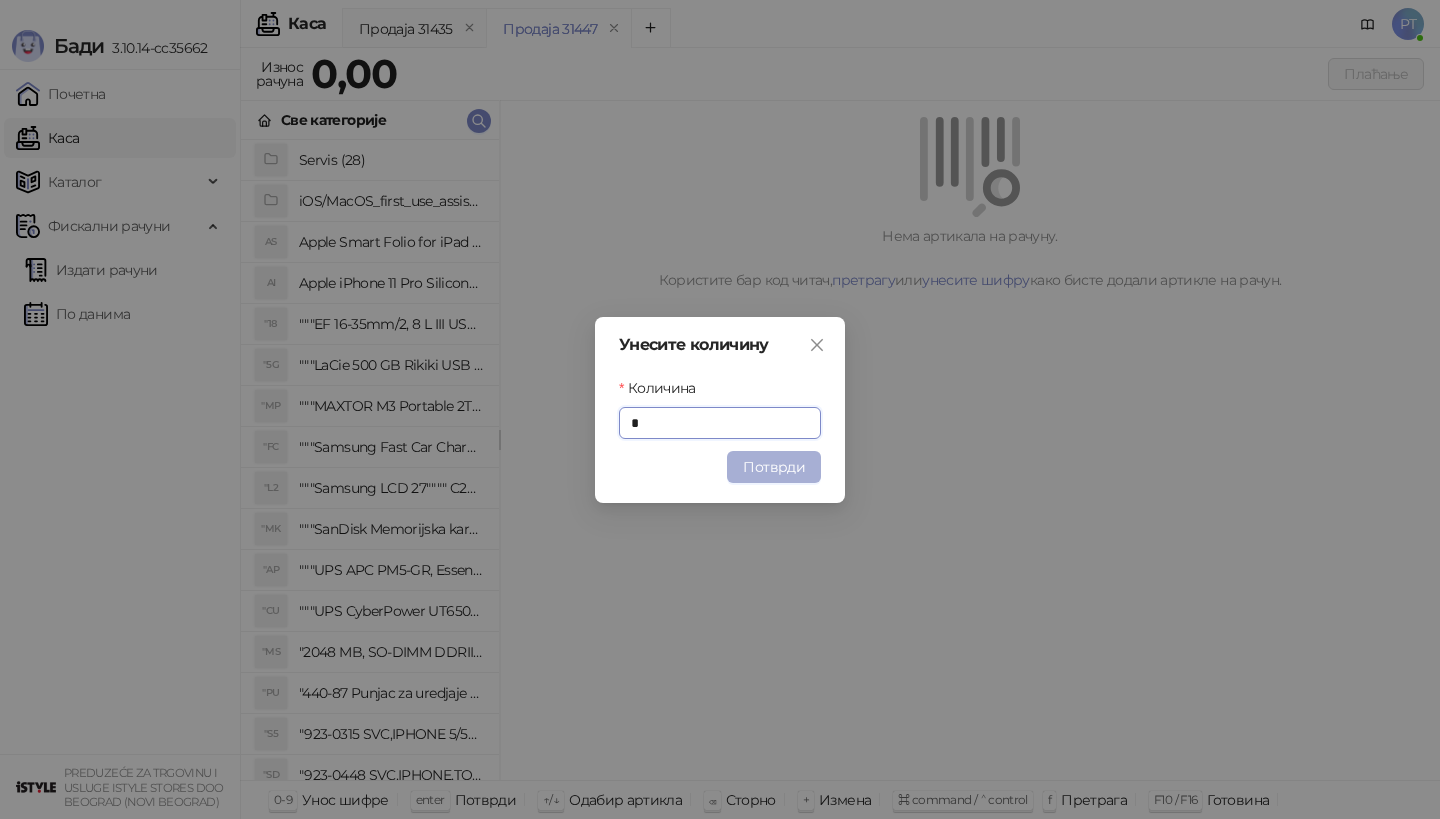 click on "Потврди" at bounding box center (774, 467) 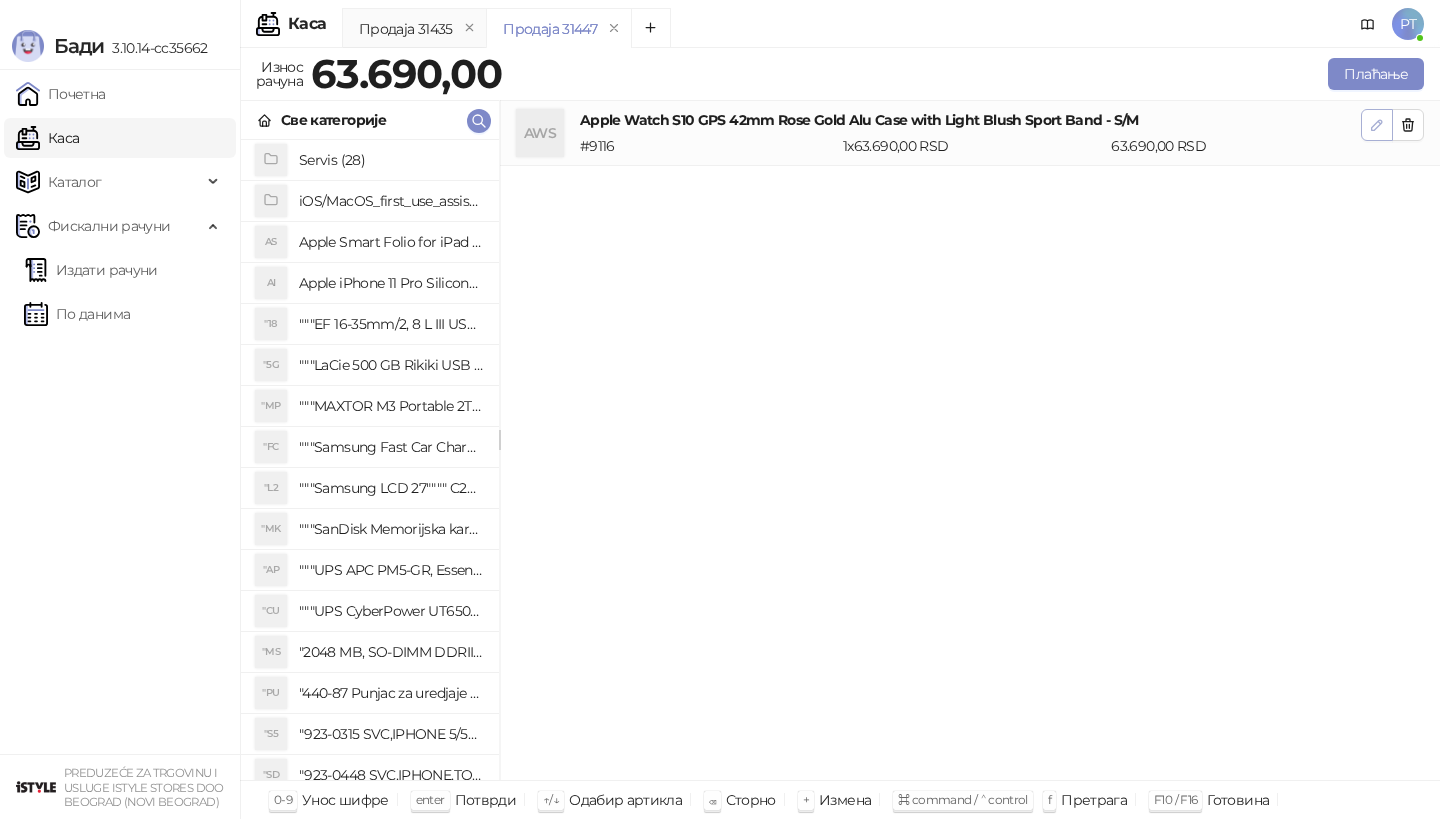 click 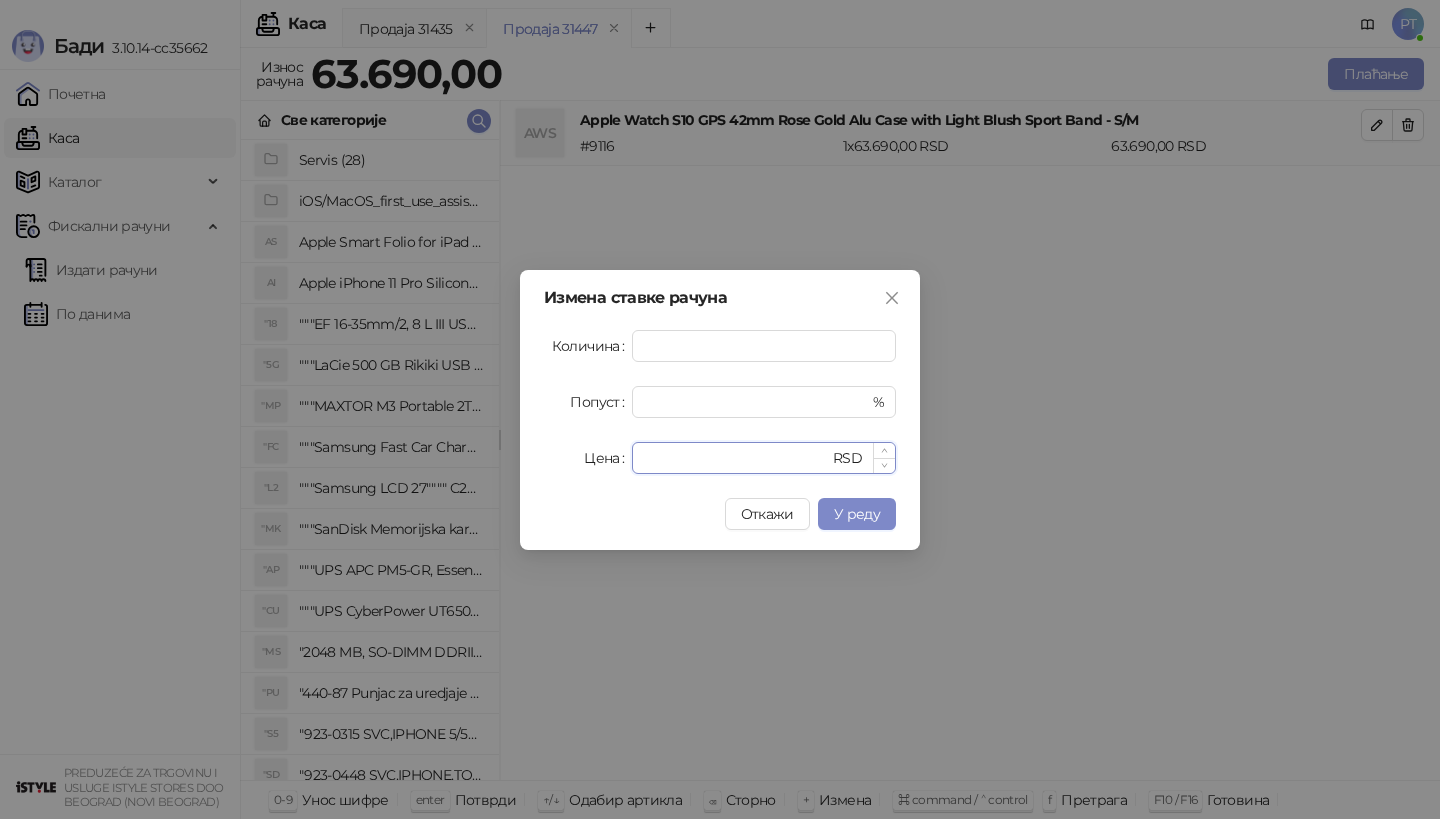 click on "*****" at bounding box center [736, 458] 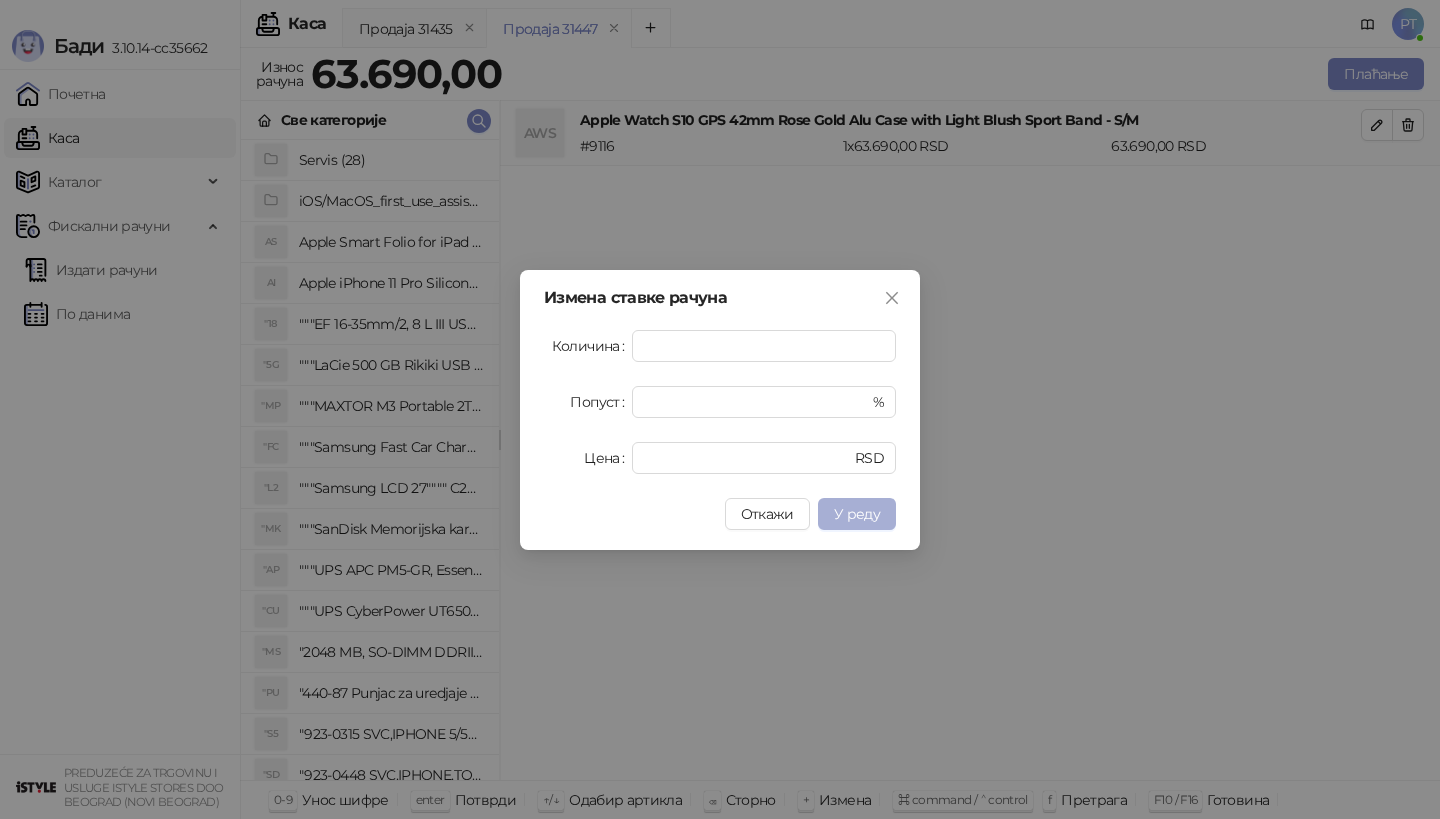 type on "*****" 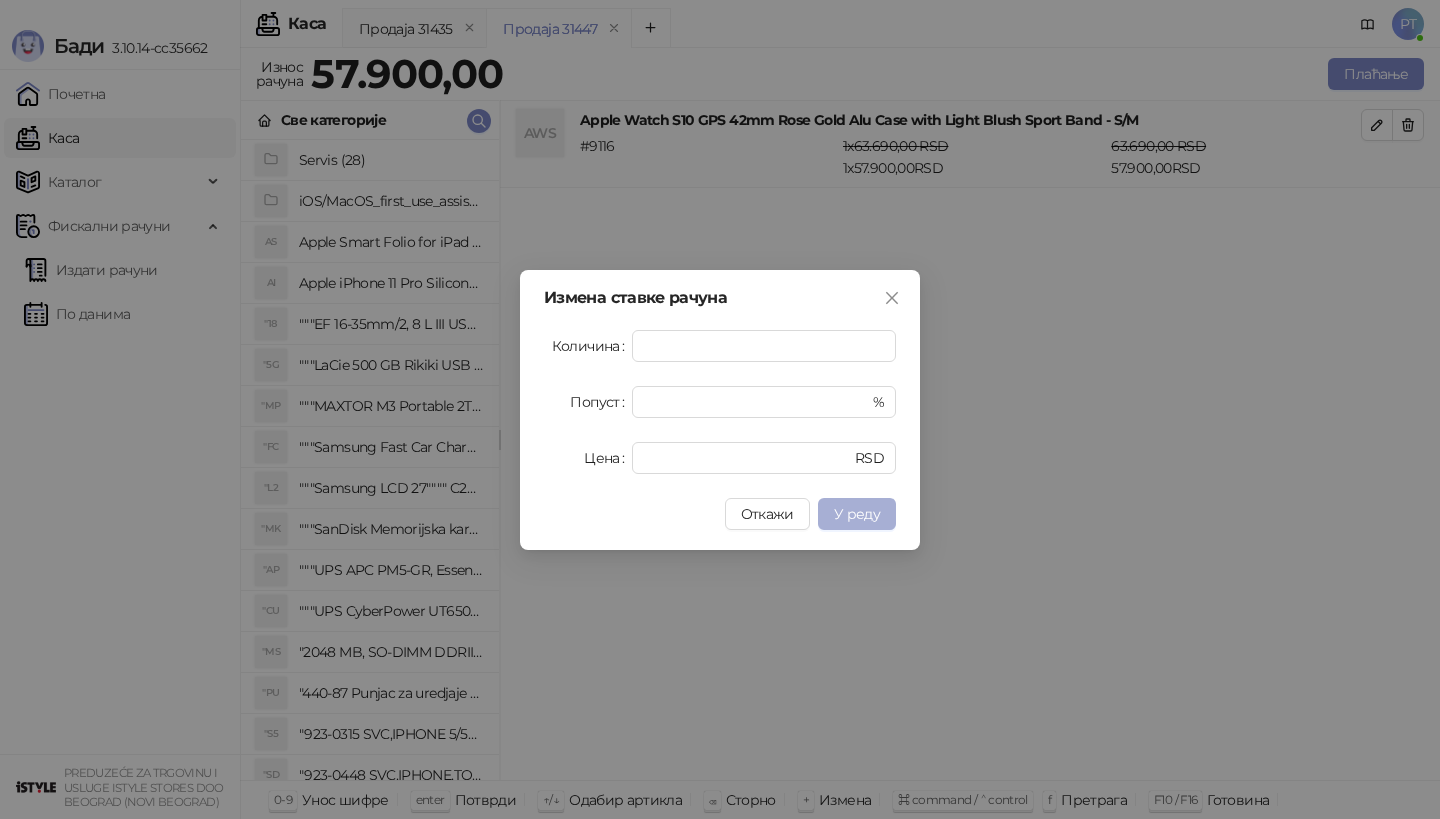 type 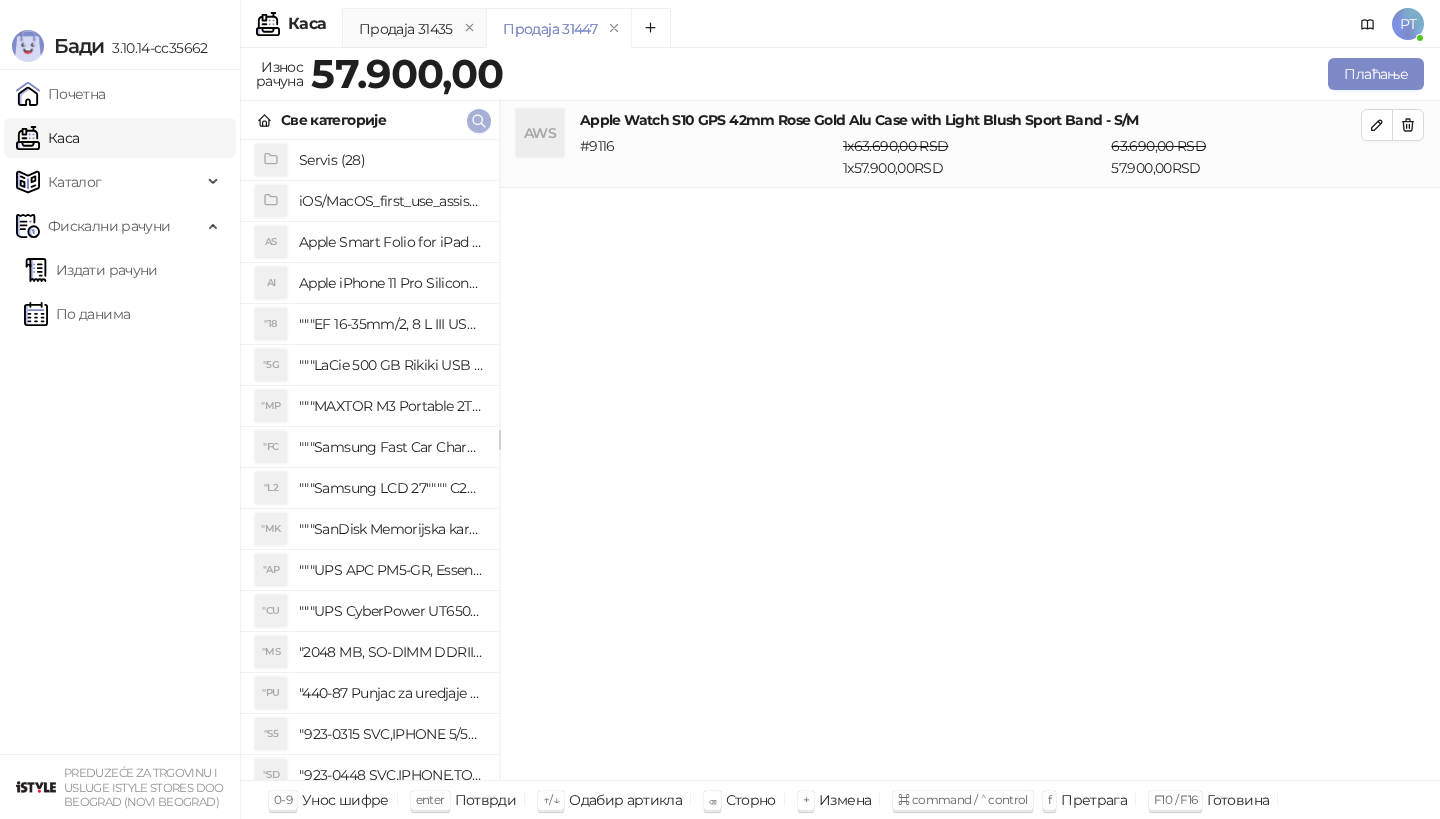 click 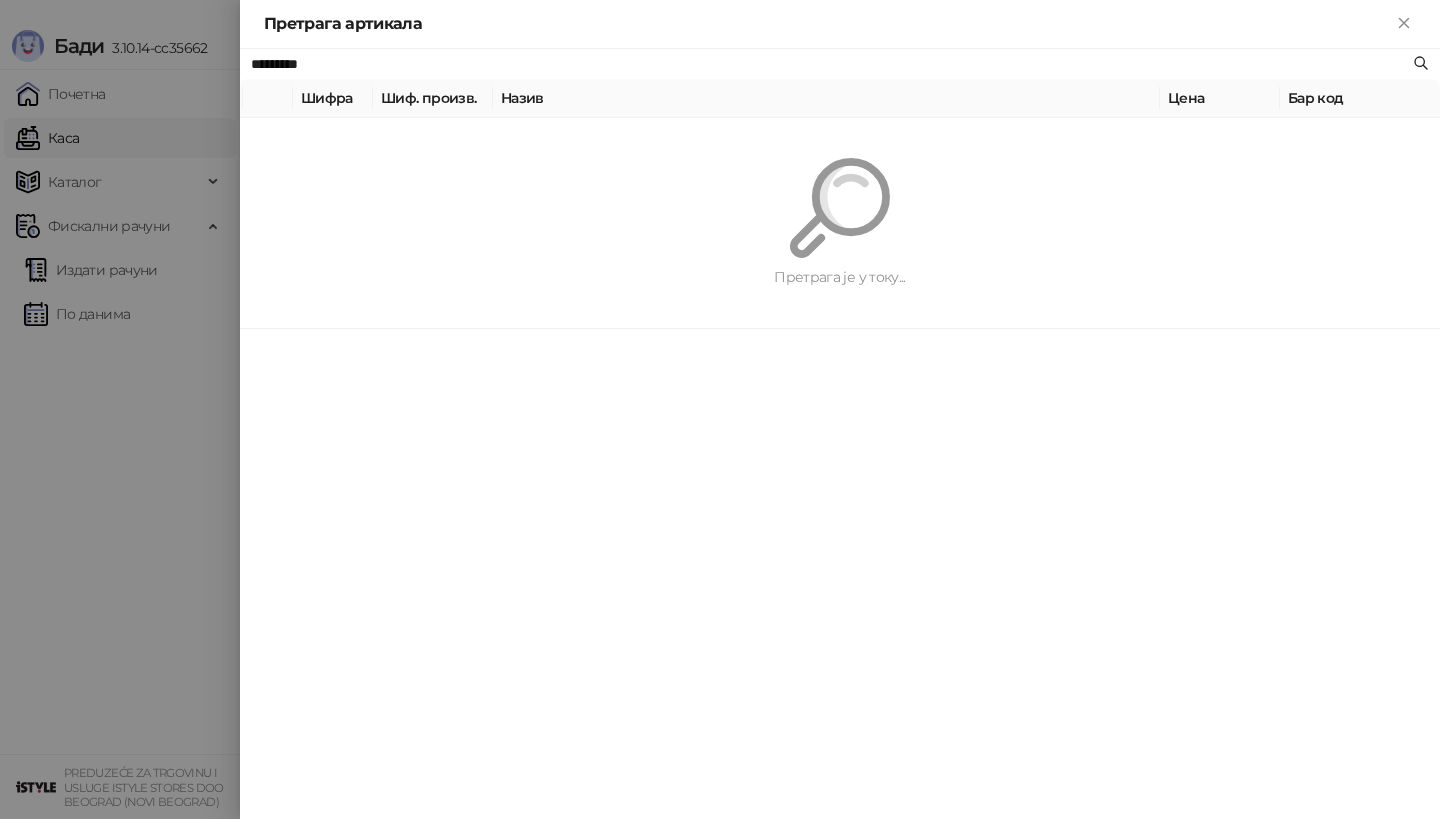 paste on "**********" 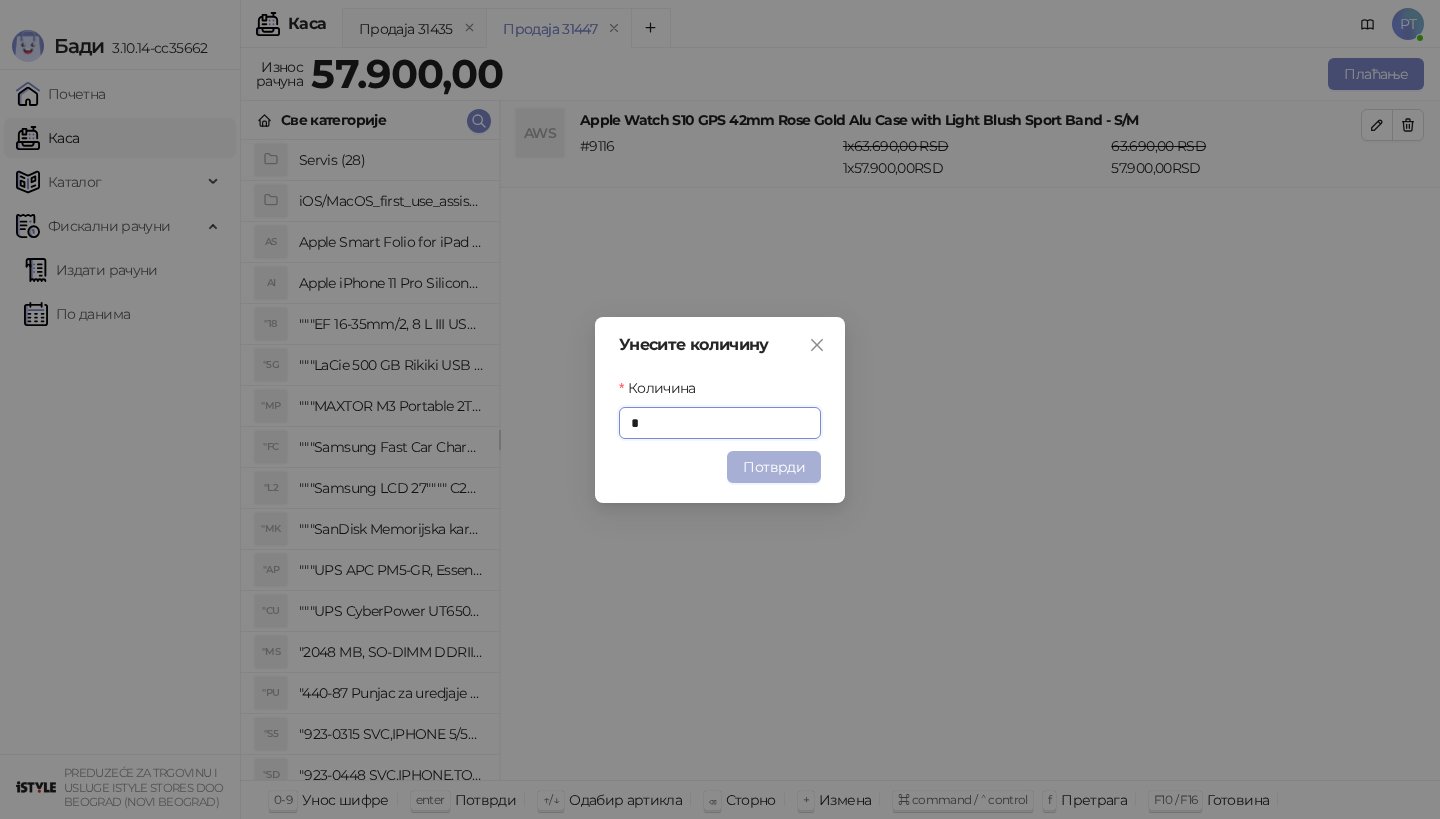 click on "Потврди" at bounding box center (774, 467) 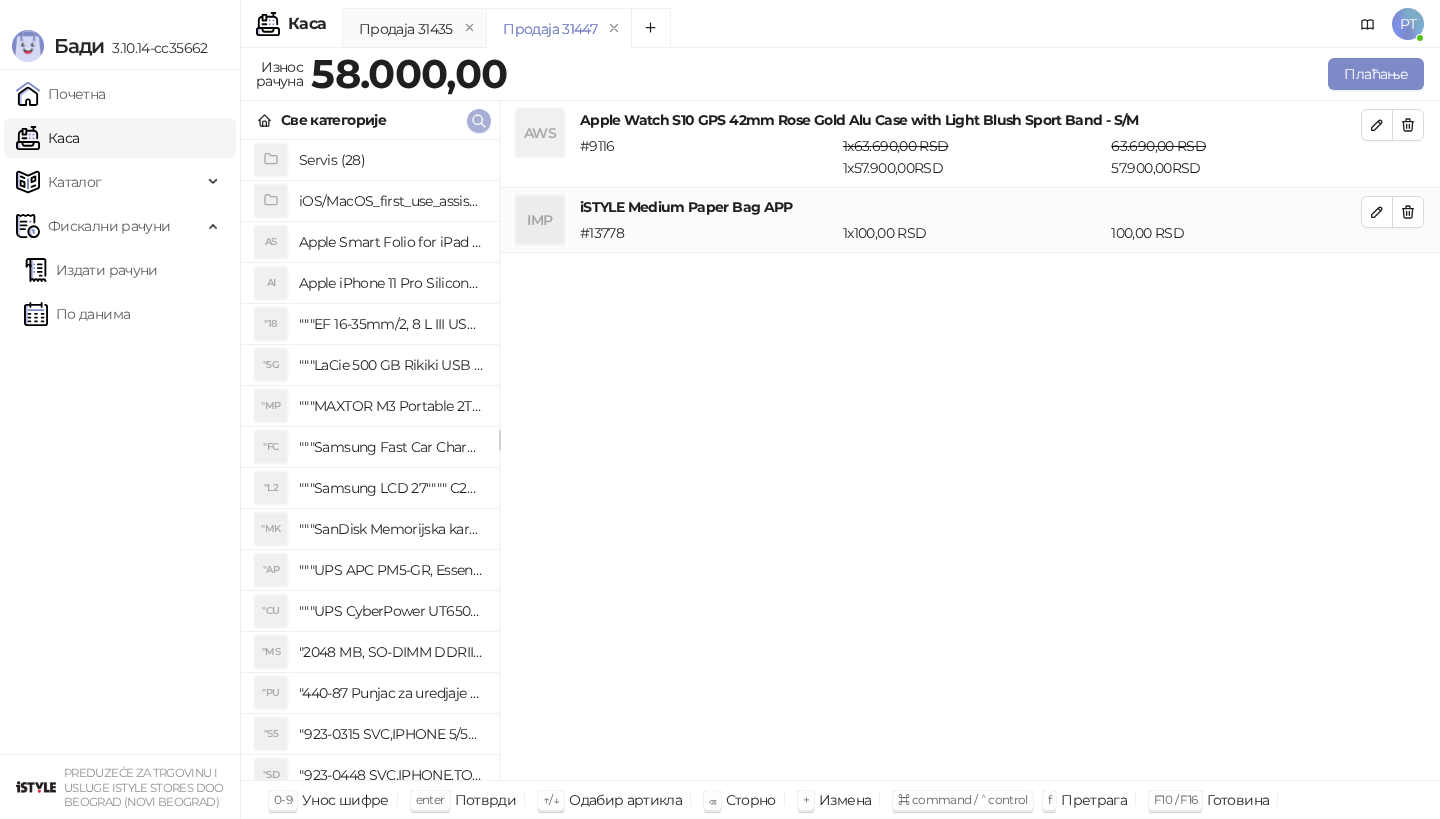 click 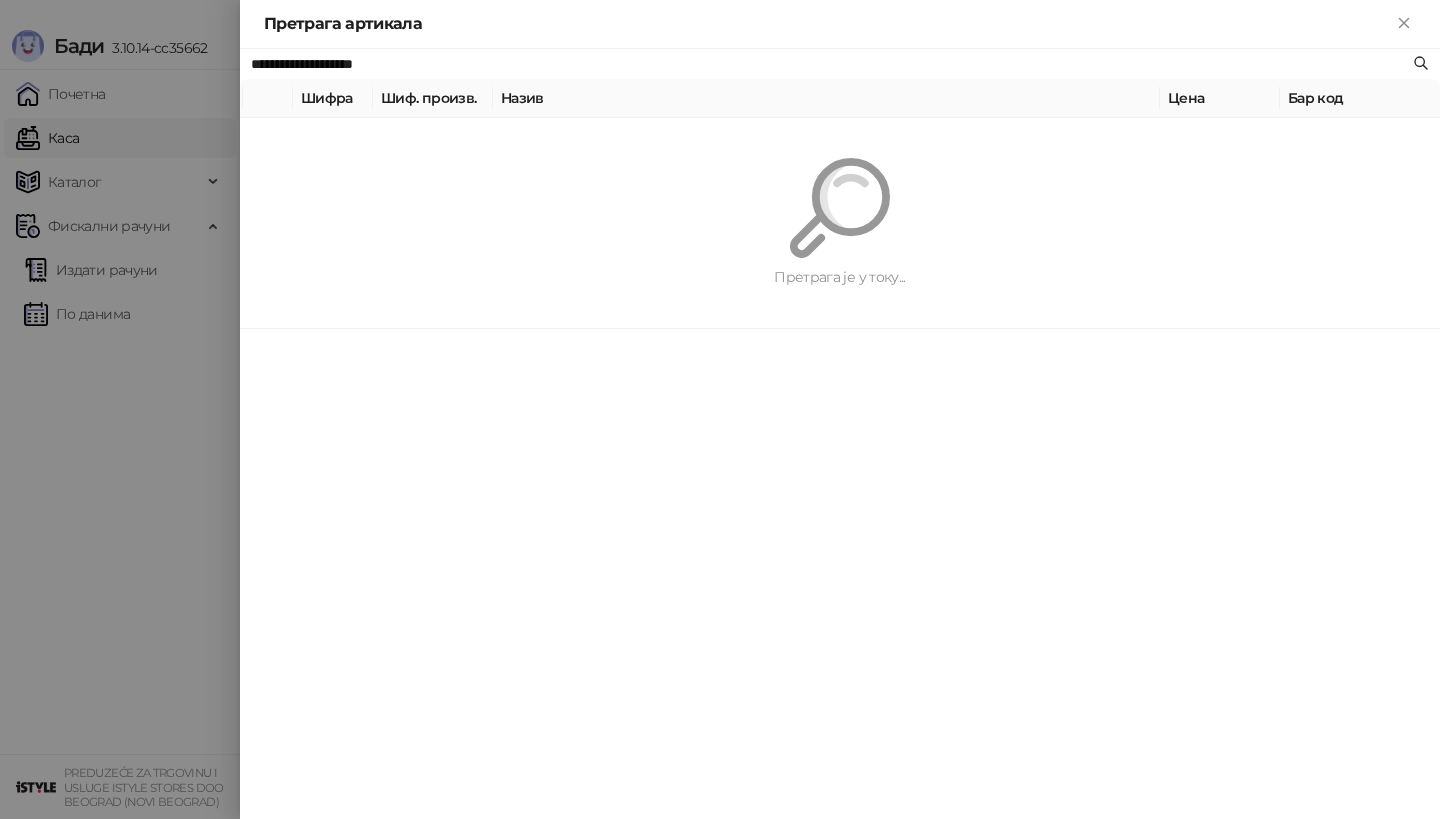 paste 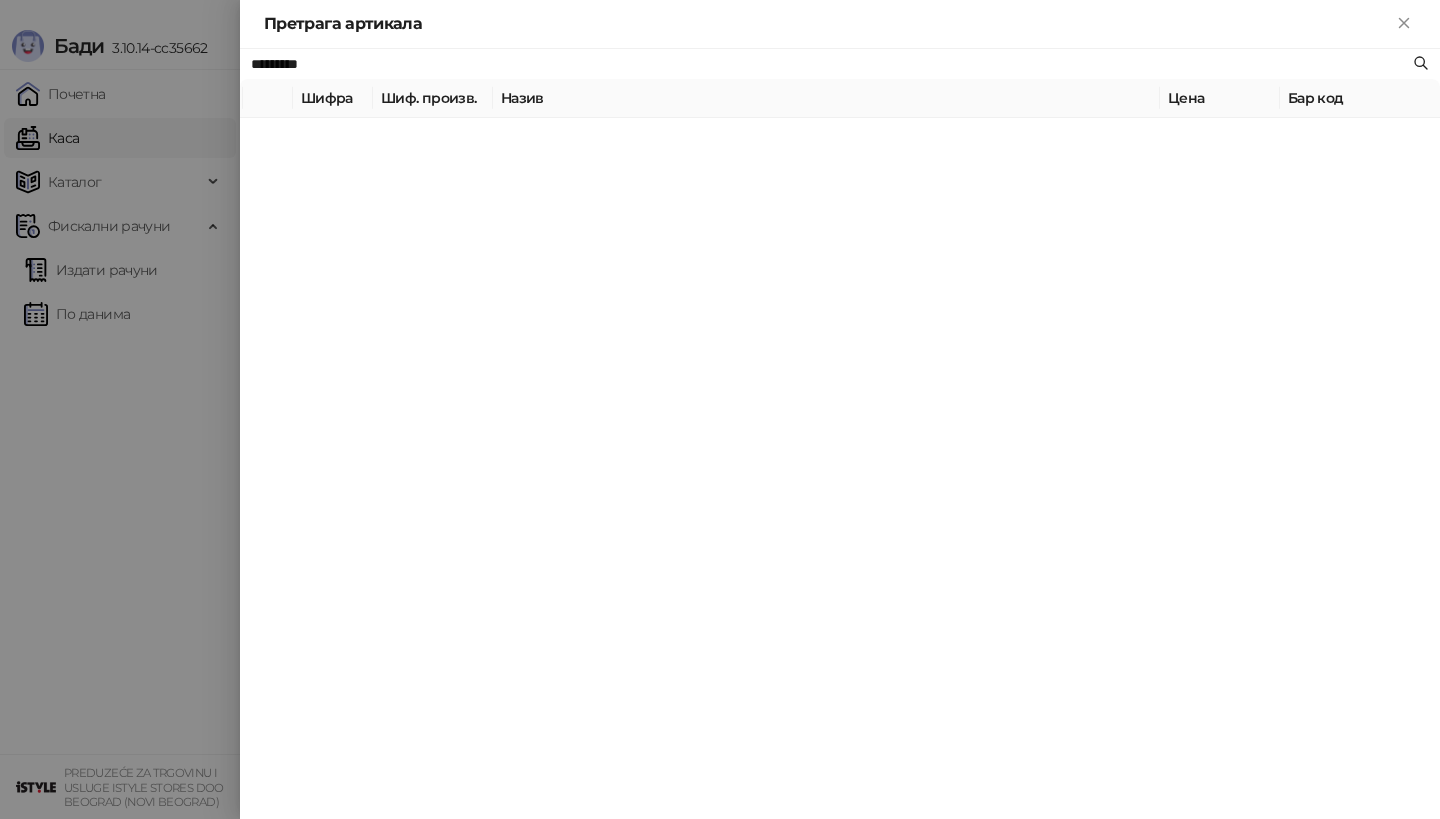 type on "*********" 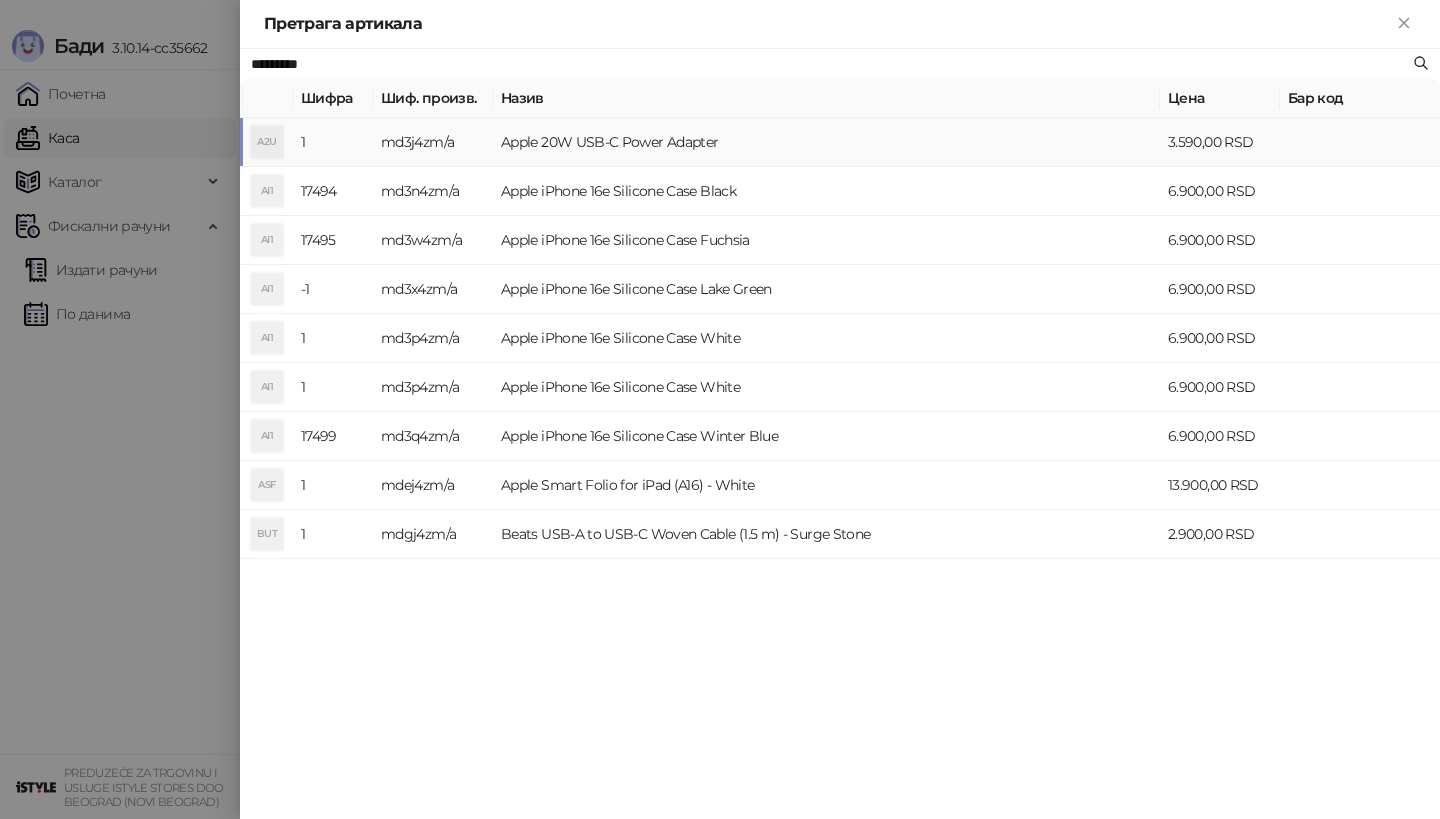 click on "md3j4zm/a" at bounding box center [433, 142] 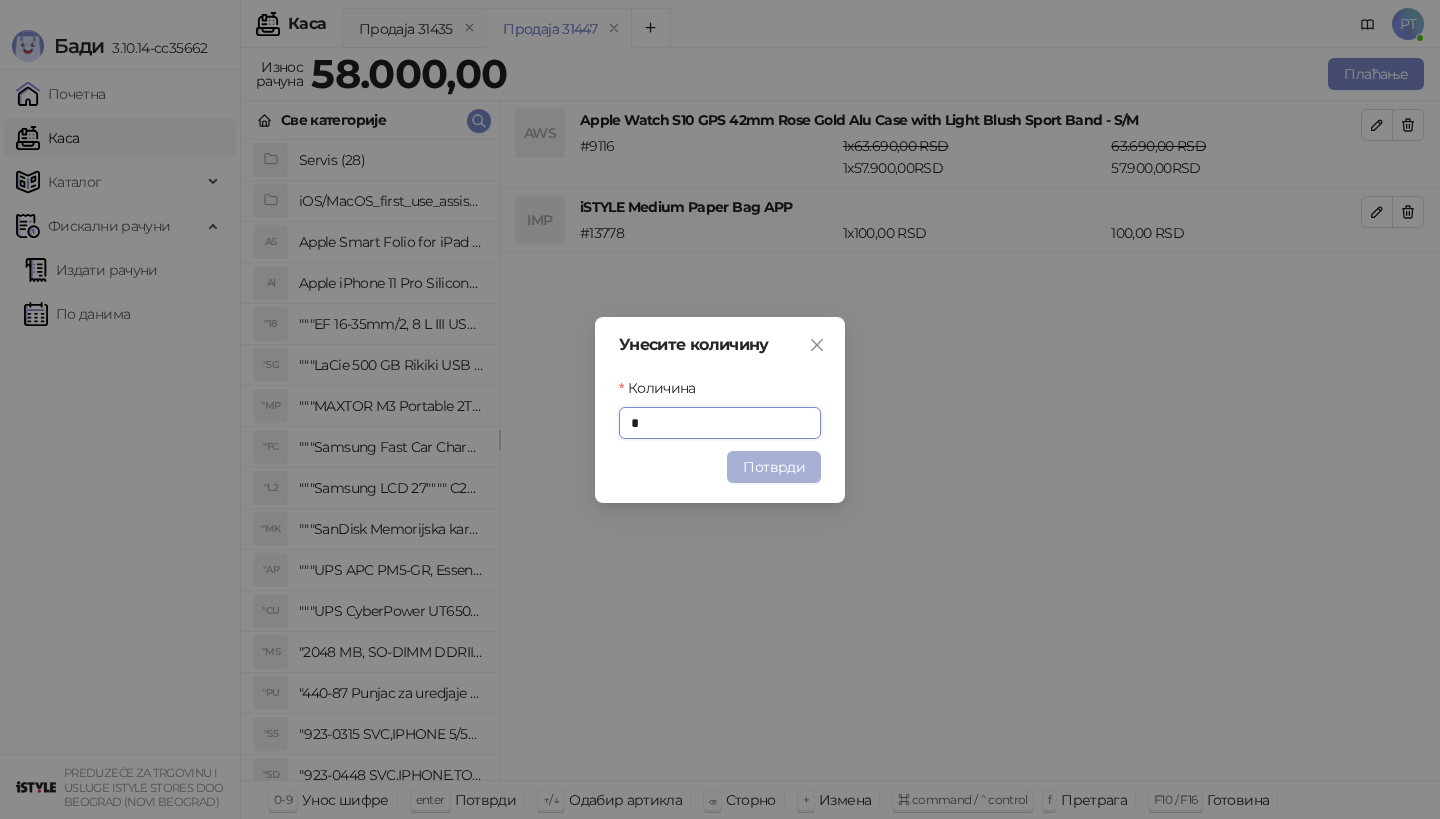 click on "Потврди" at bounding box center (774, 467) 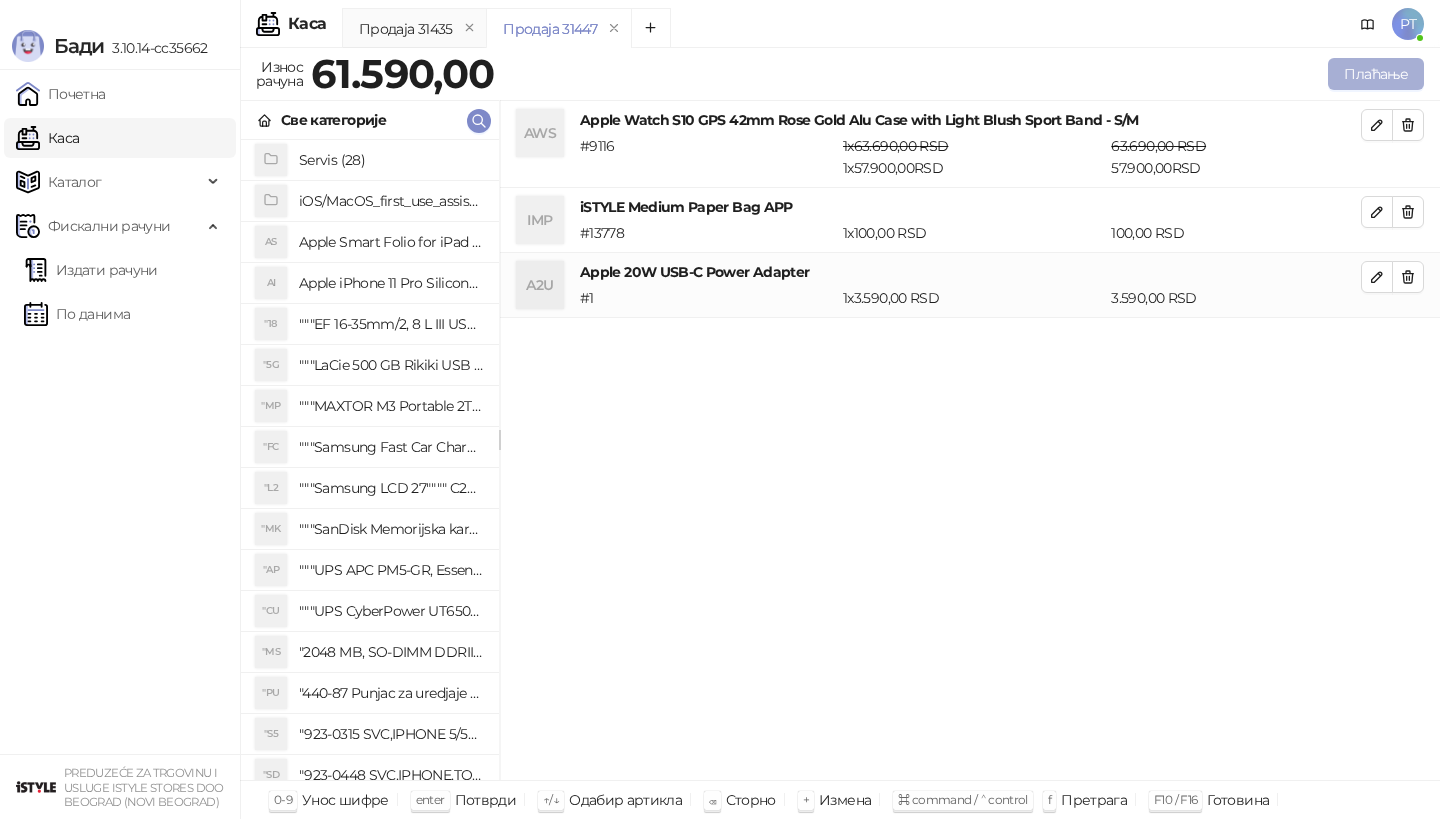 click on "Плаћање" at bounding box center (1376, 74) 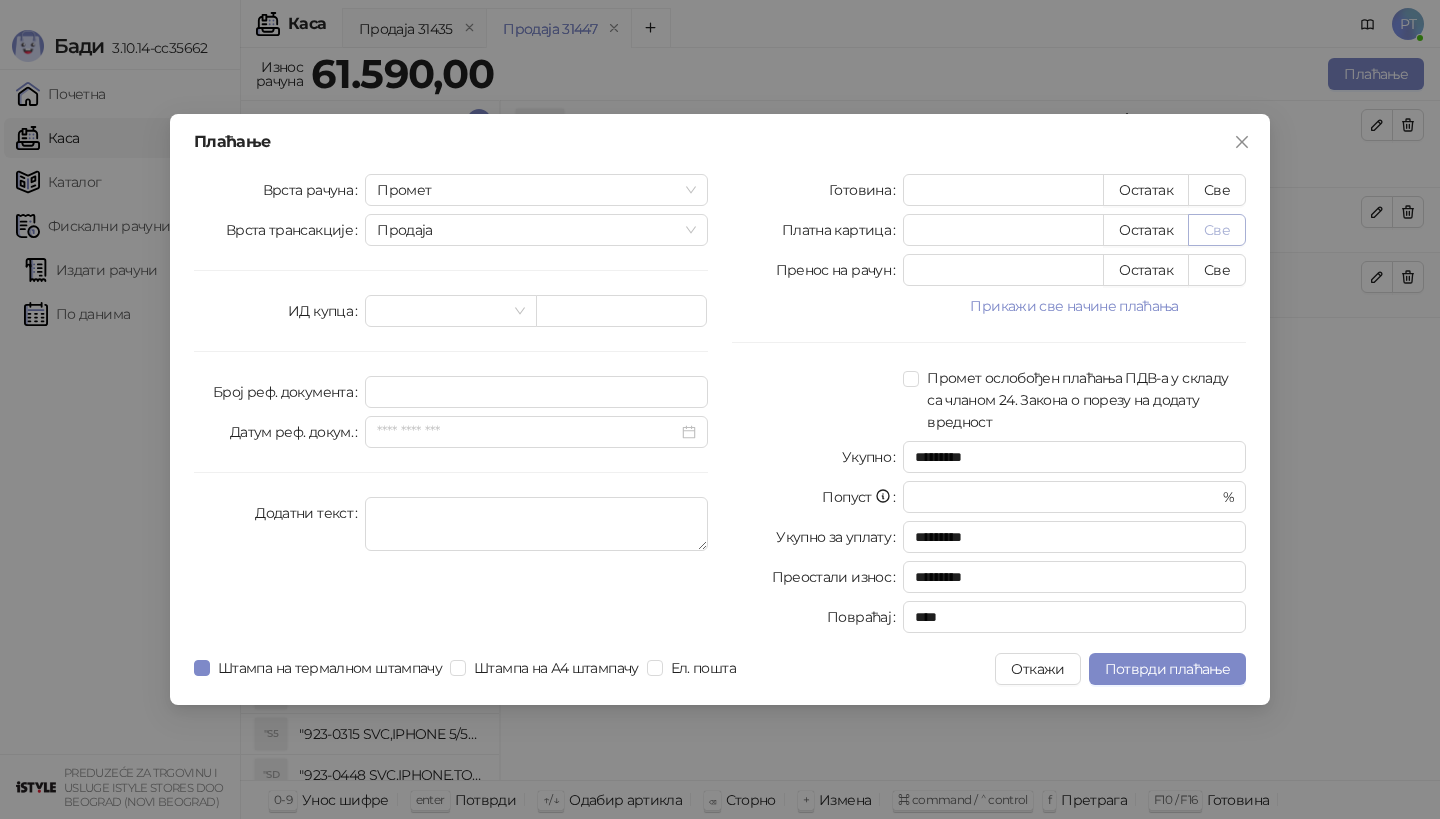 click on "Све" at bounding box center (1217, 190) 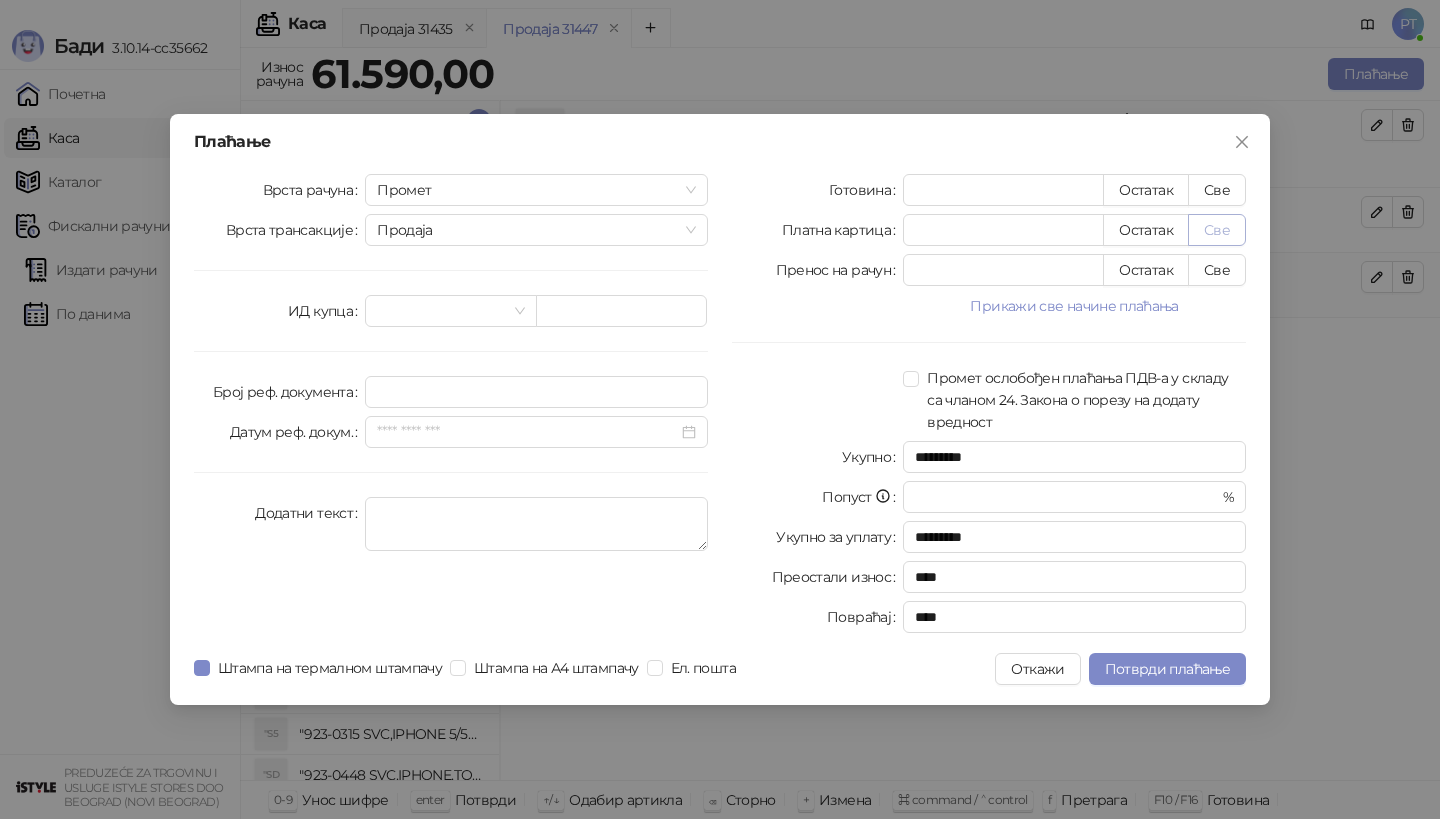 type on "*****" 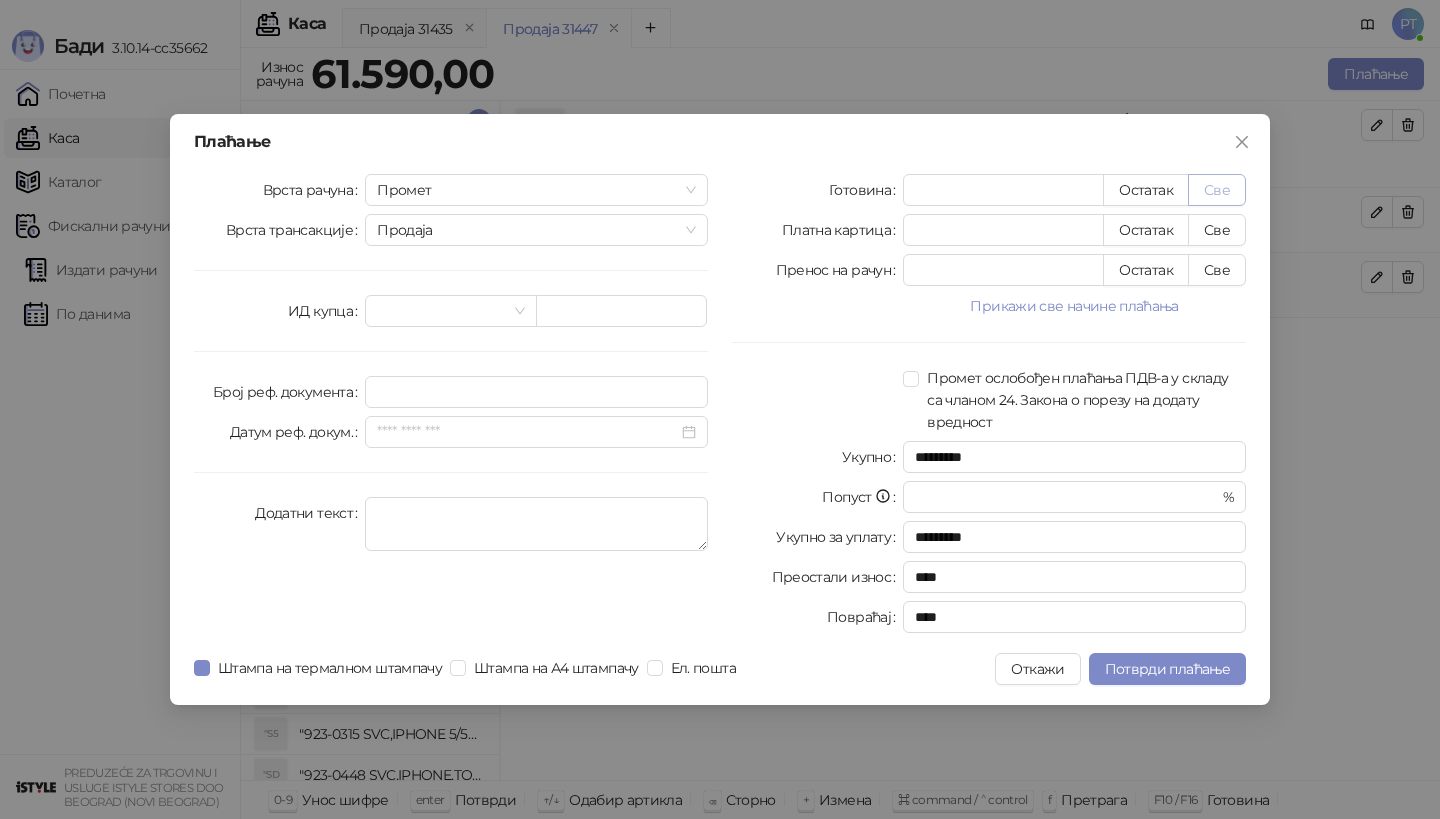 click on "Све" at bounding box center (1217, 190) 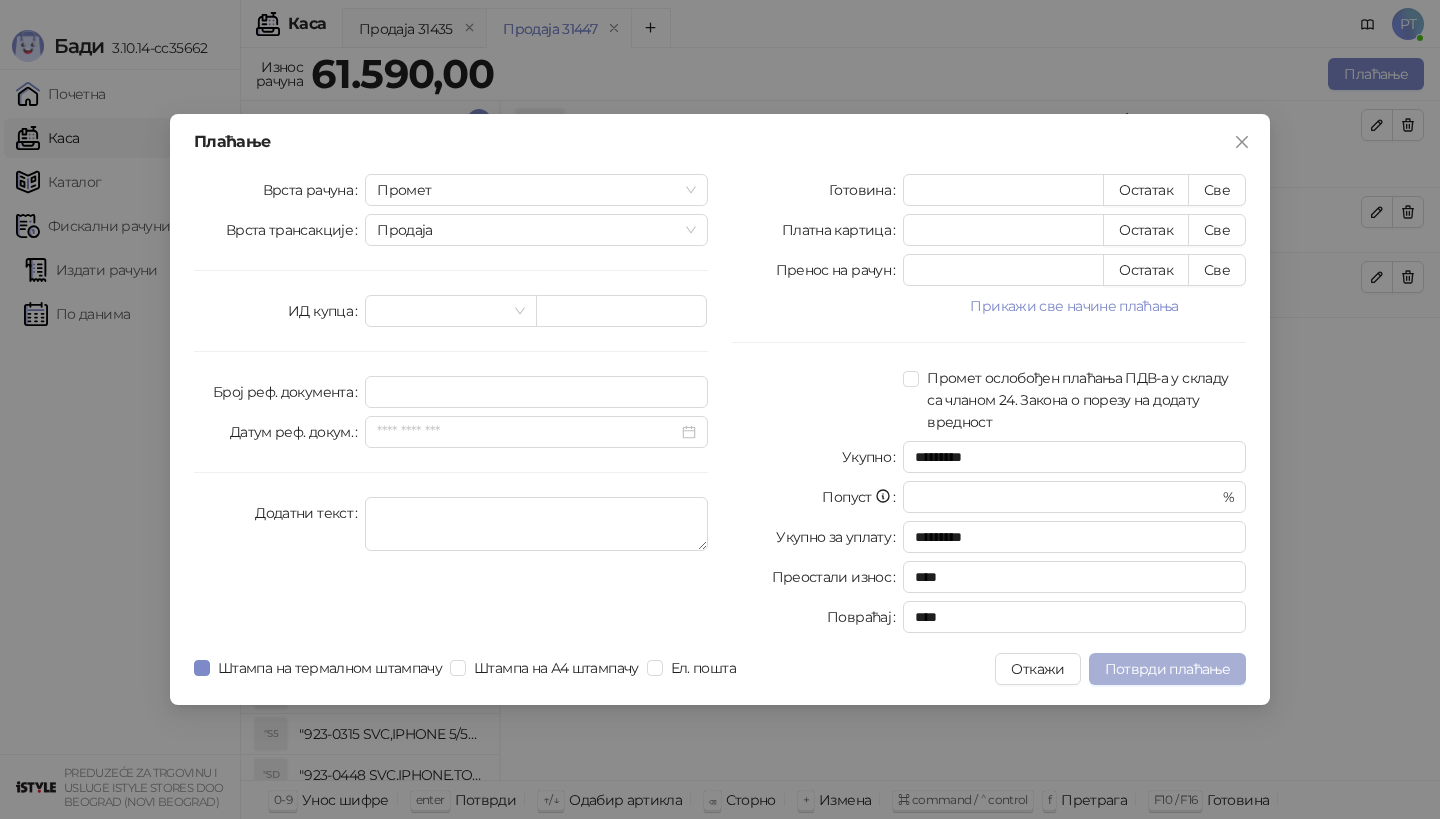 click on "Потврди плаћање" at bounding box center [1167, 669] 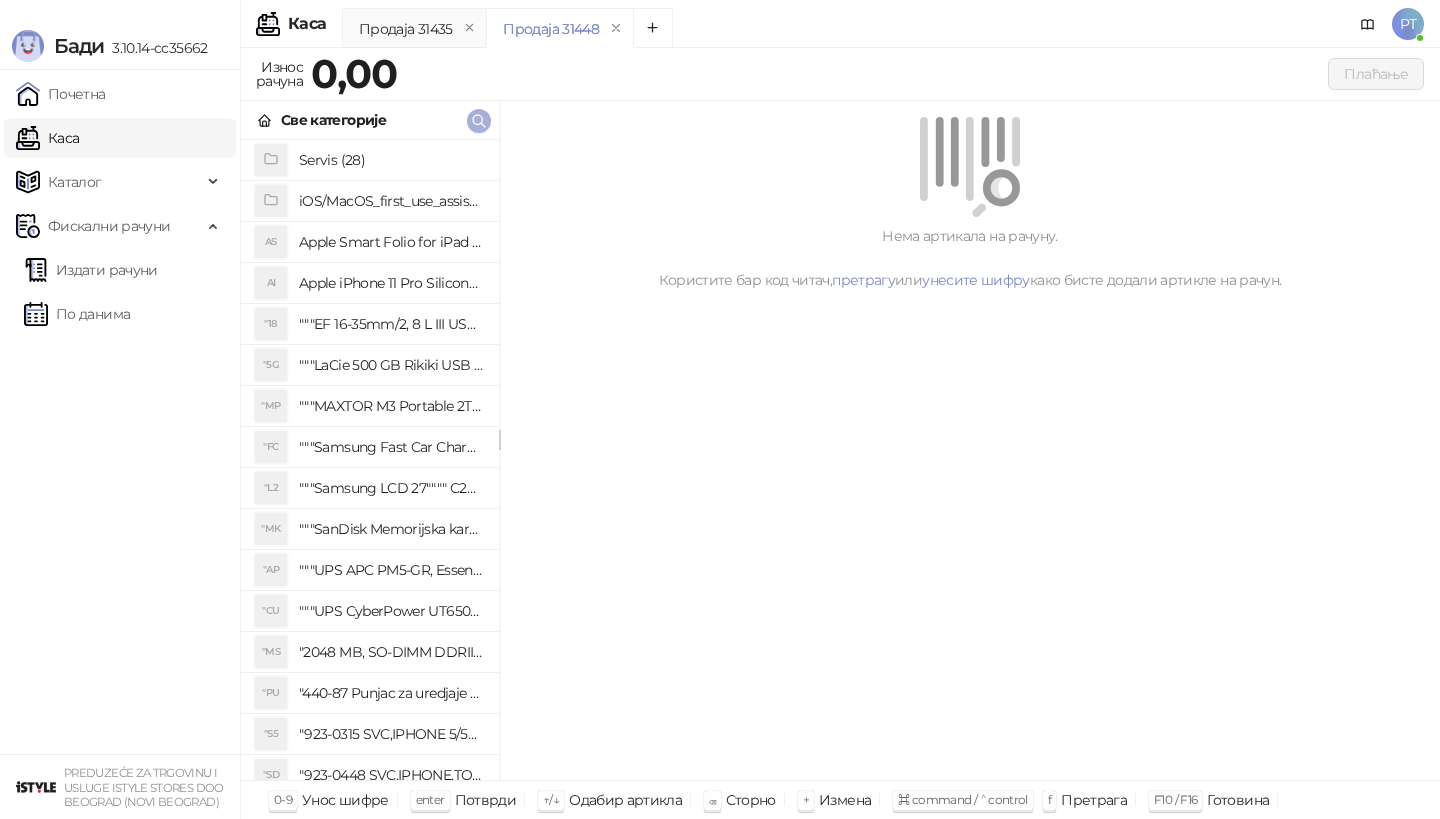 type 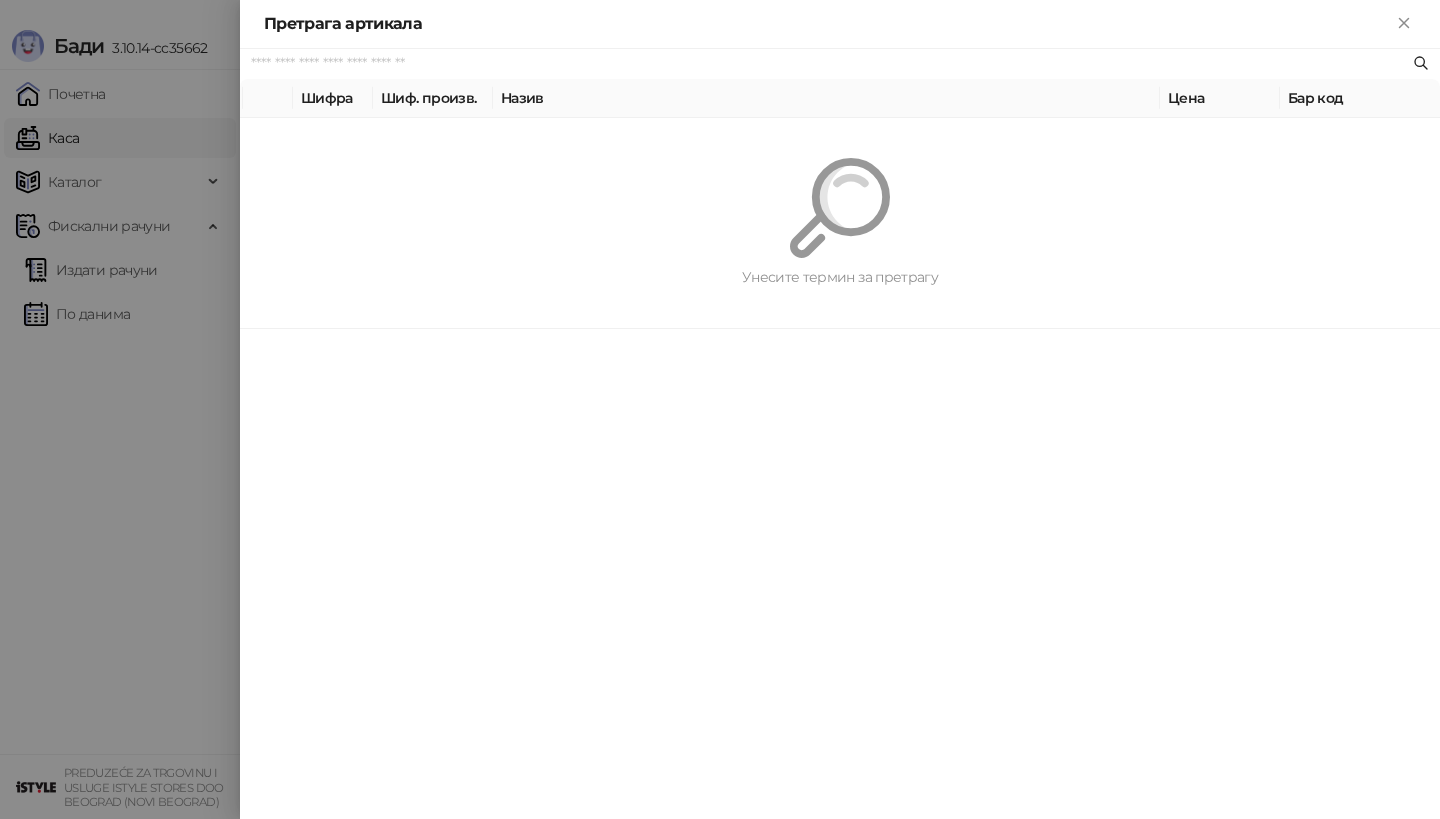 paste on "*********" 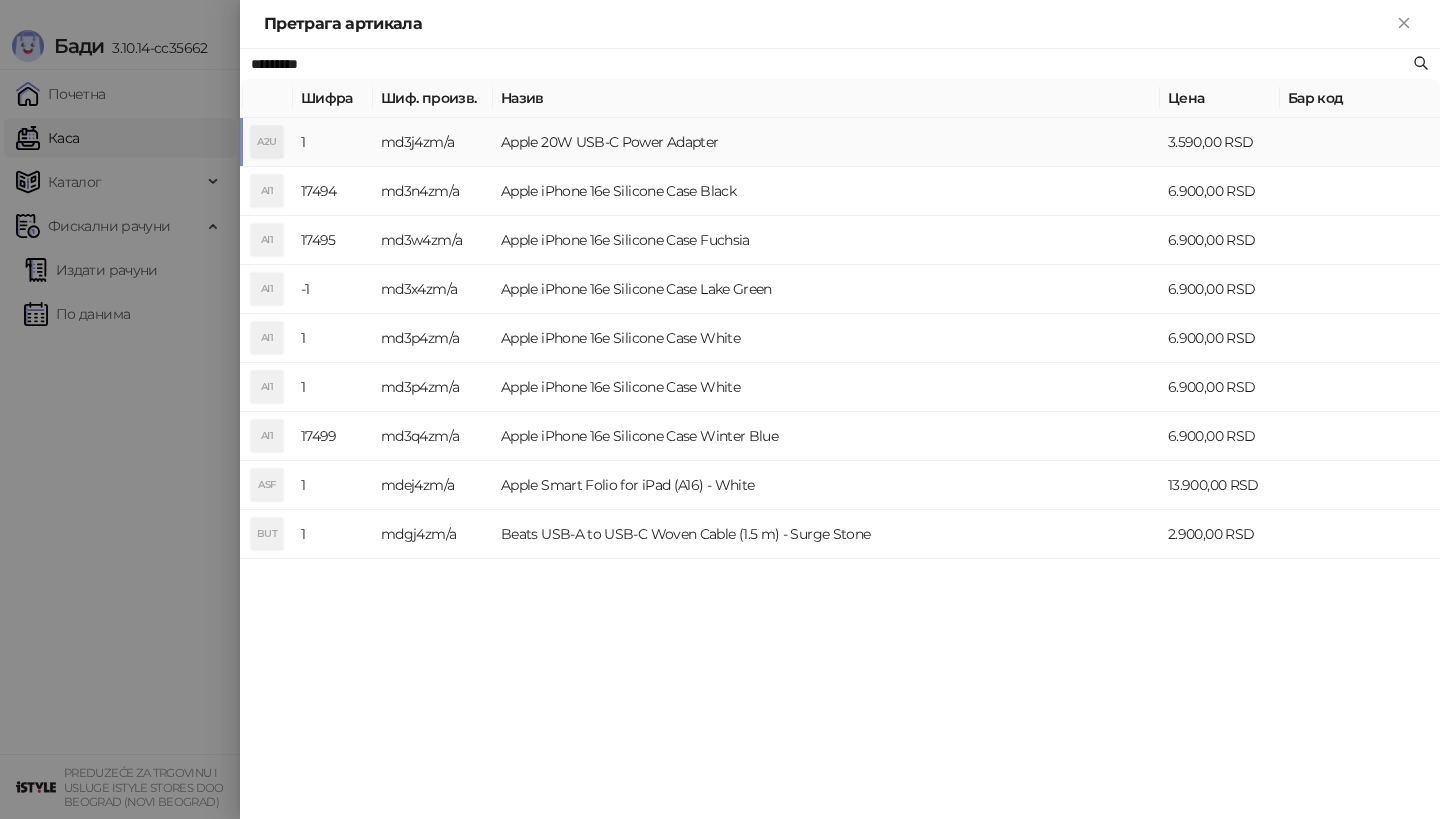 click on "md3j4zm/a" at bounding box center (433, 142) 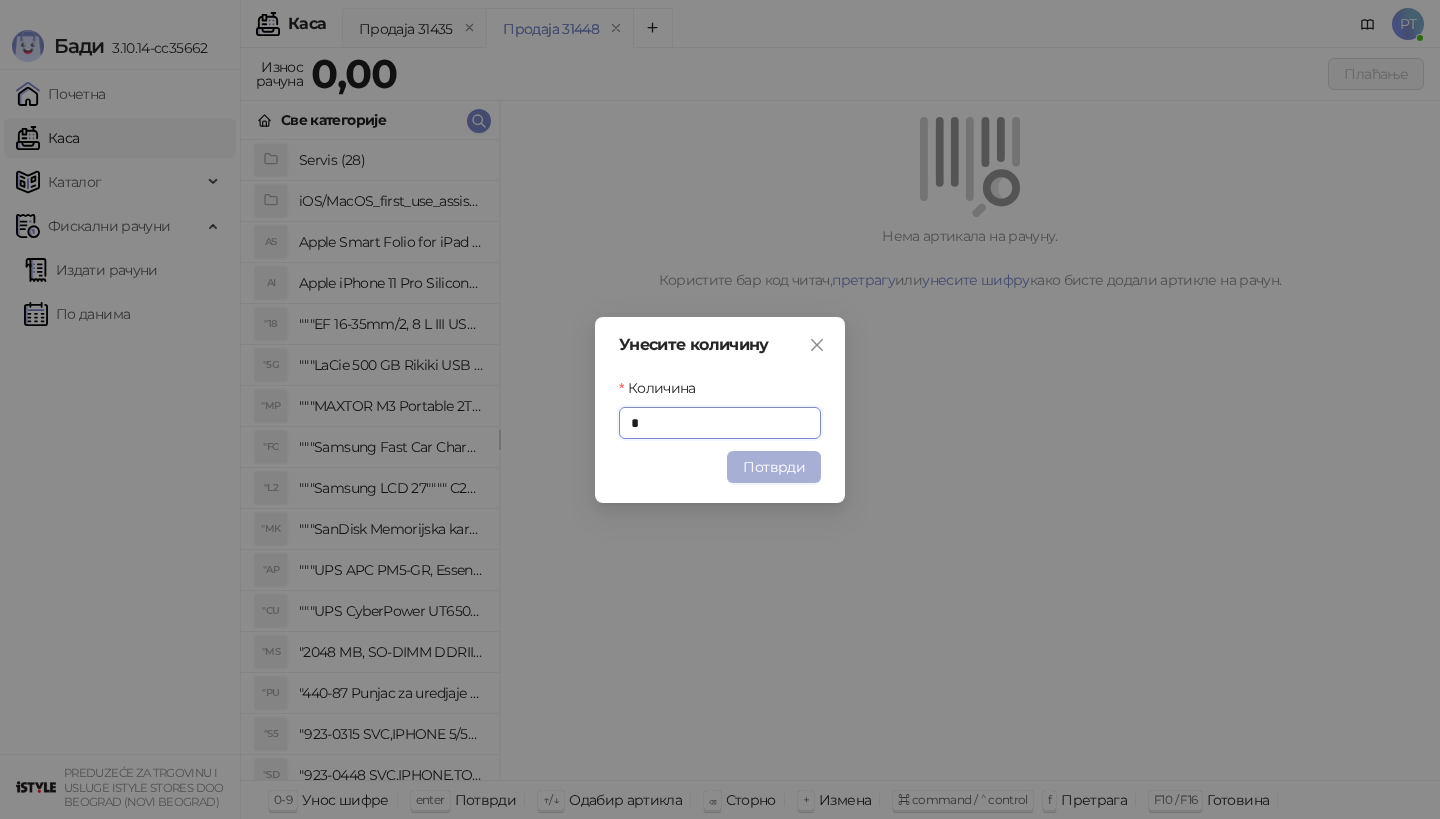 click on "Потврди" at bounding box center [774, 467] 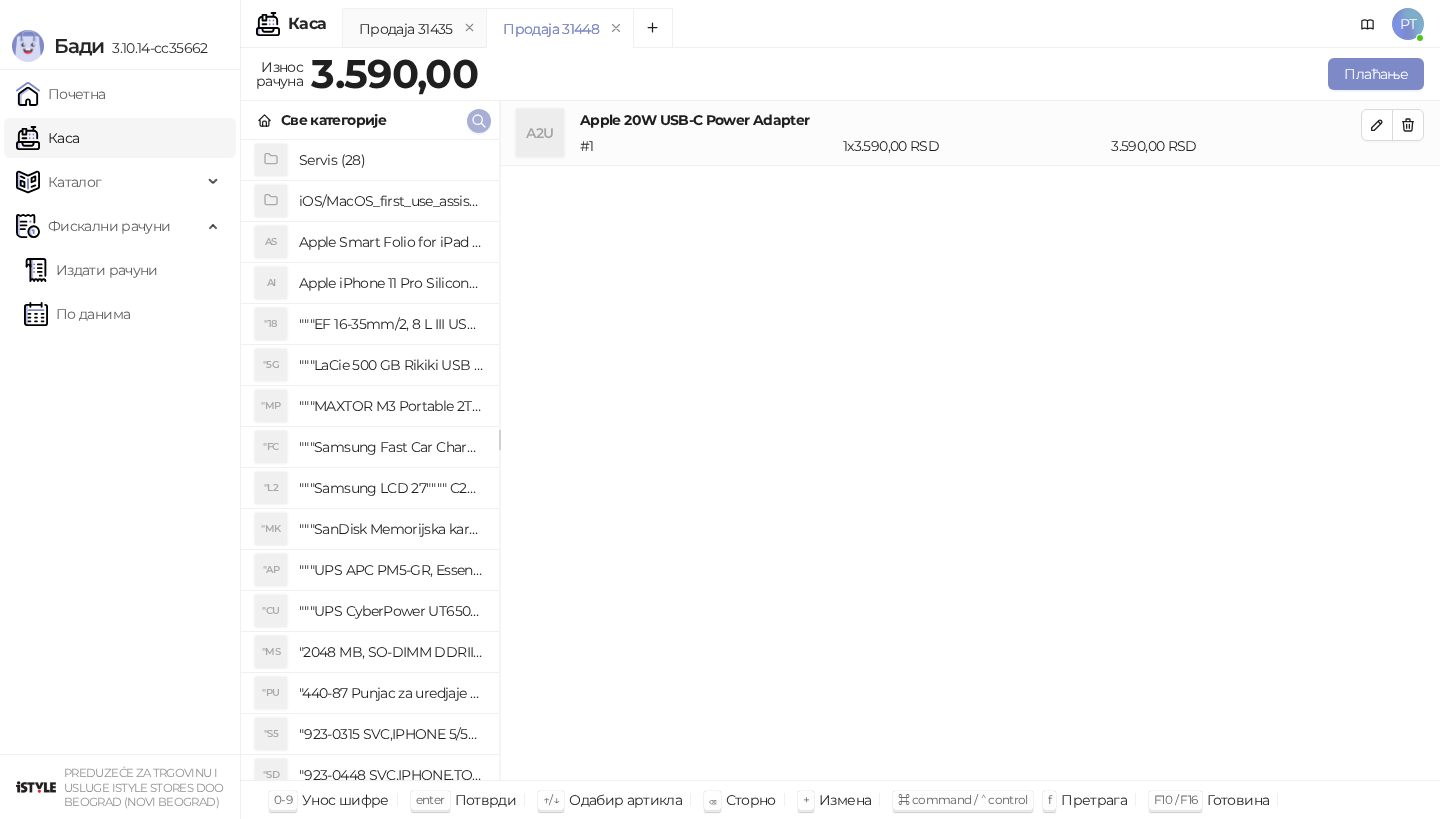 click 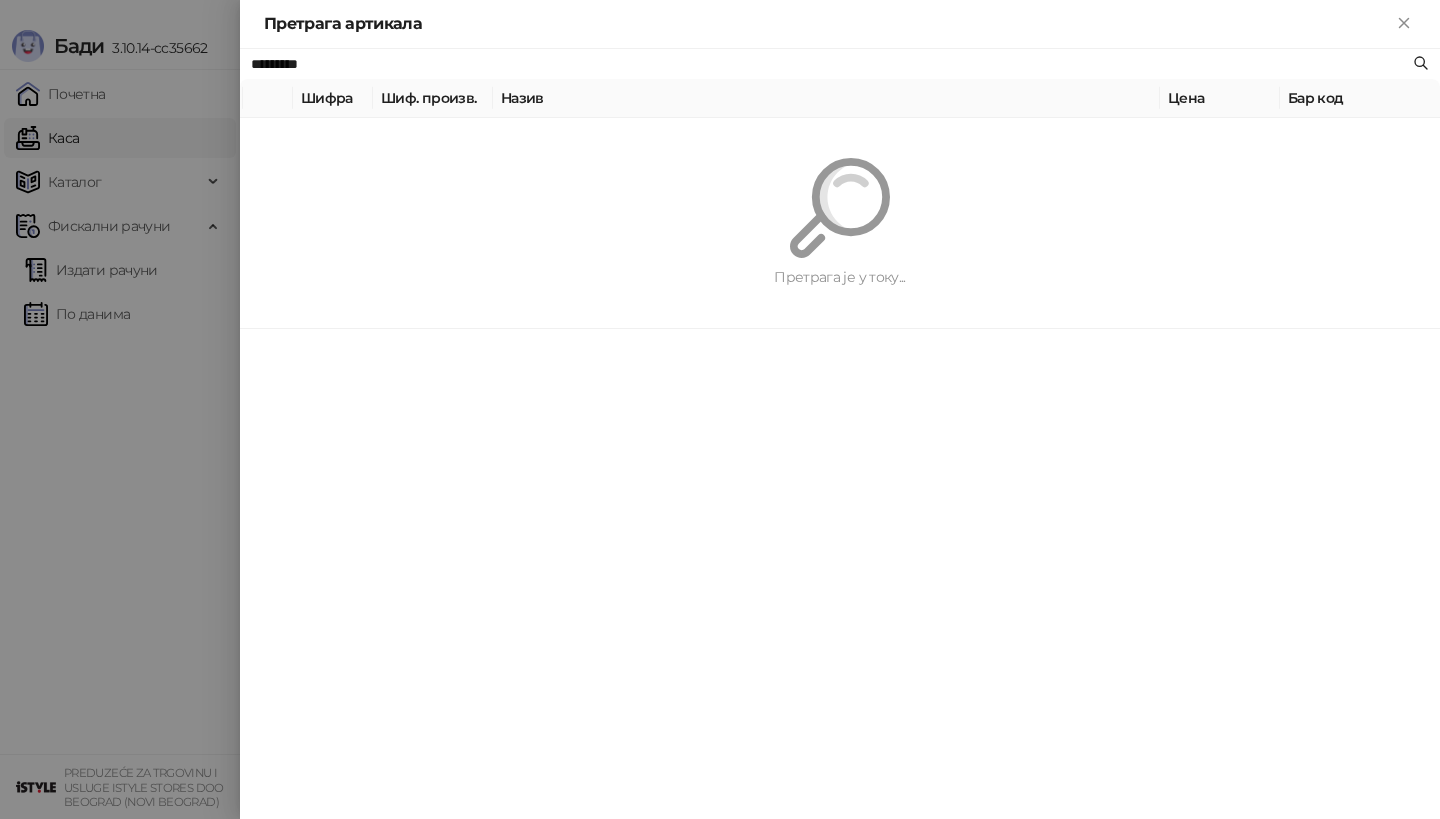 paste on "**********" 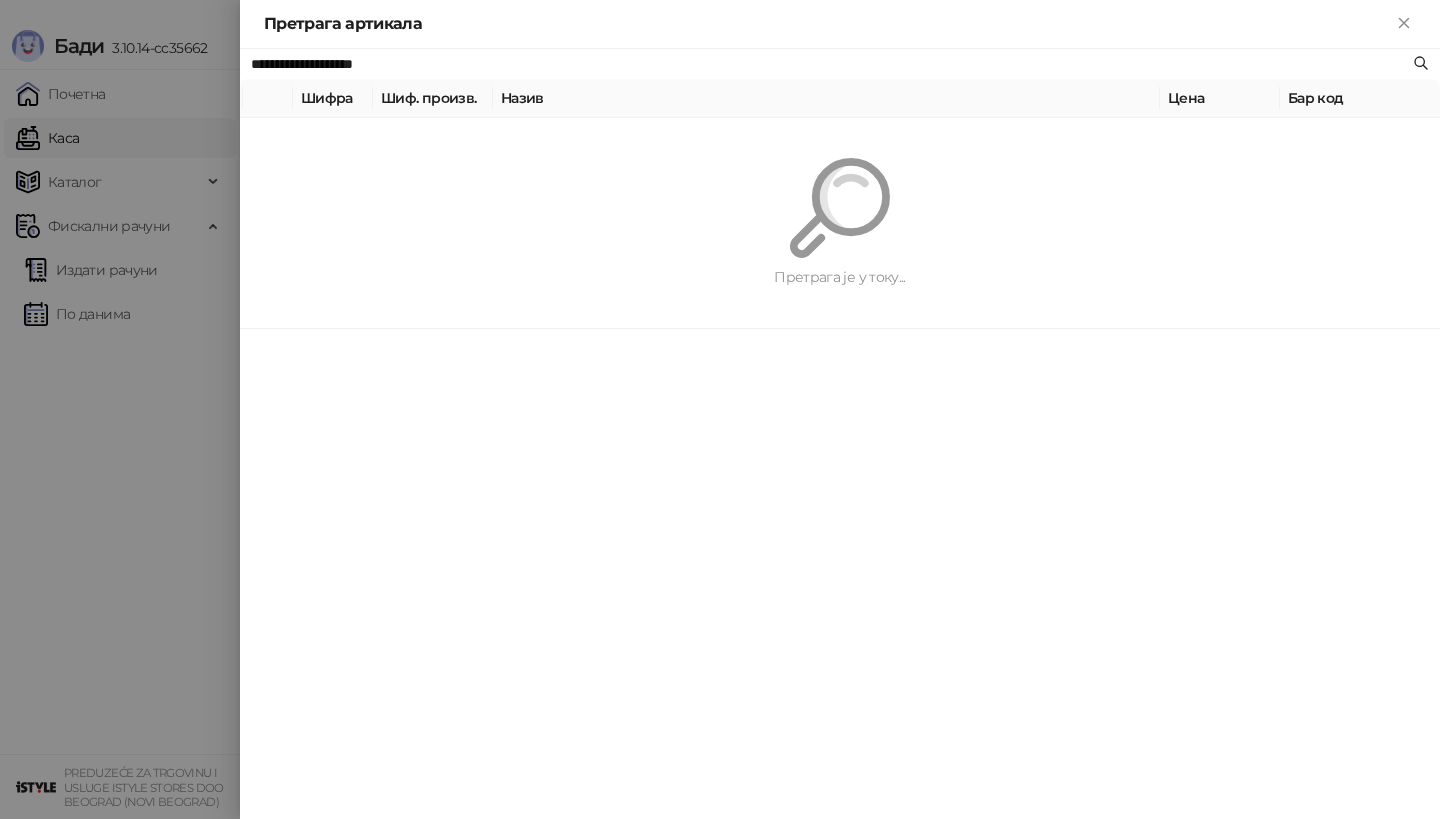 type on "**********" 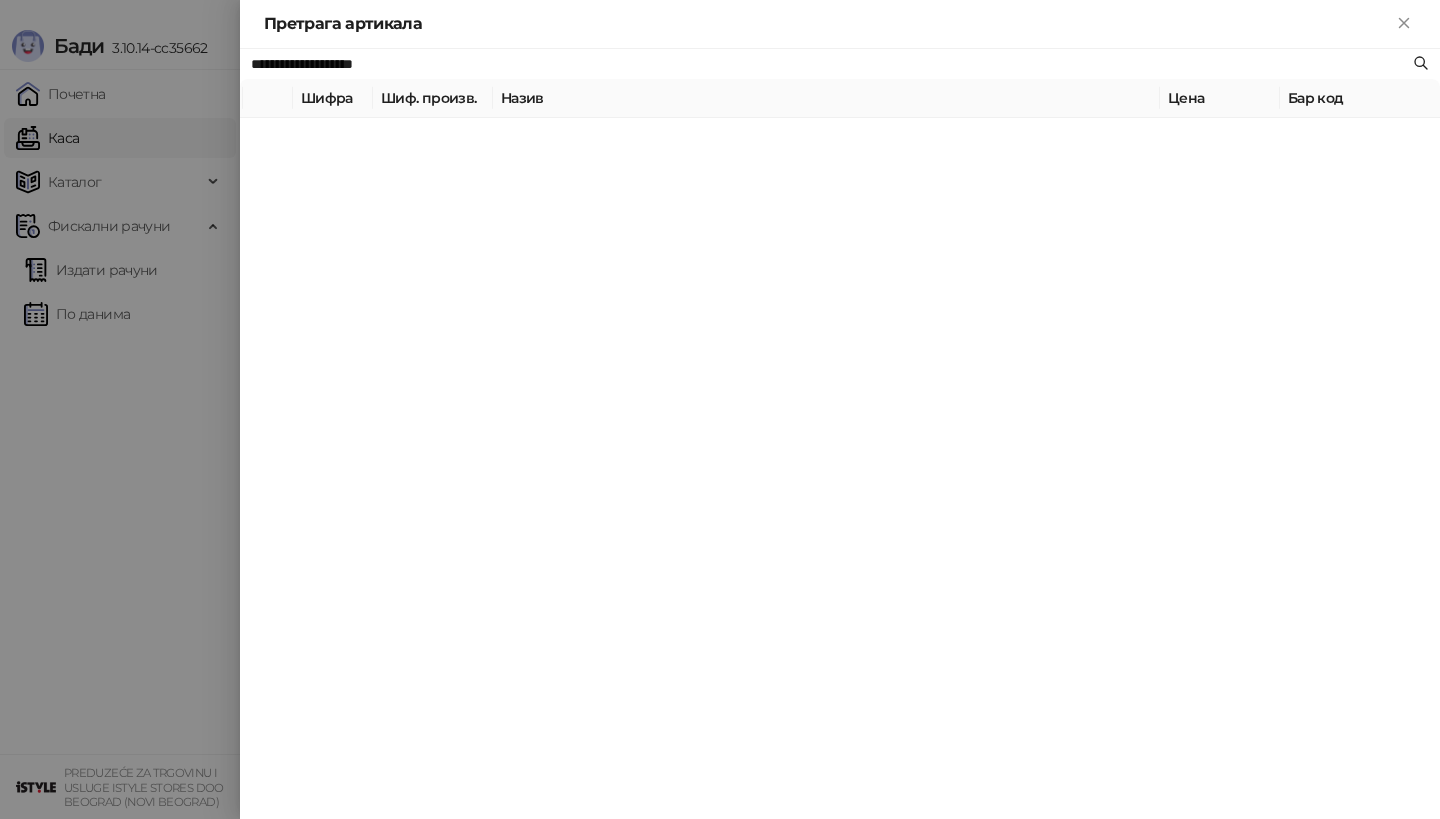 click on "**********" at bounding box center (840, 434) 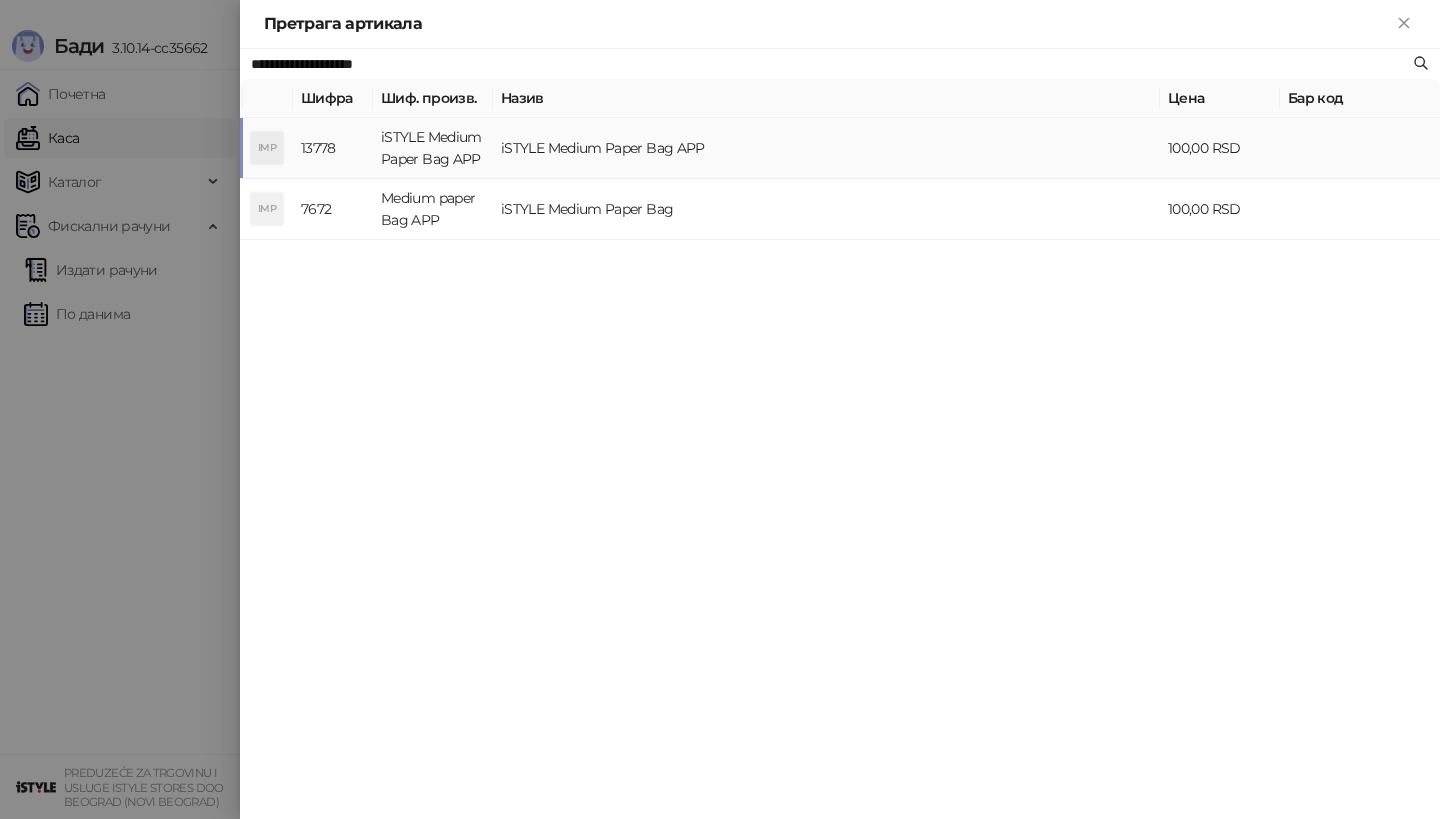 click on "iSTYLE Medium Paper Bag APP" at bounding box center (826, 148) 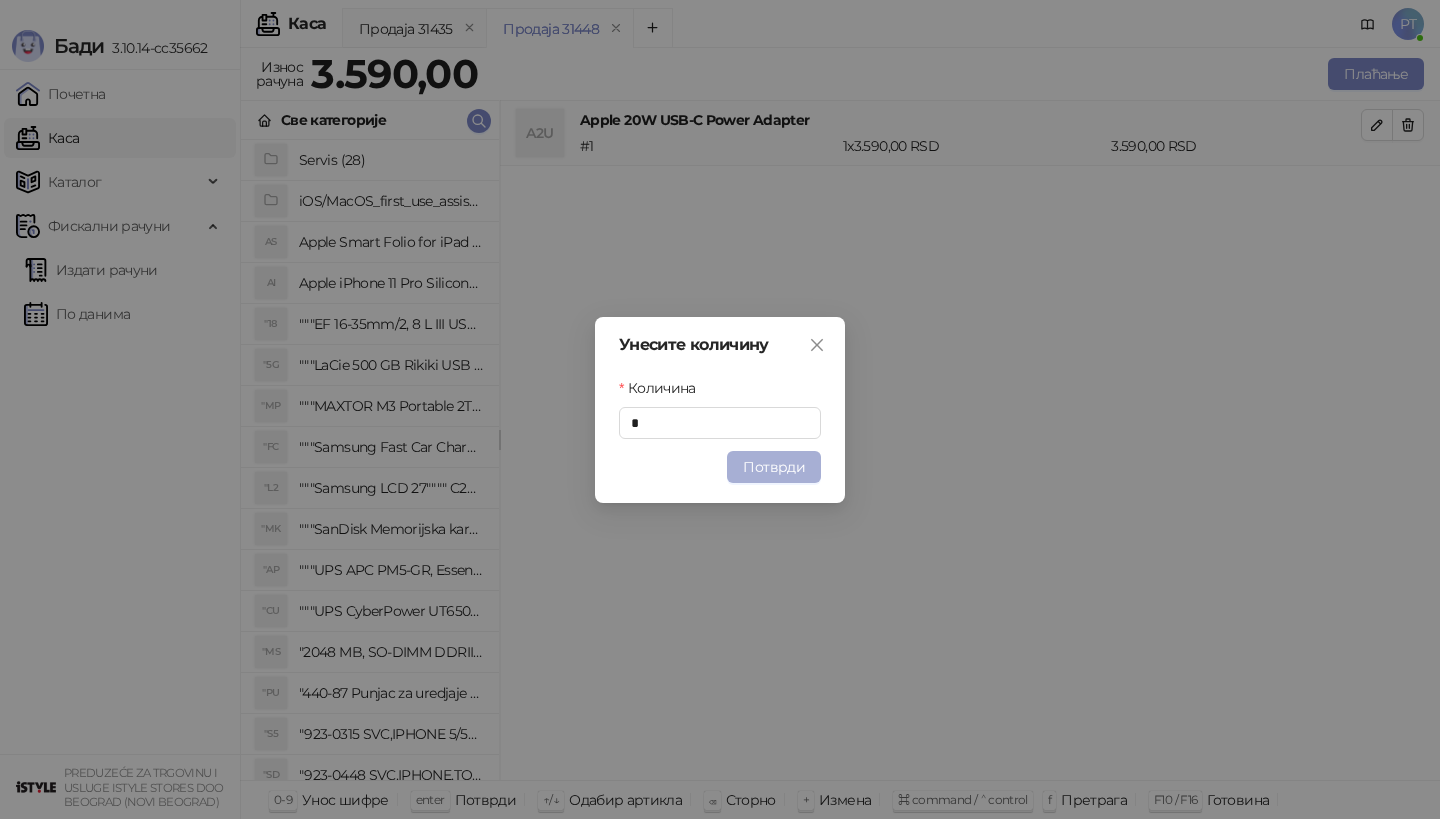 click on "Потврди" at bounding box center (774, 467) 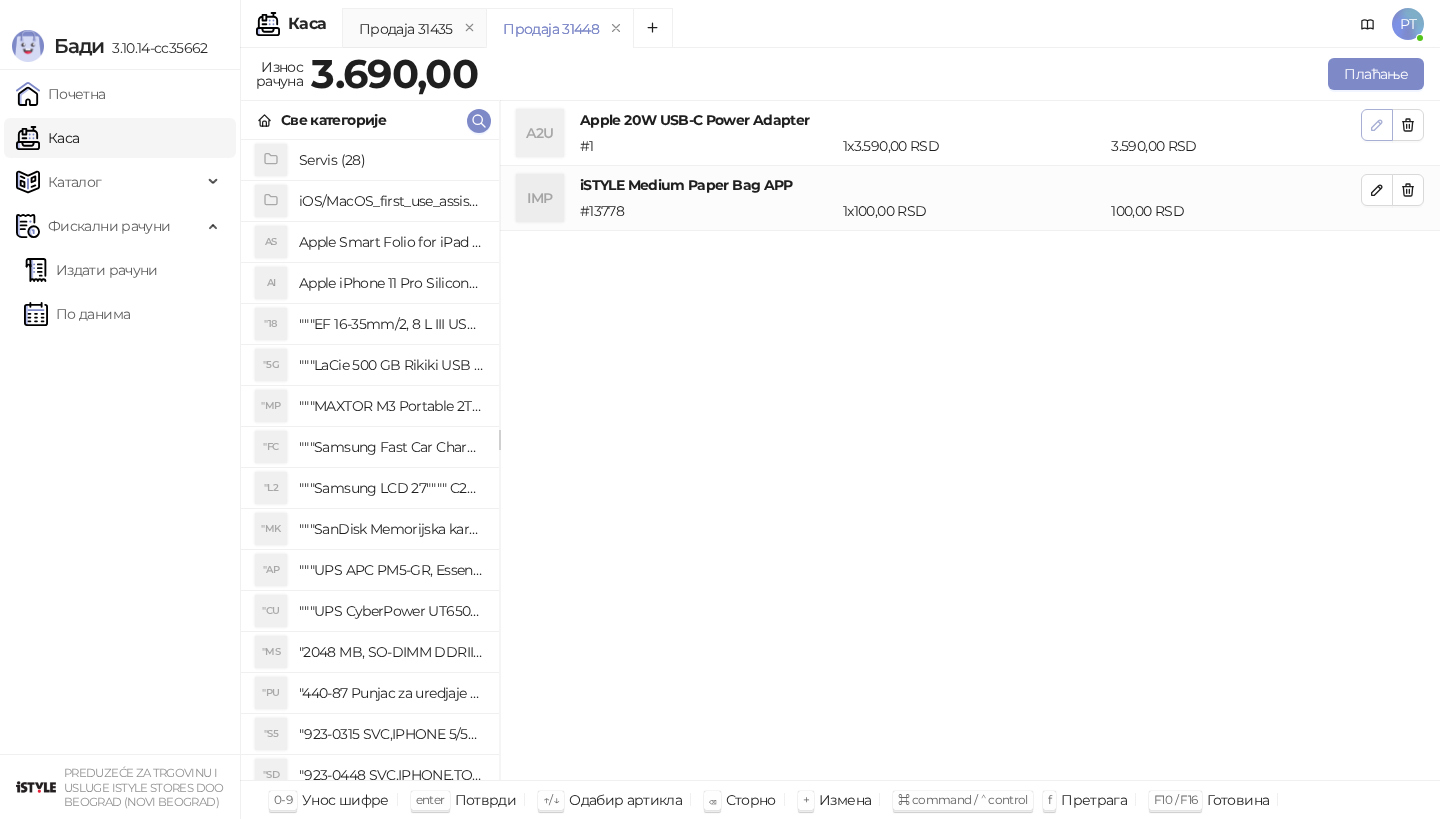 click 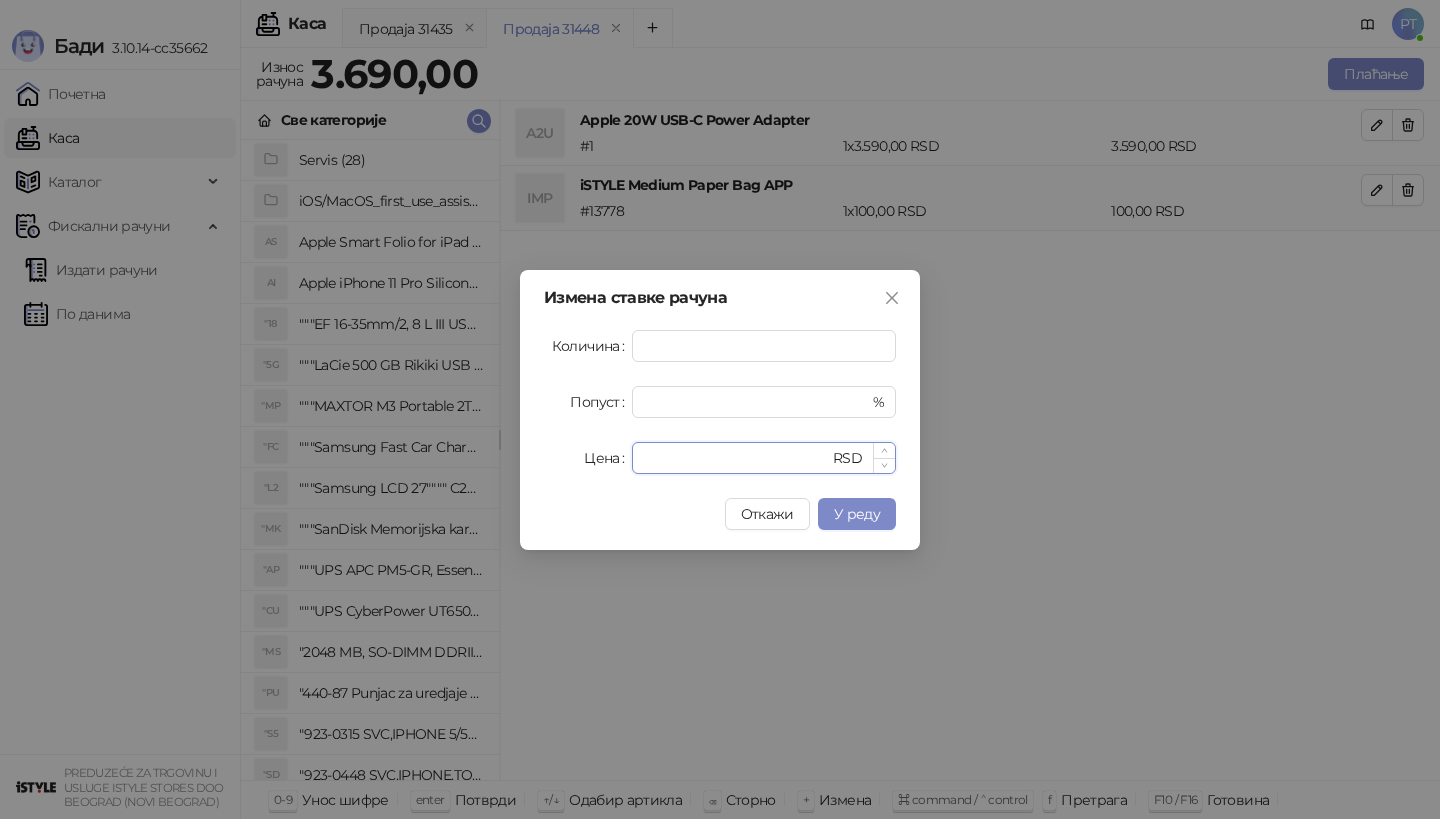 click on "****" at bounding box center [736, 458] 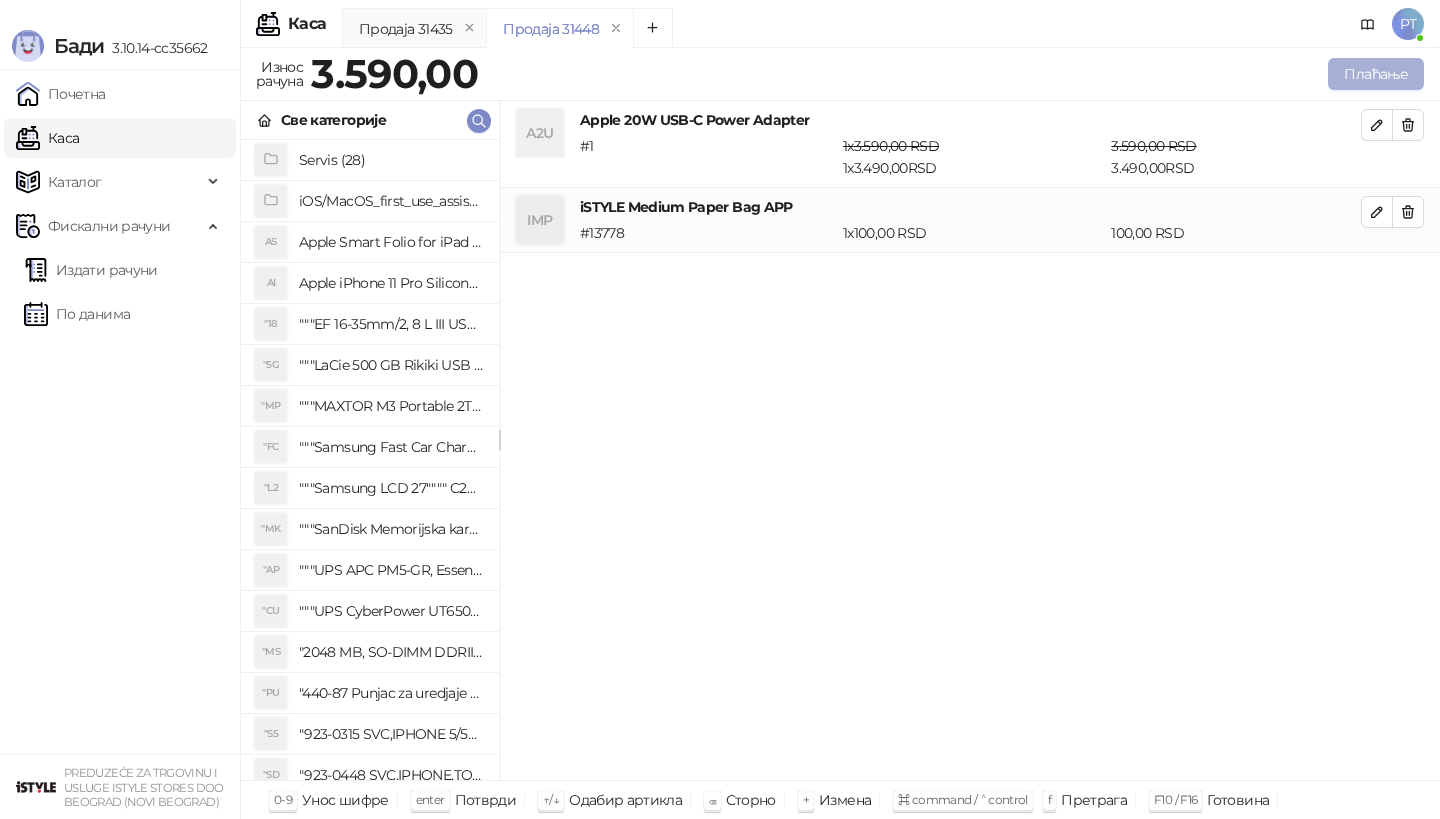 click on "Плаћање" at bounding box center [1376, 74] 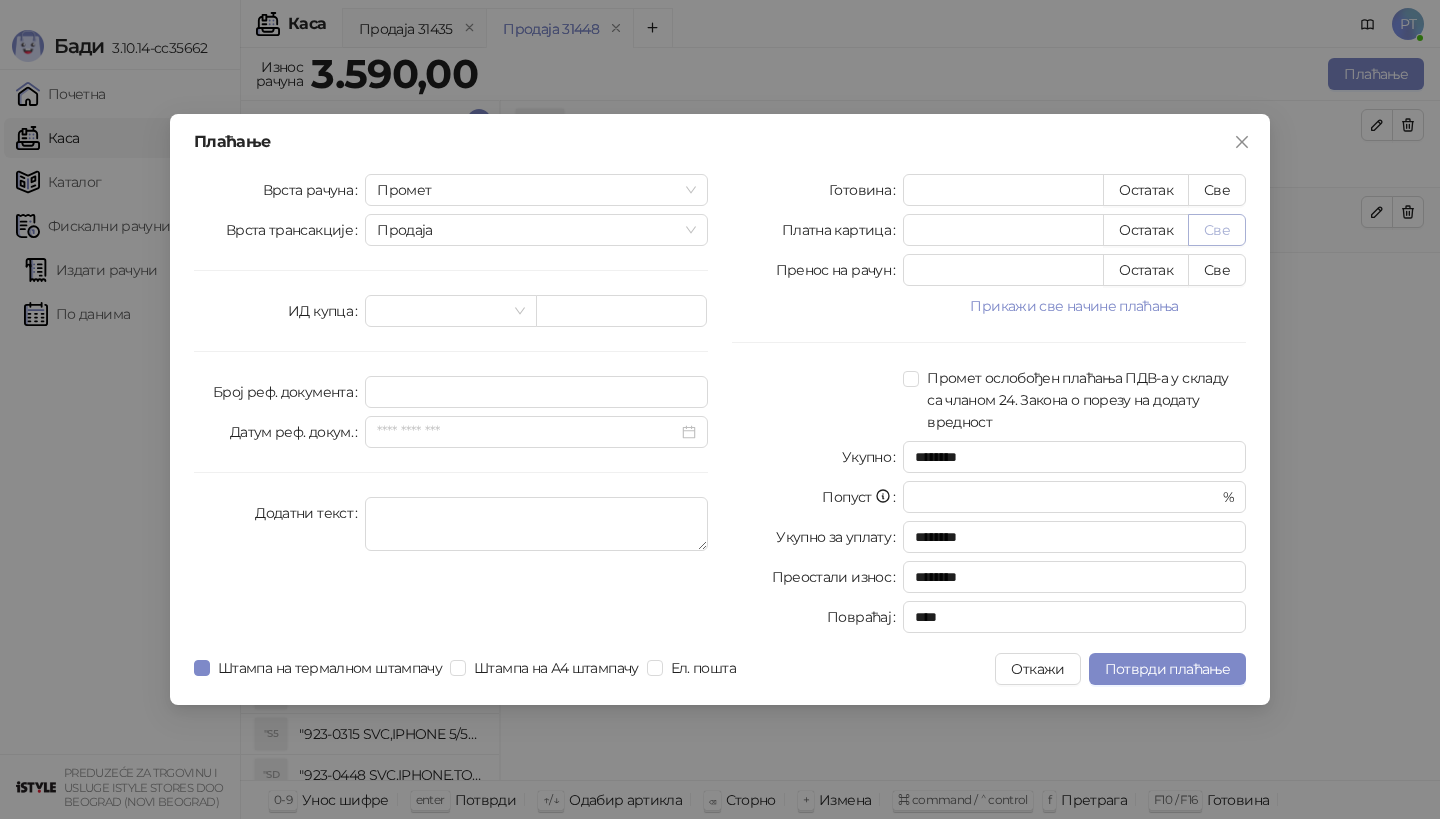click on "Све" at bounding box center (1217, 230) 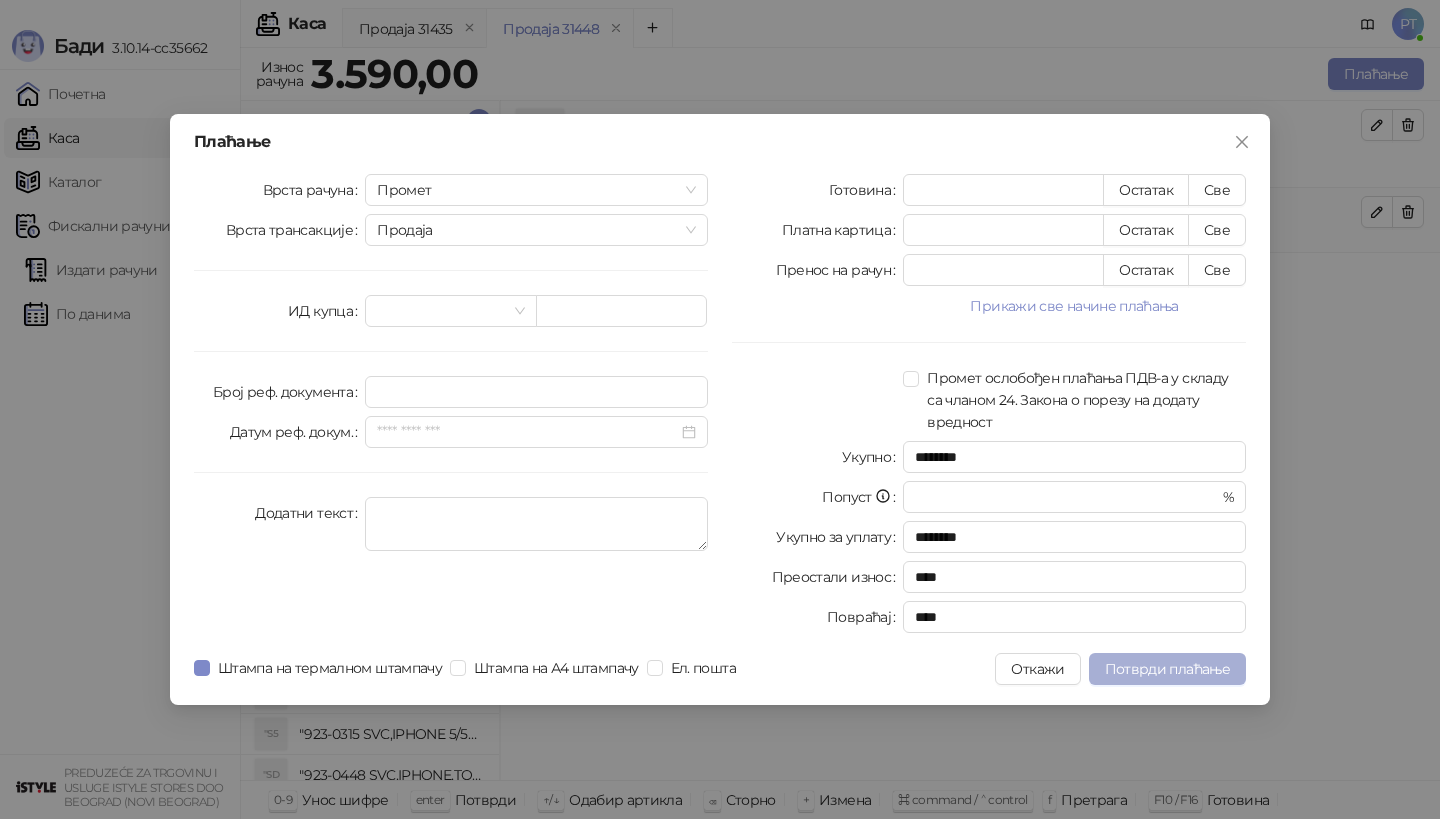 click on "Потврди плаћање" at bounding box center [1167, 669] 